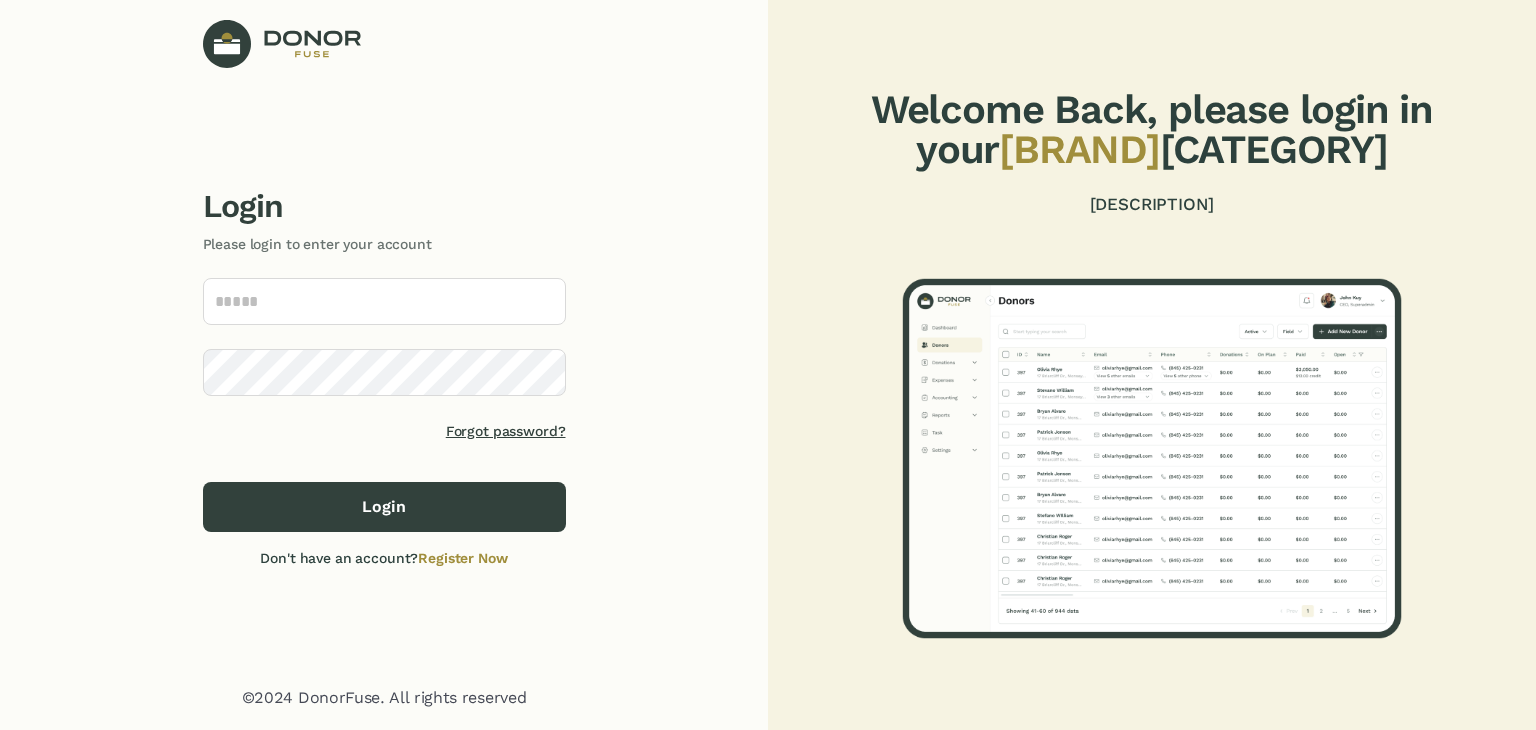scroll, scrollTop: 0, scrollLeft: 0, axis: both 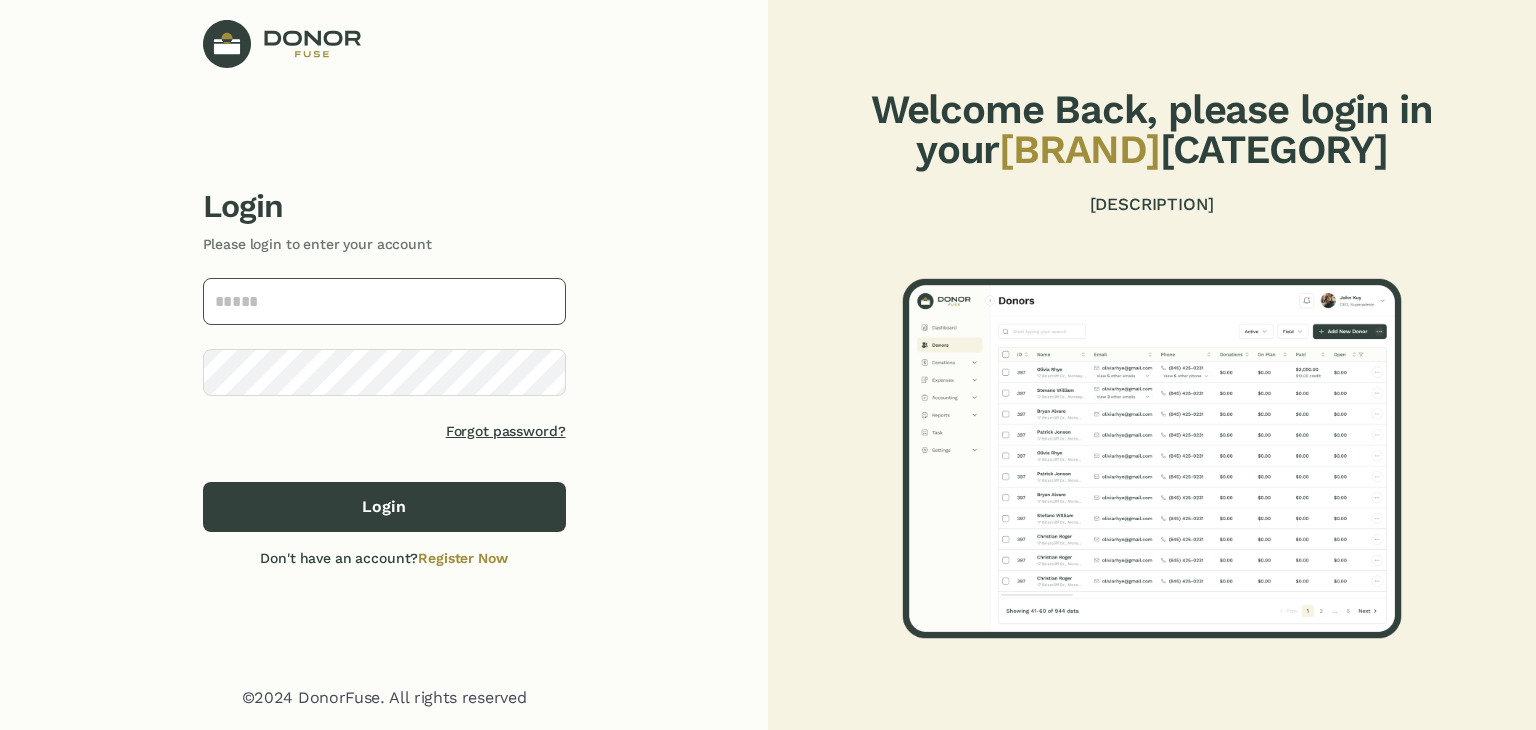 type on "**********" 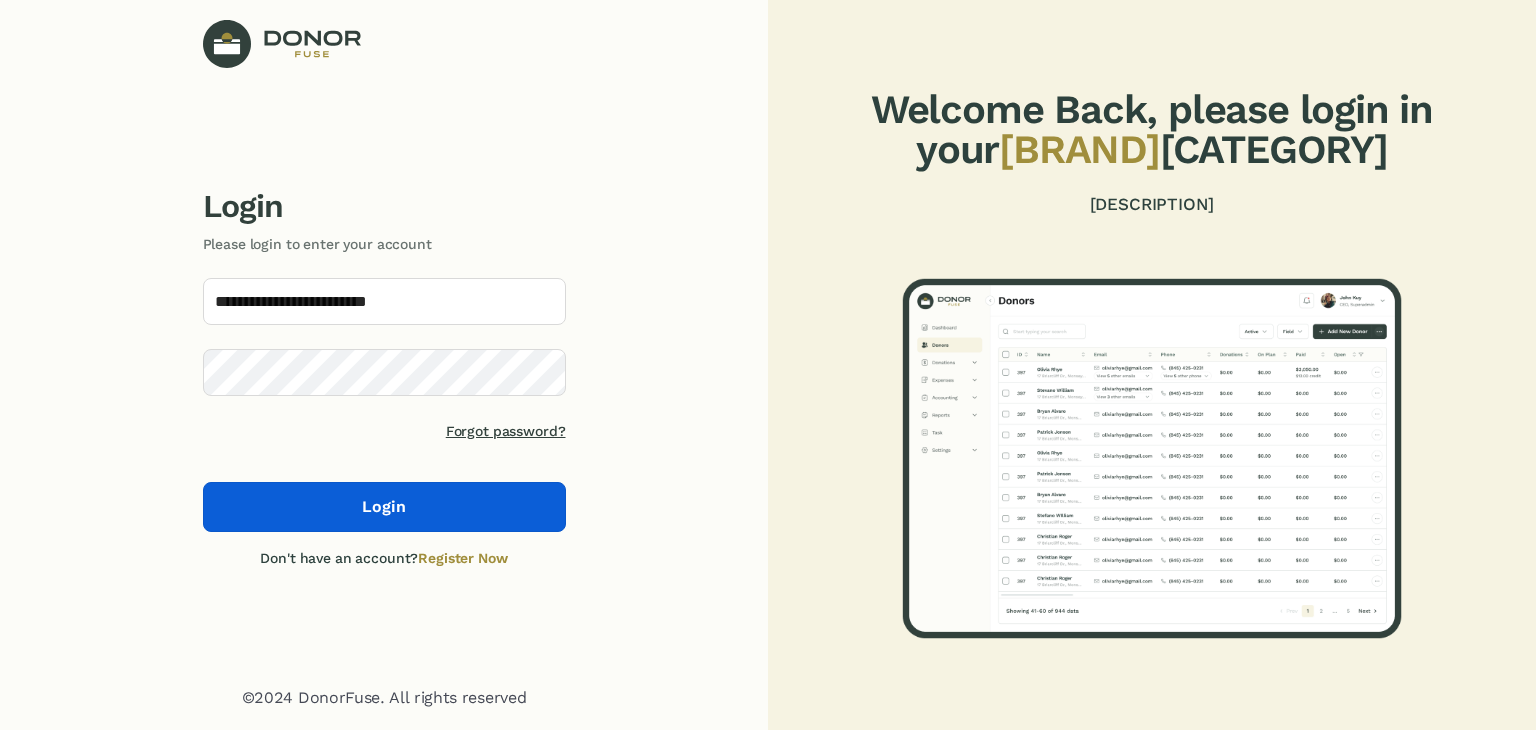 click on "Login" at bounding box center [384, 507] 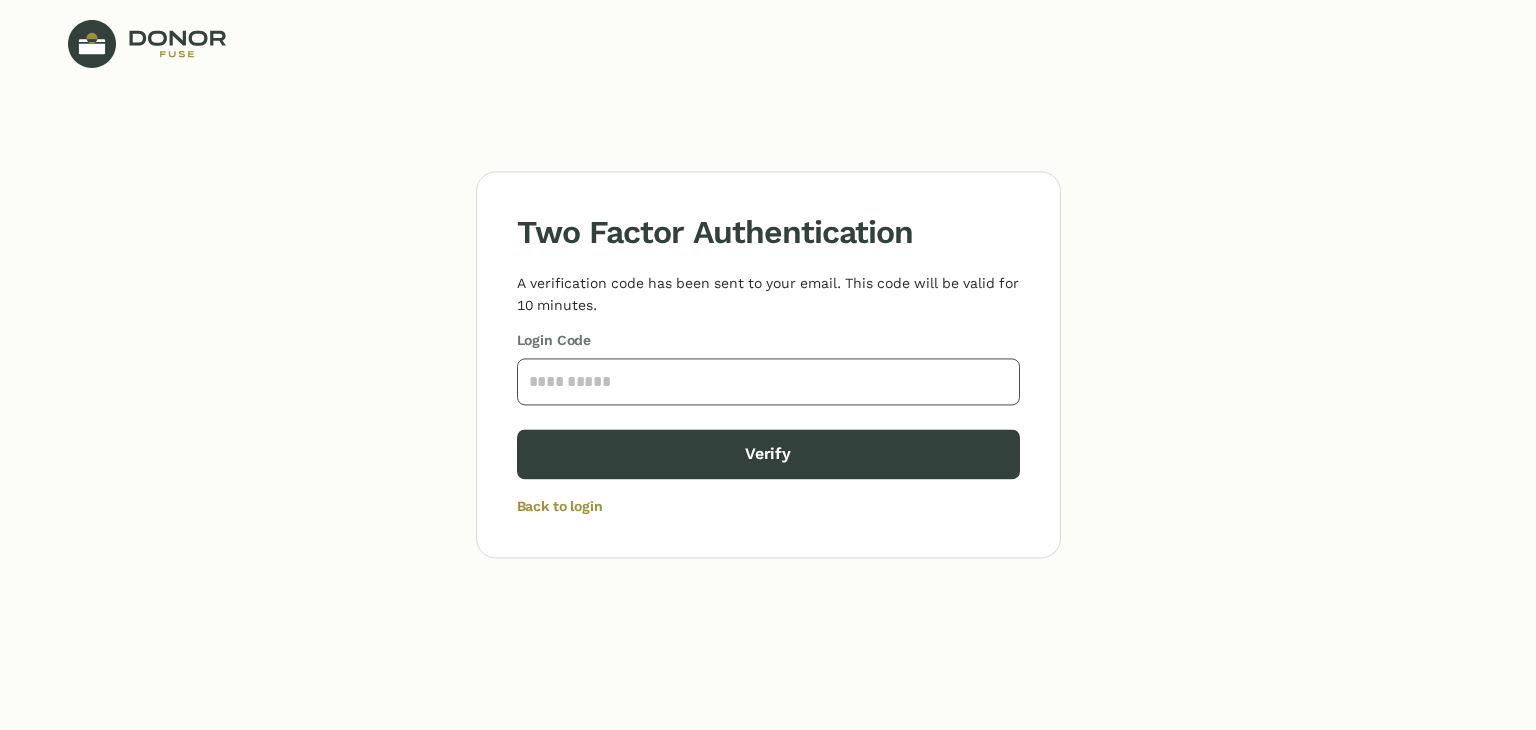 click at bounding box center [768, 381] 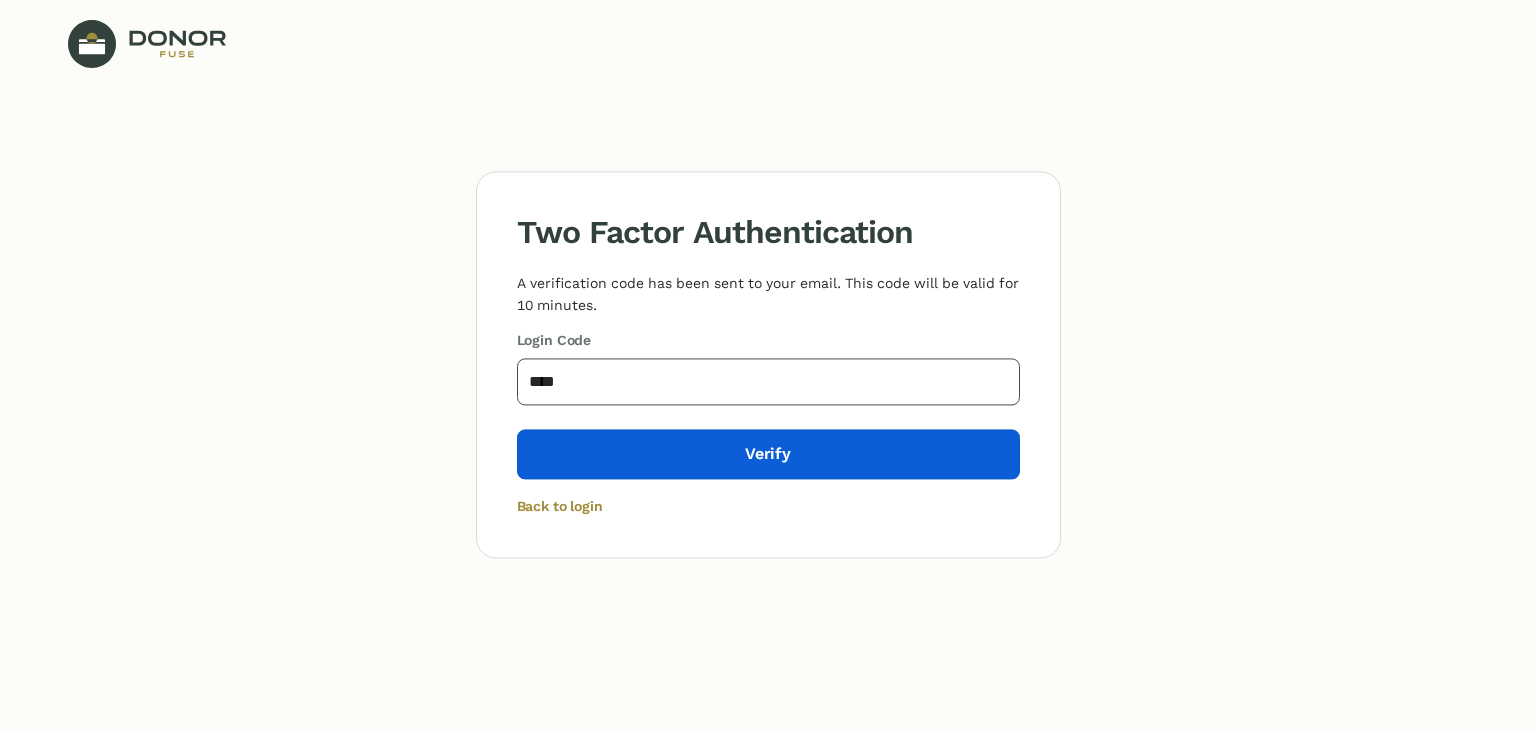 type on "****" 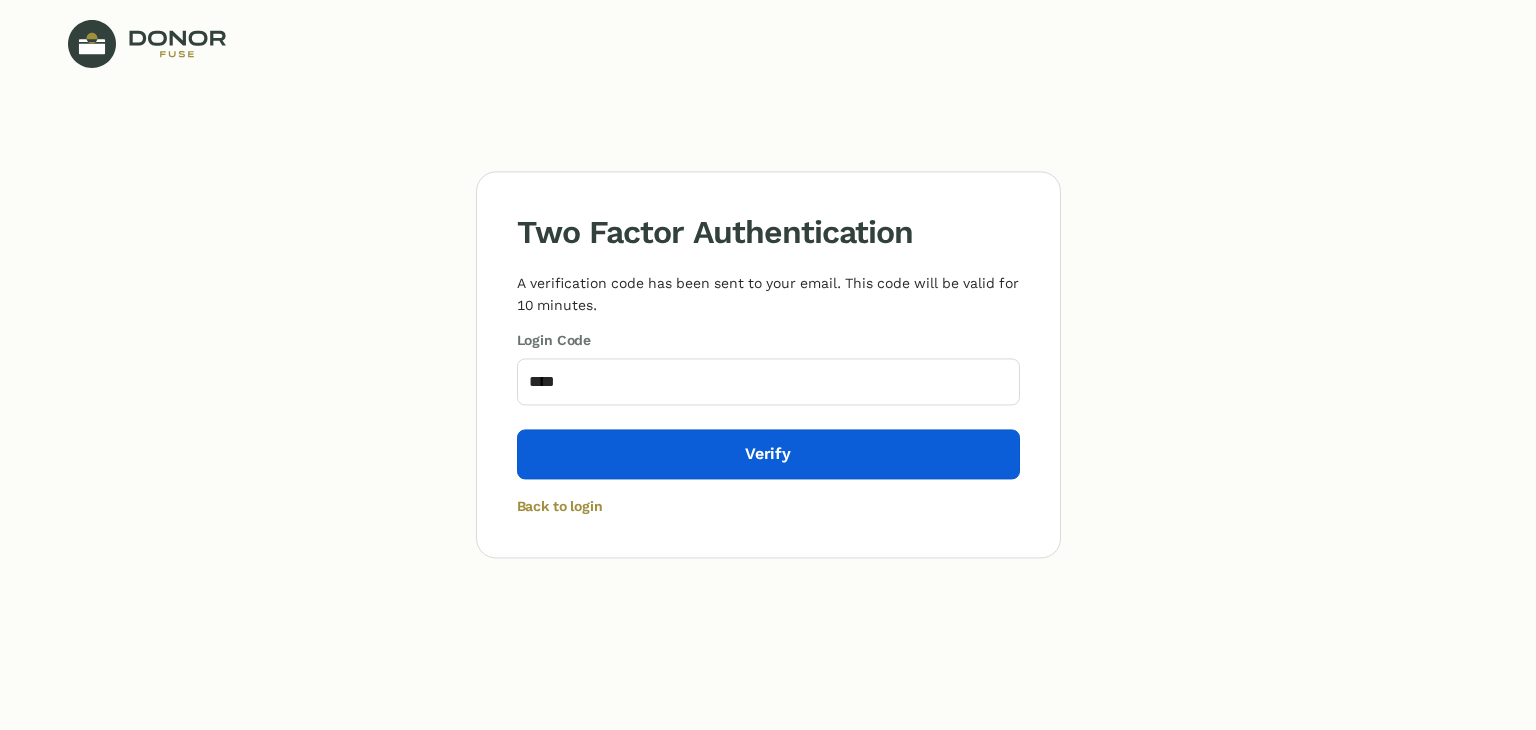 click on "Verify" at bounding box center [768, 454] 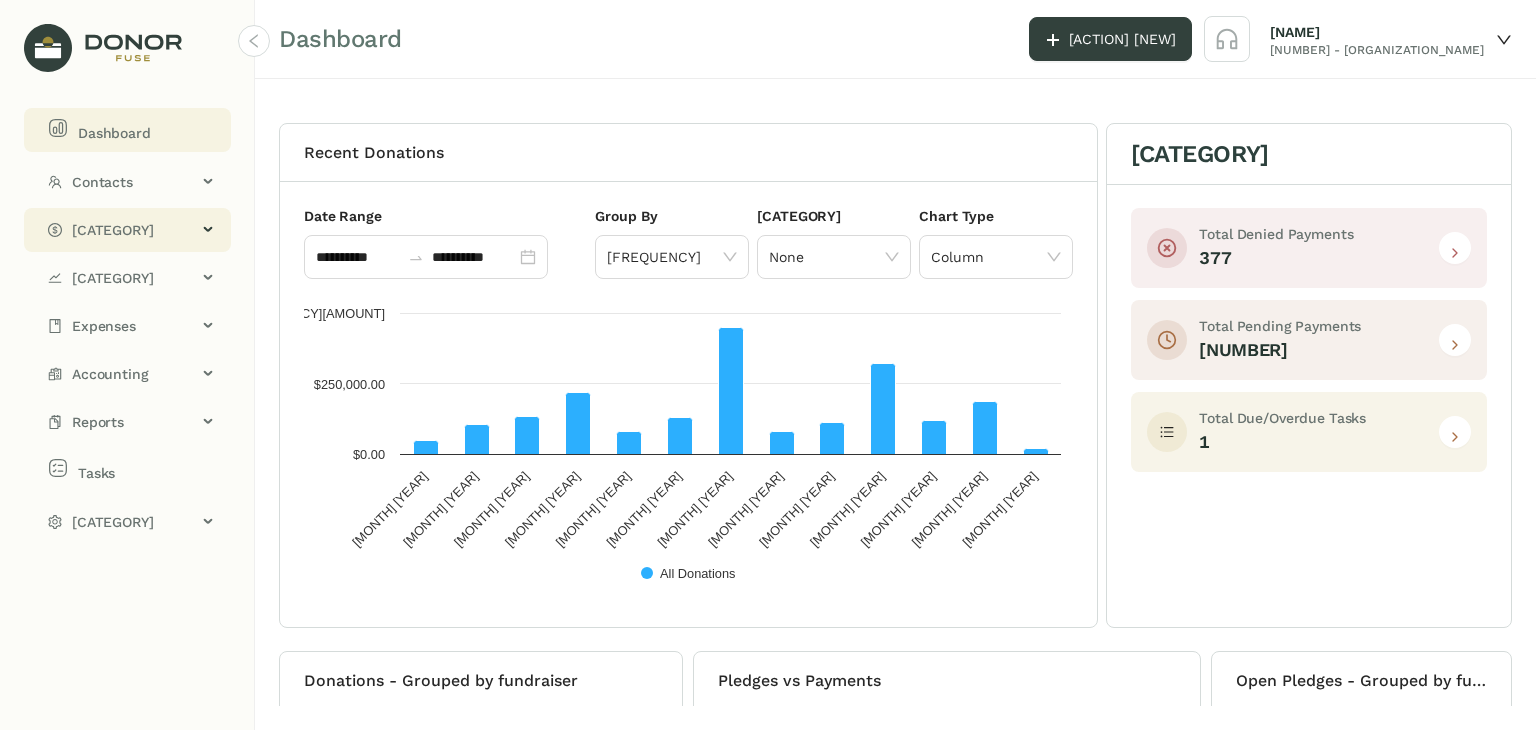 click on "[CATEGORY]" at bounding box center (134, 230) 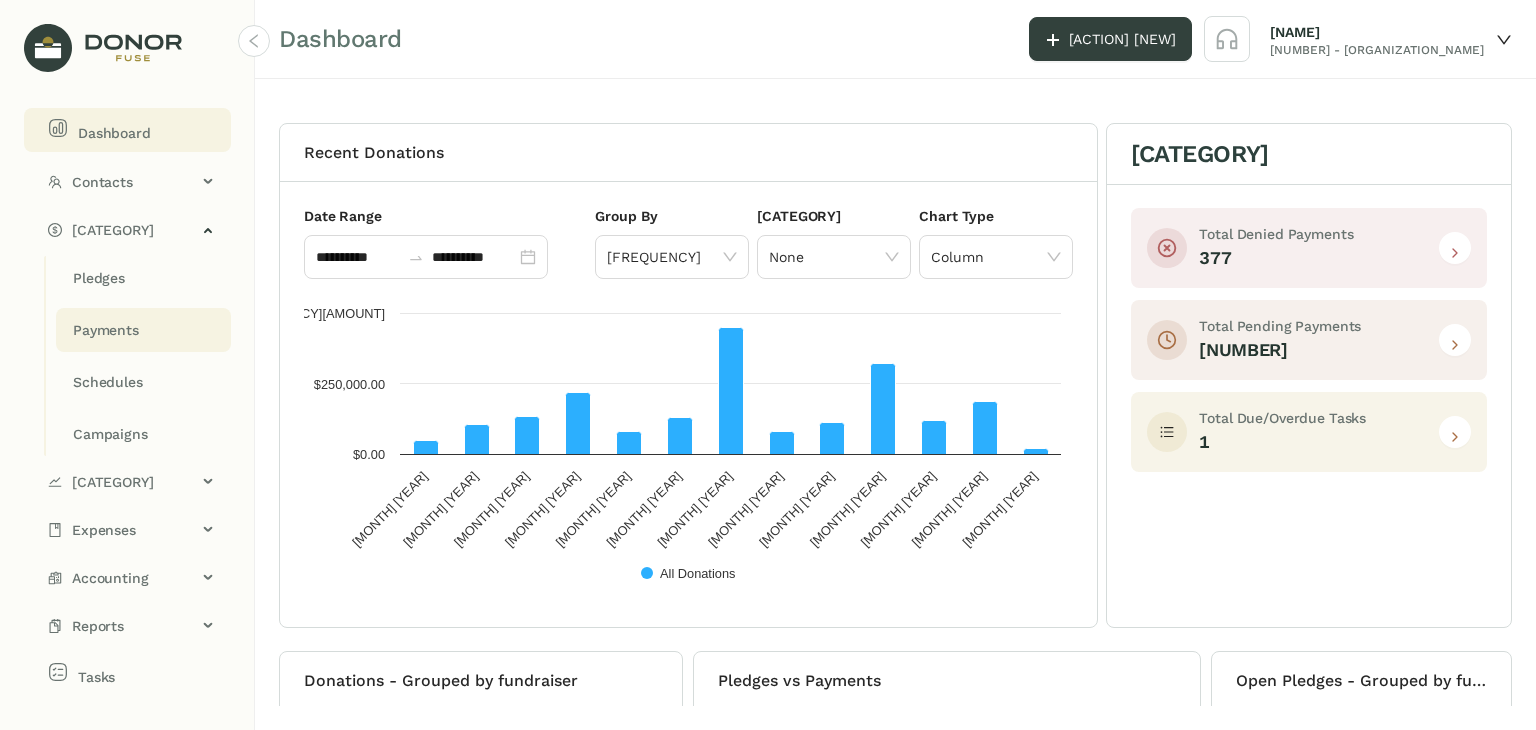 click on "Payments" at bounding box center (99, 278) 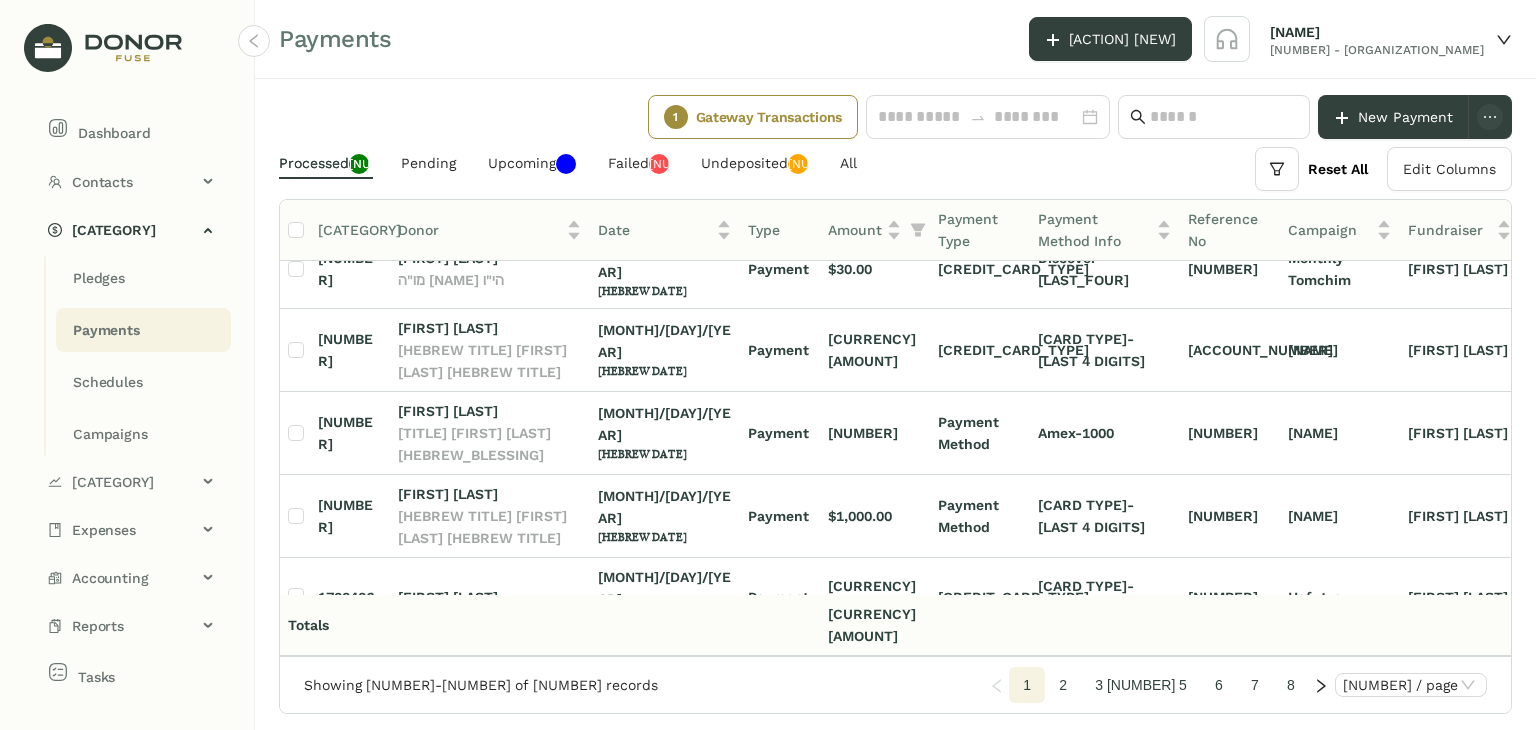scroll, scrollTop: 0, scrollLeft: 0, axis: both 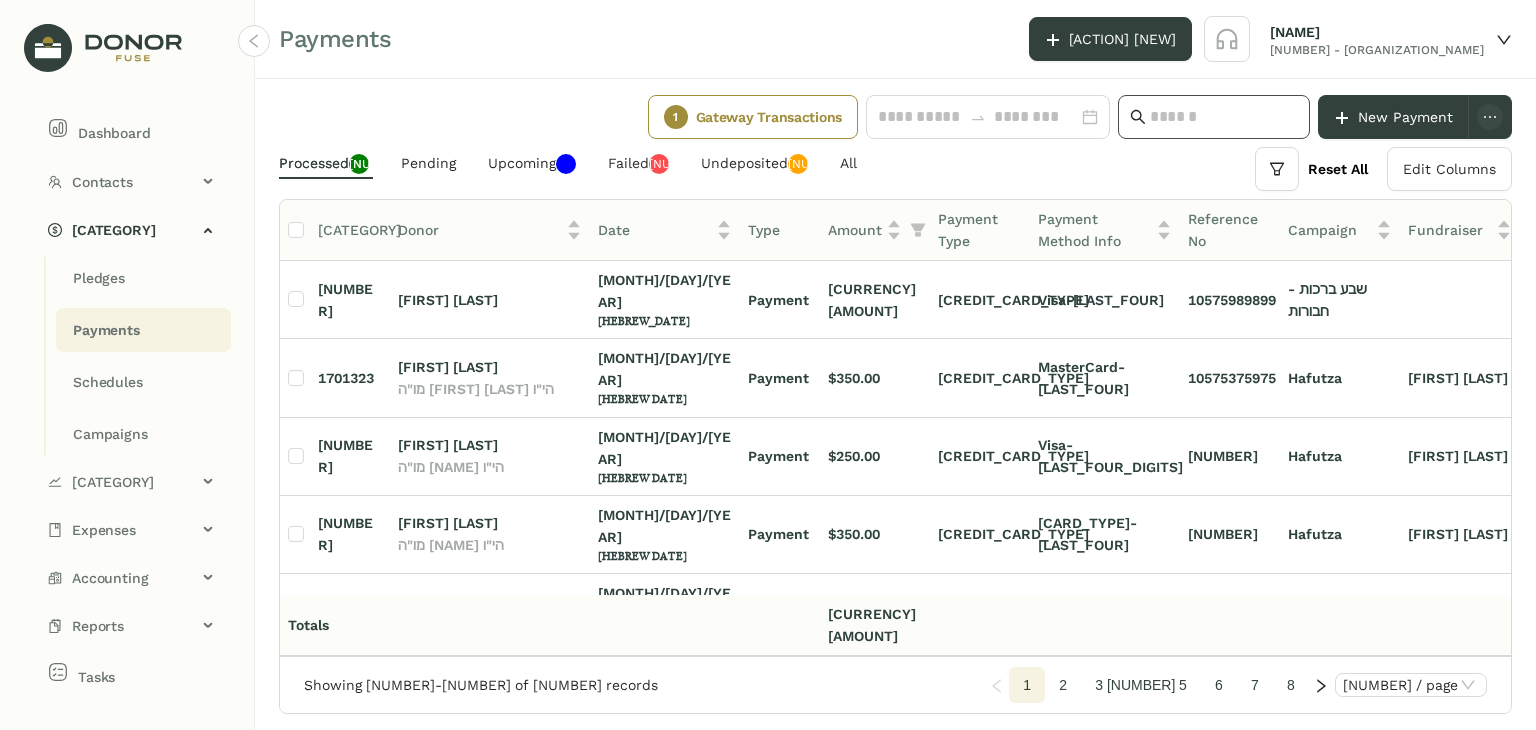 click at bounding box center (1224, 117) 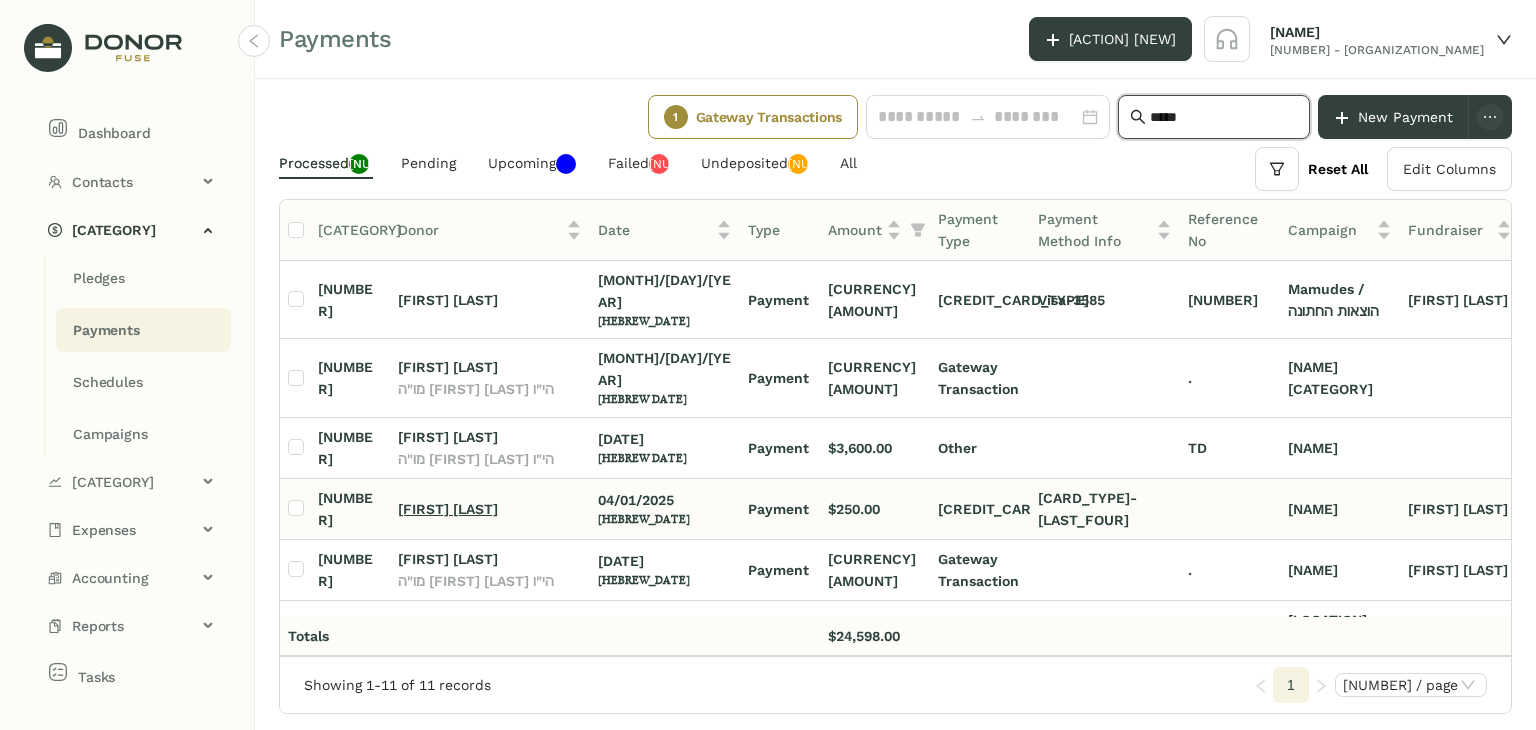 type on "*****" 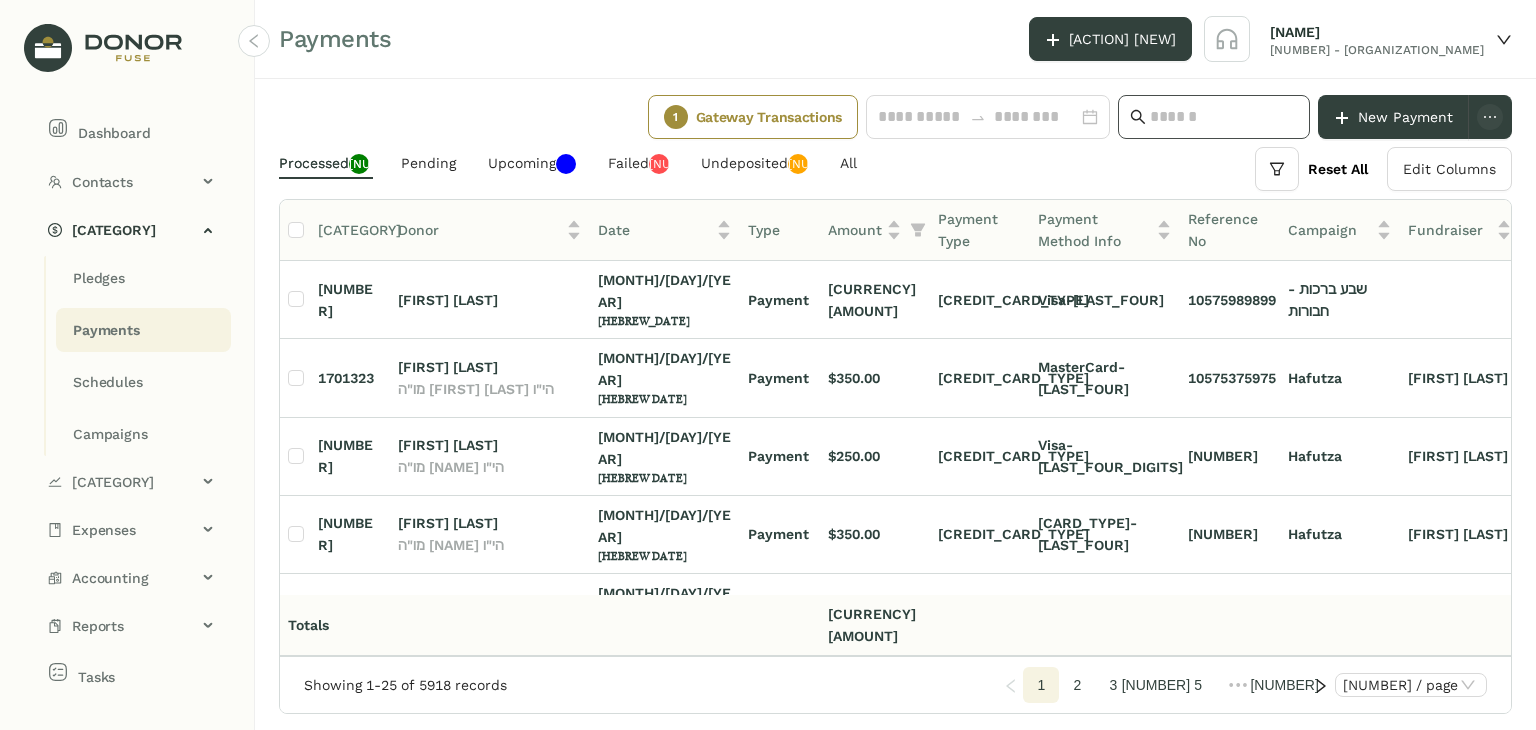 click at bounding box center [1224, 117] 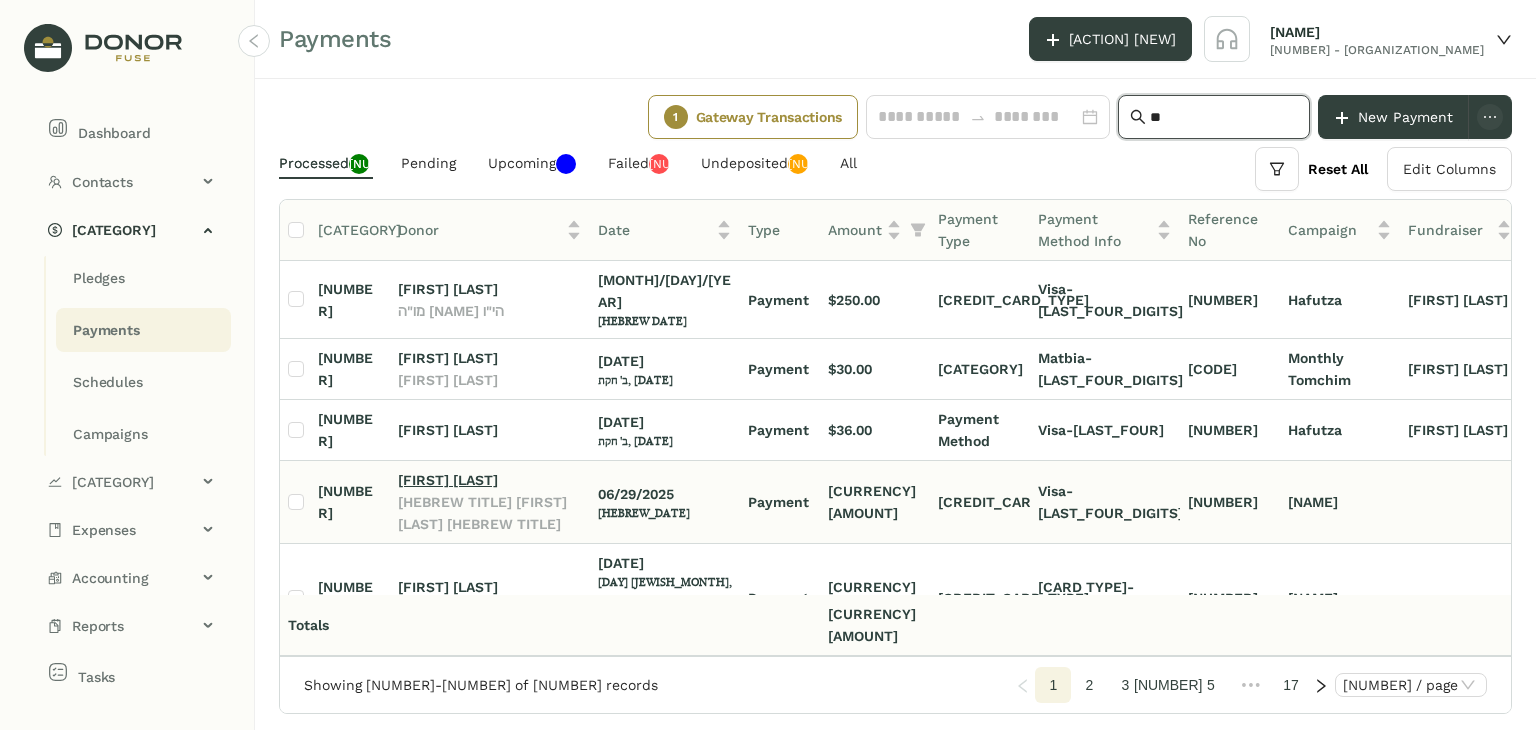 type on "**" 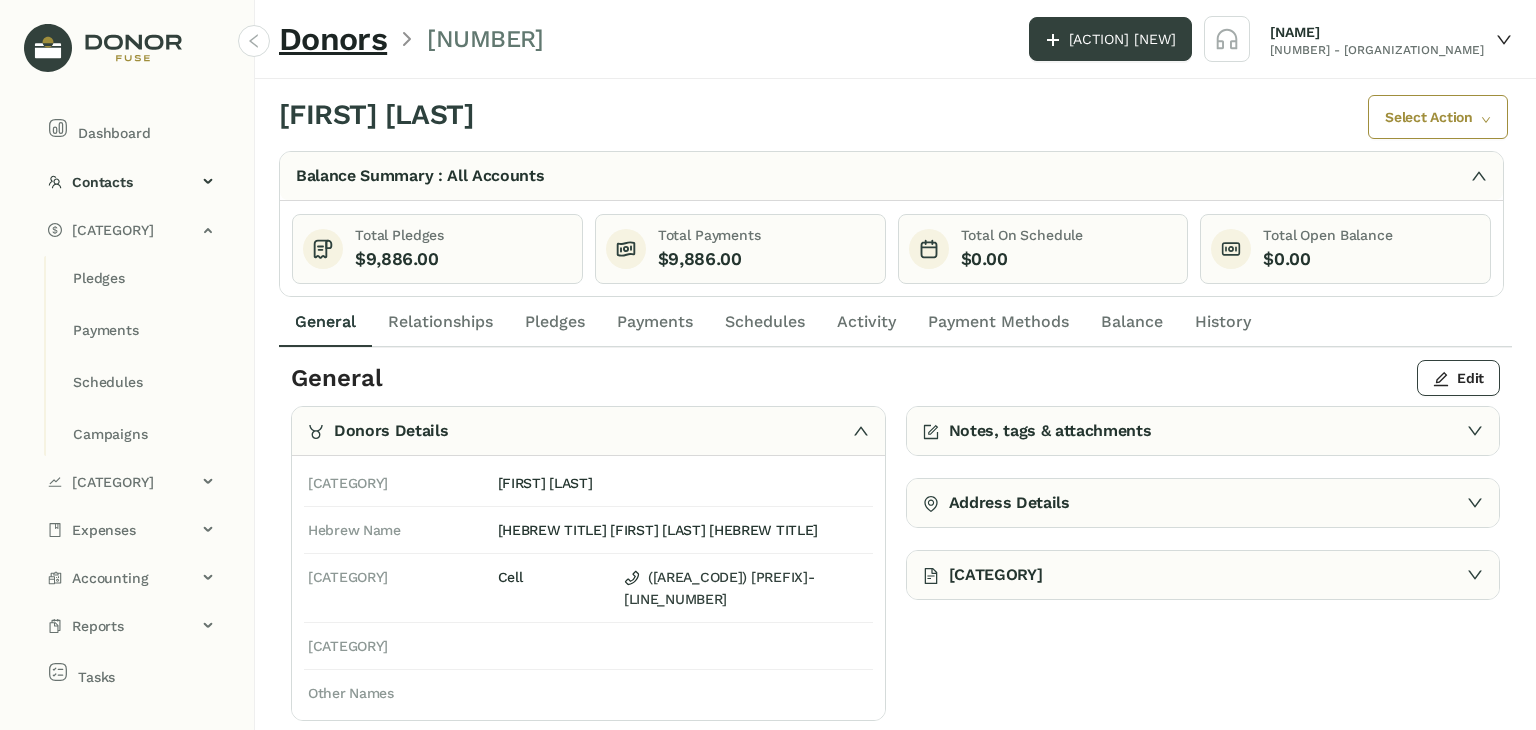 click on "Payments" at bounding box center (325, 322) 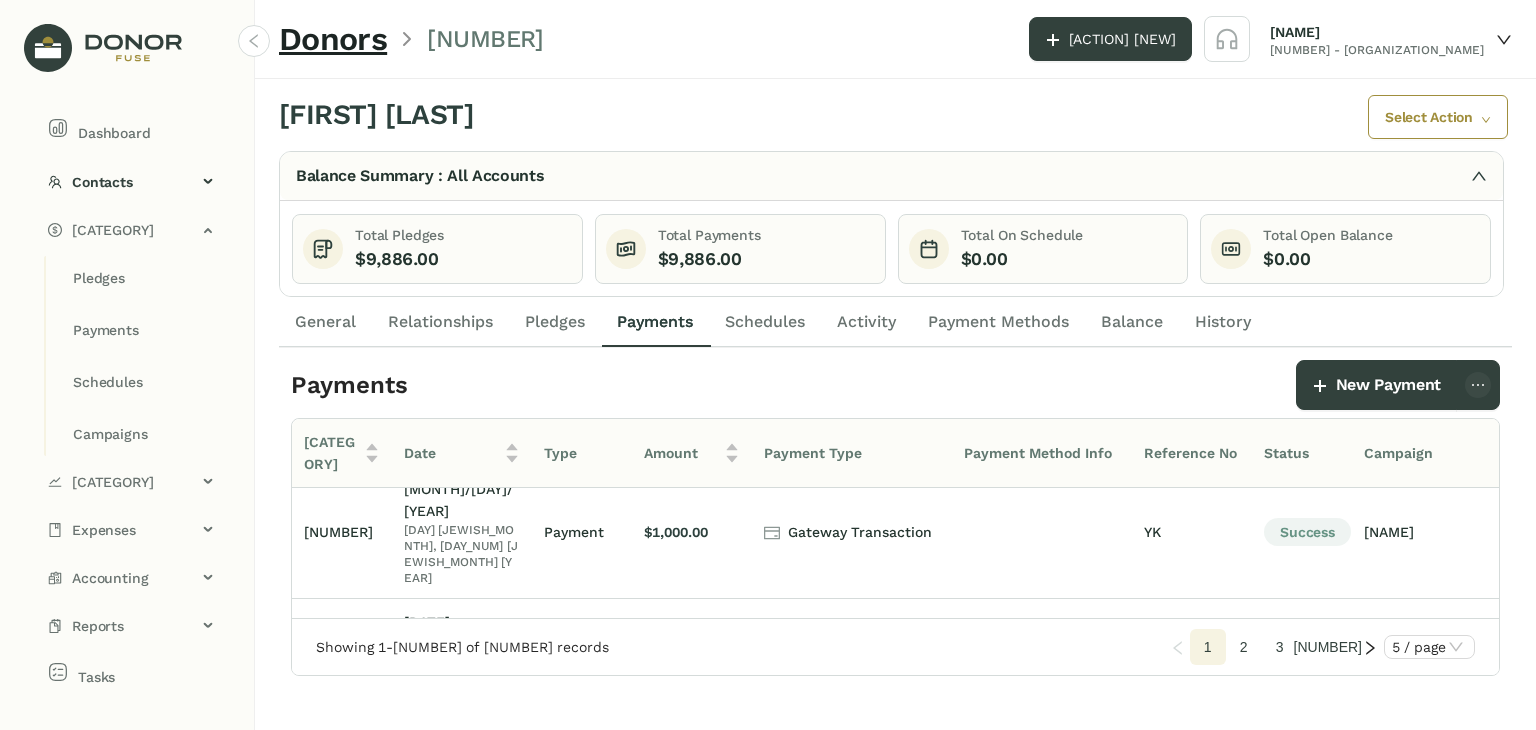 scroll, scrollTop: 209, scrollLeft: 0, axis: vertical 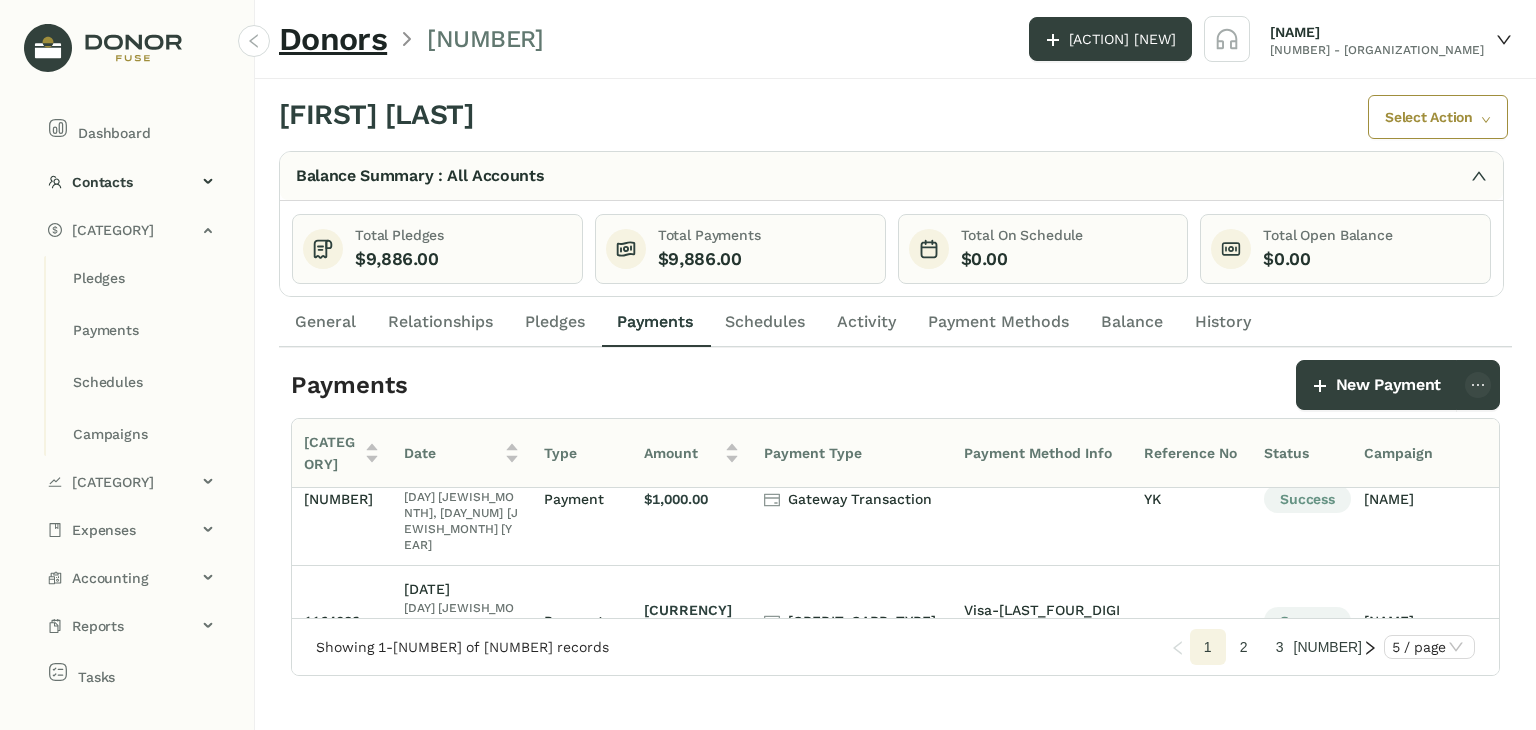 click on "2" at bounding box center [1208, 647] 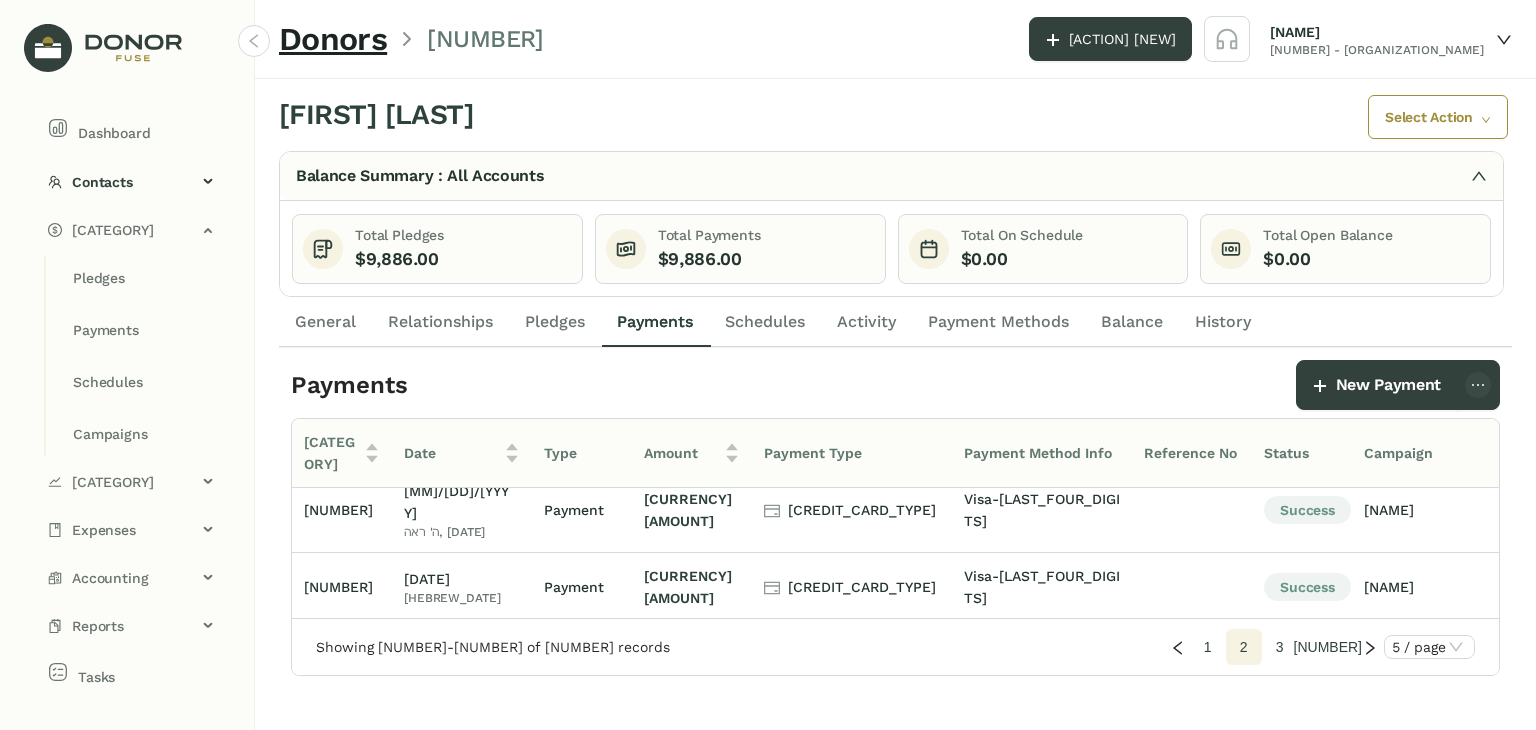 scroll, scrollTop: 216, scrollLeft: 0, axis: vertical 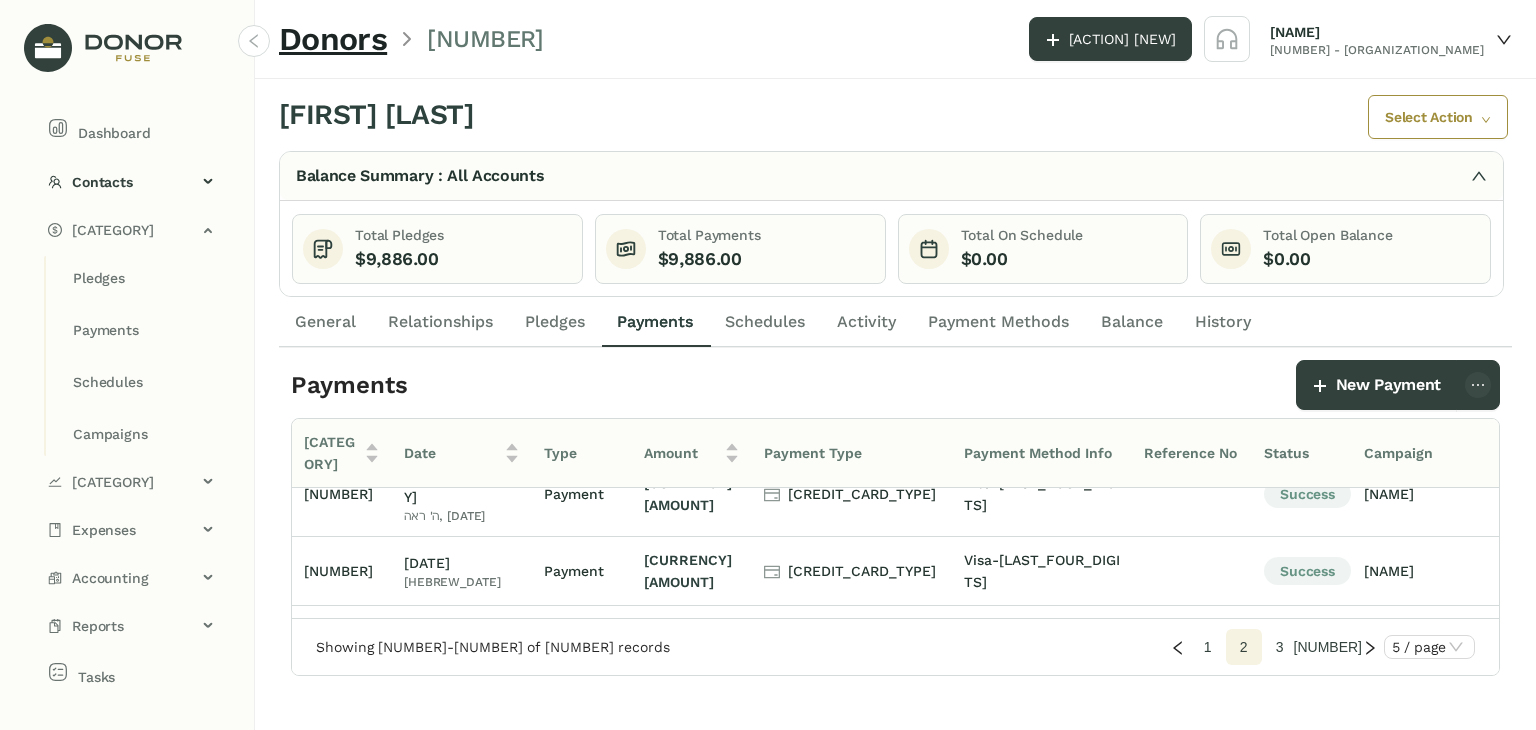 click on "3" at bounding box center [1208, 647] 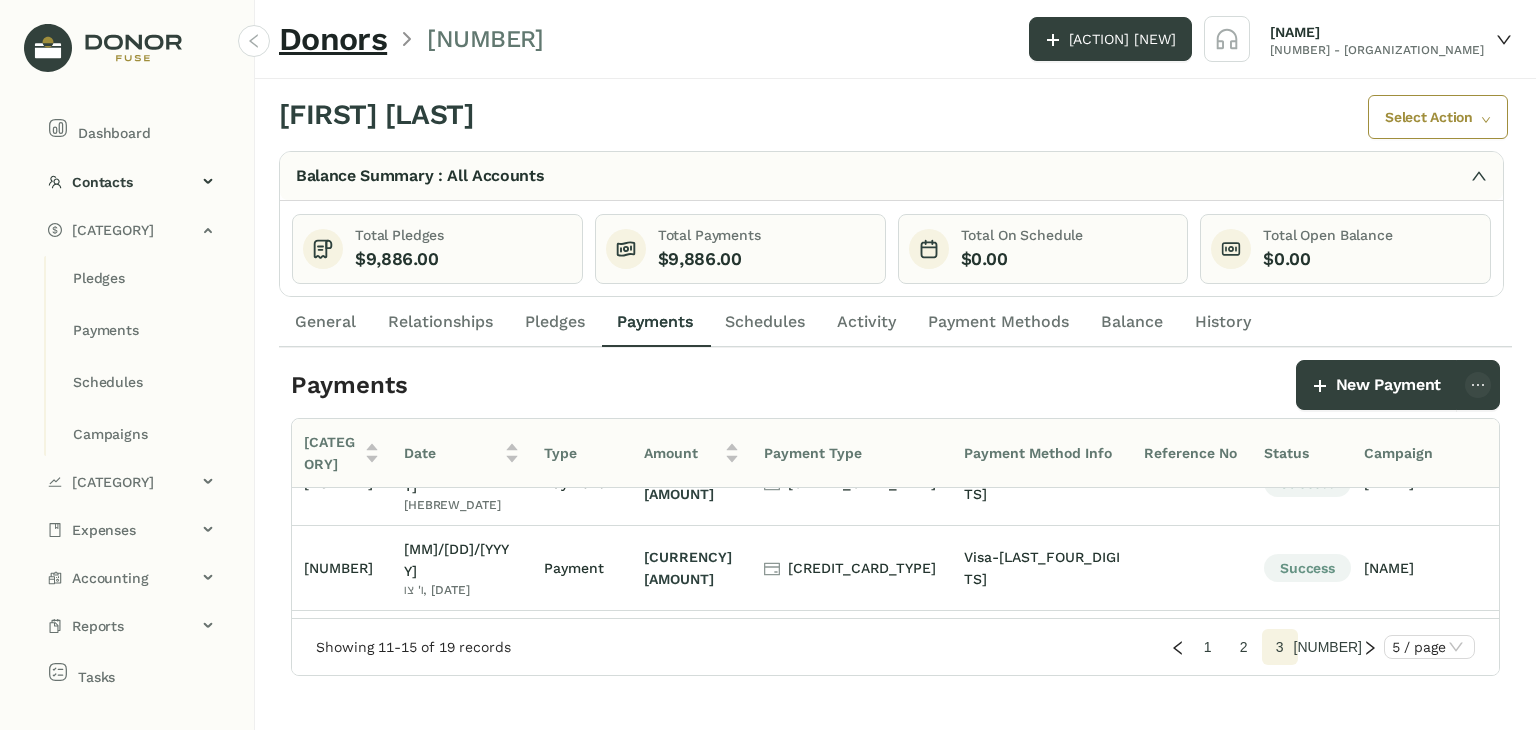 scroll, scrollTop: 232, scrollLeft: 0, axis: vertical 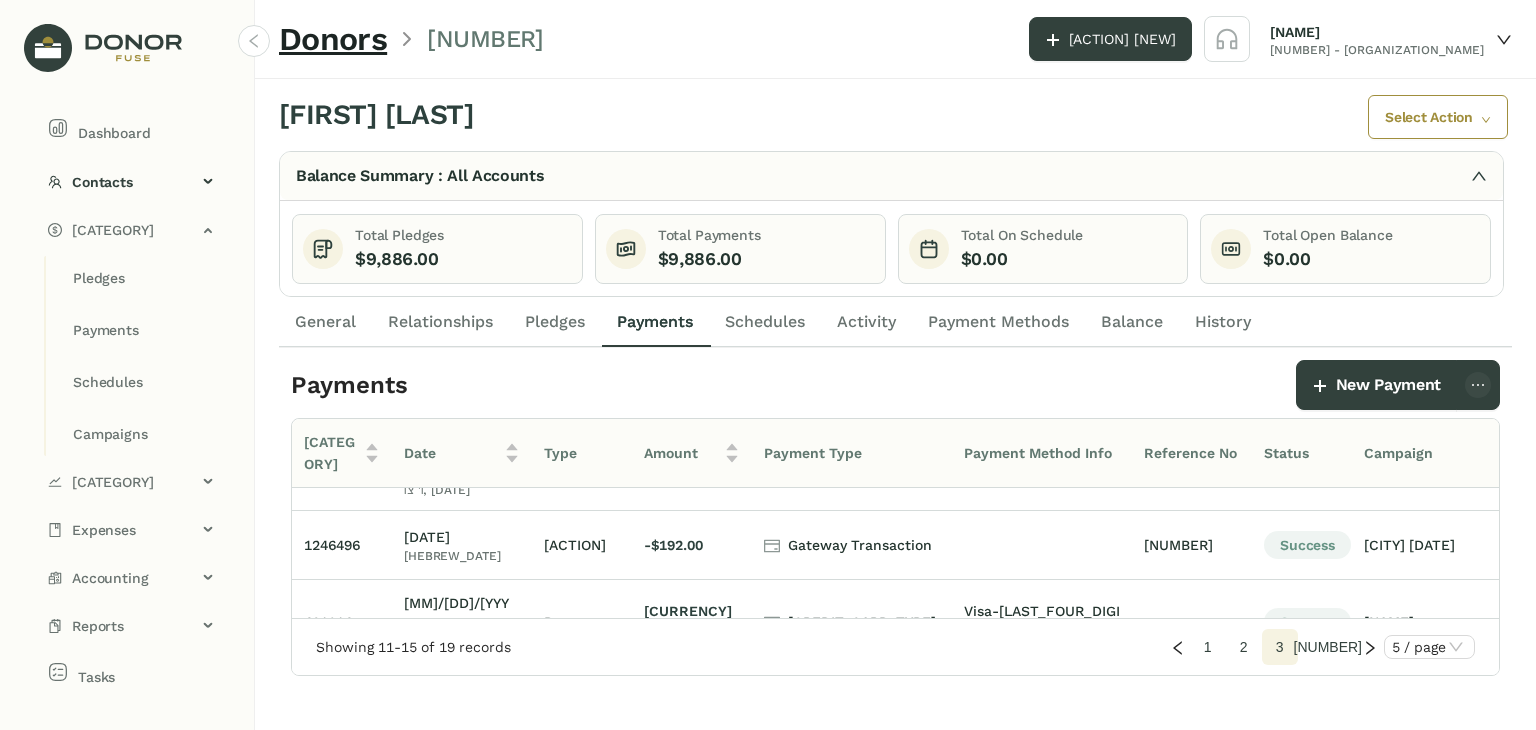 click on "4" at bounding box center [1208, 647] 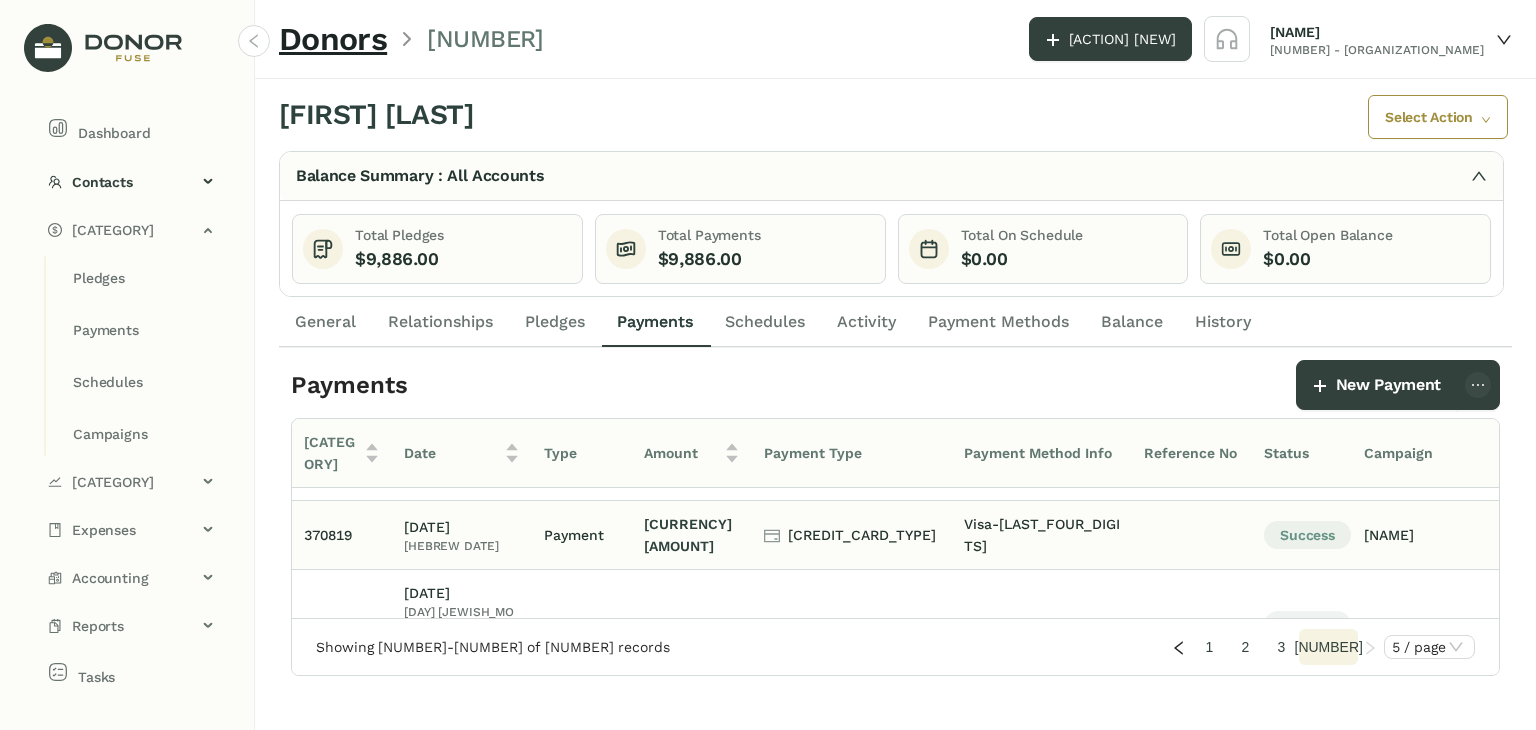 scroll, scrollTop: 0, scrollLeft: 0, axis: both 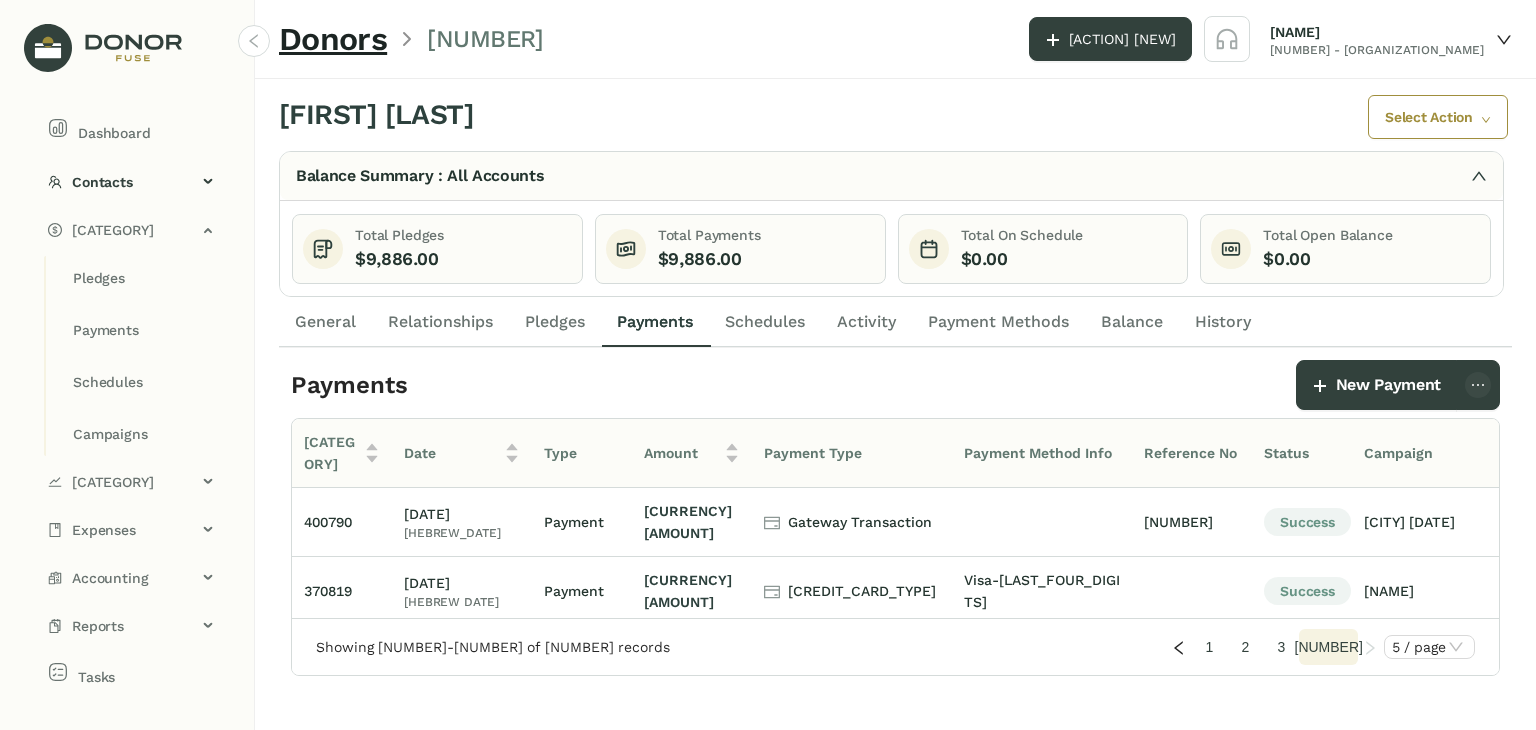 click on "1" at bounding box center (1209, 647) 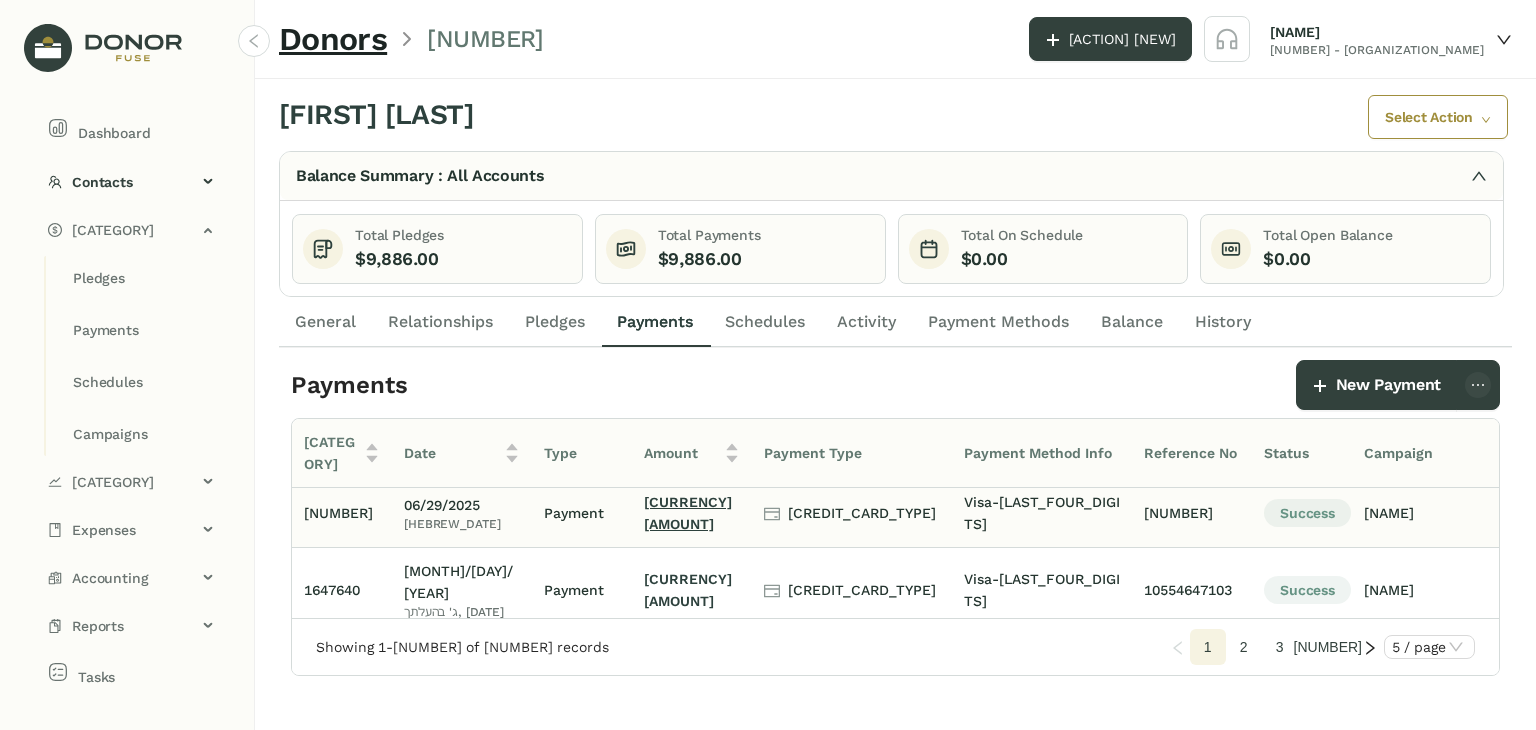scroll, scrollTop: 0, scrollLeft: 0, axis: both 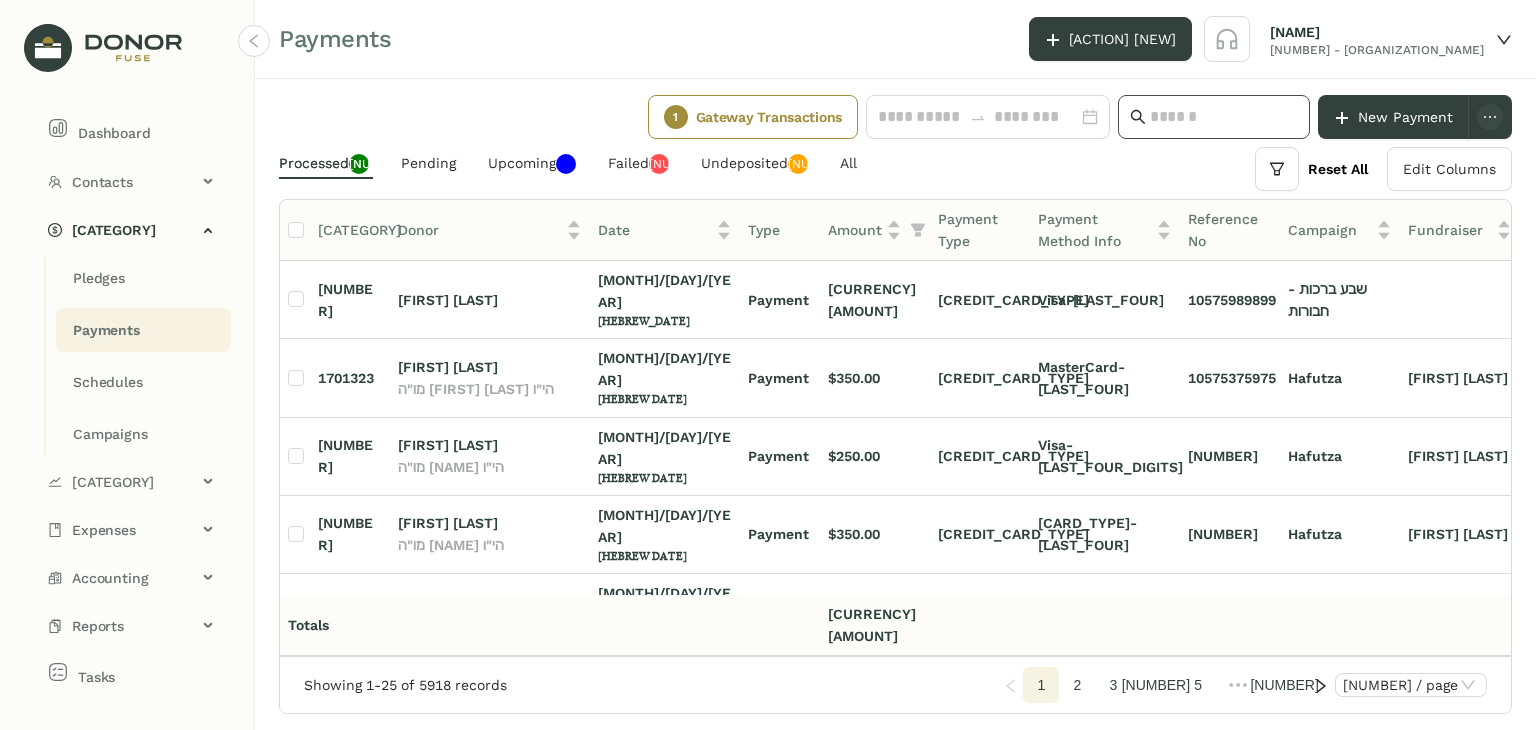 click at bounding box center [1224, 117] 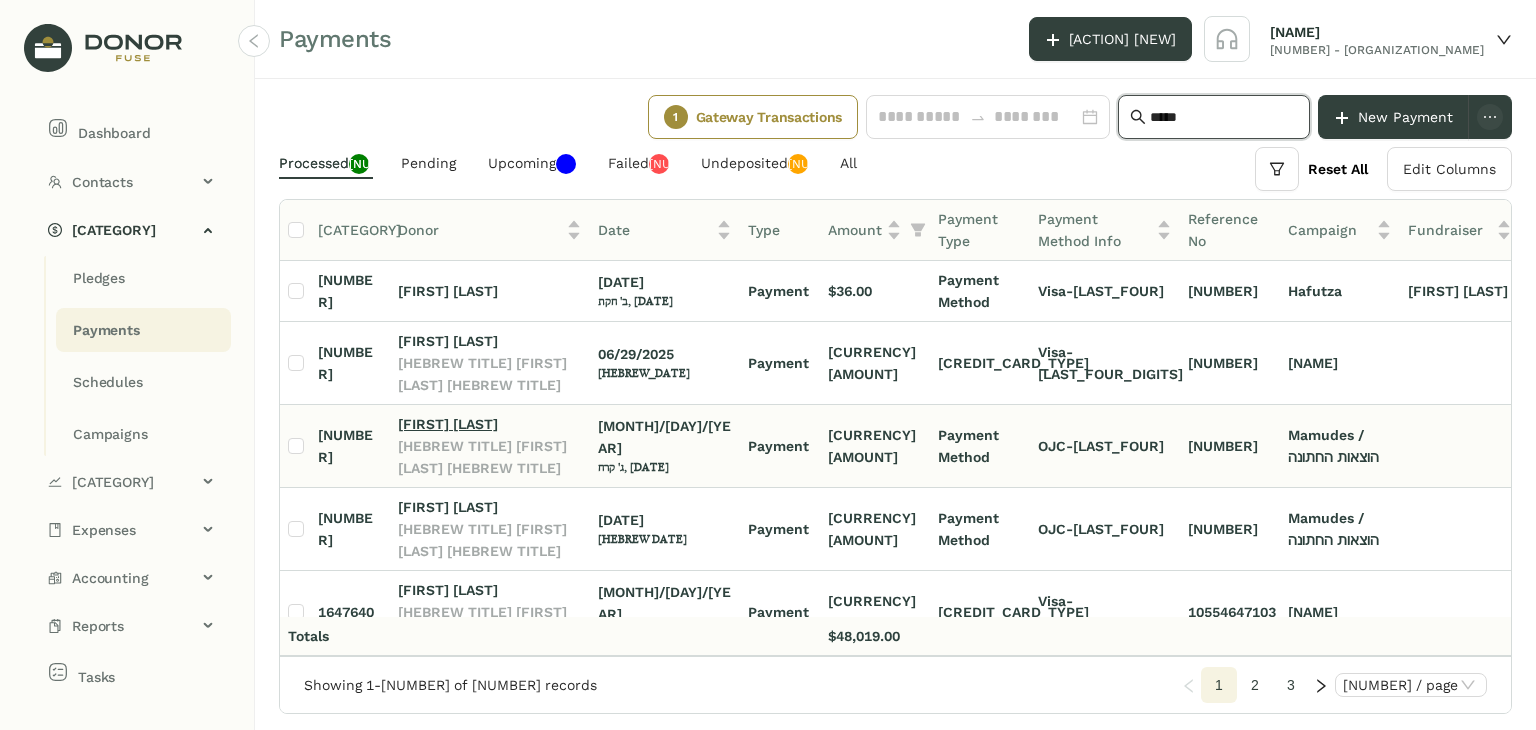 type on "*****" 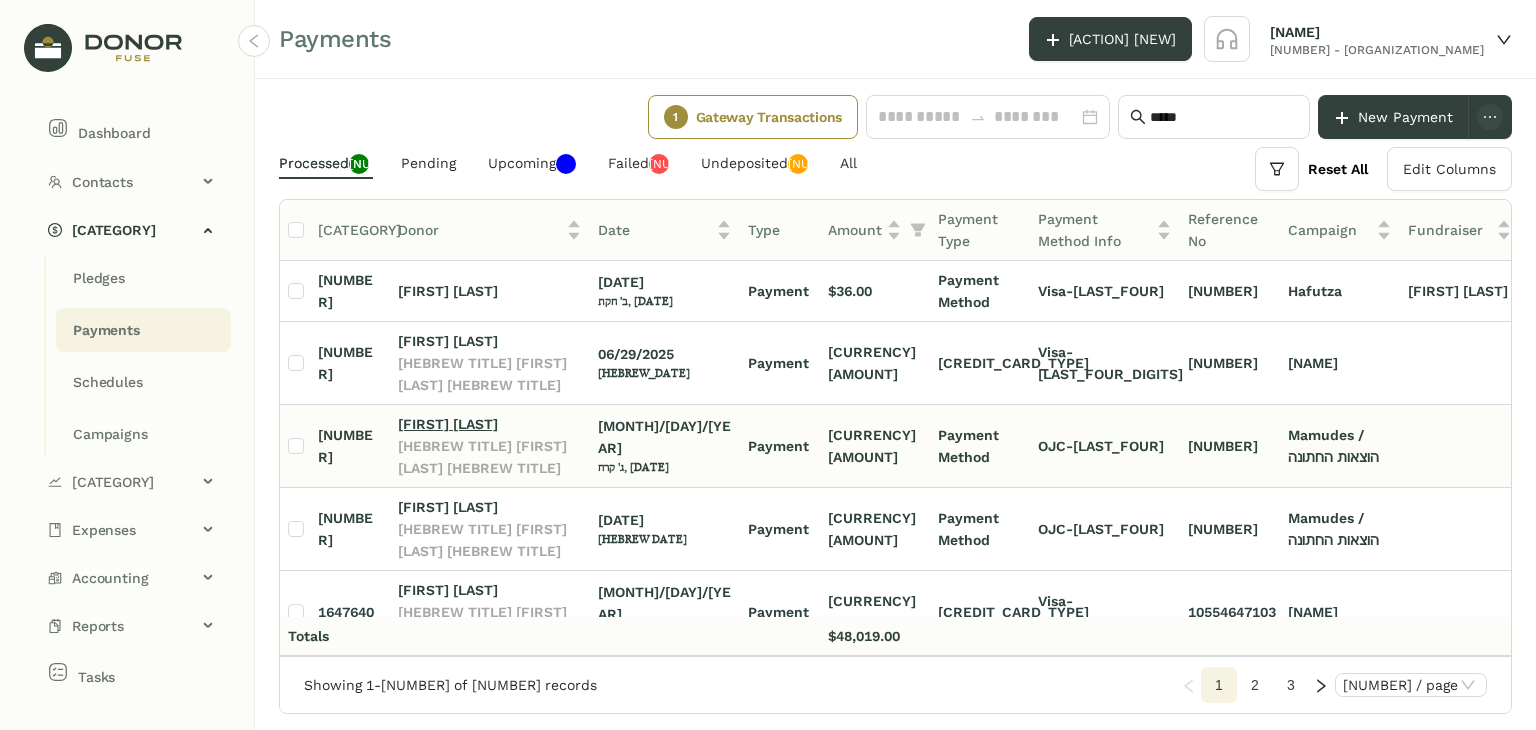 click on "Avrum Chaim kahan" at bounding box center [448, 424] 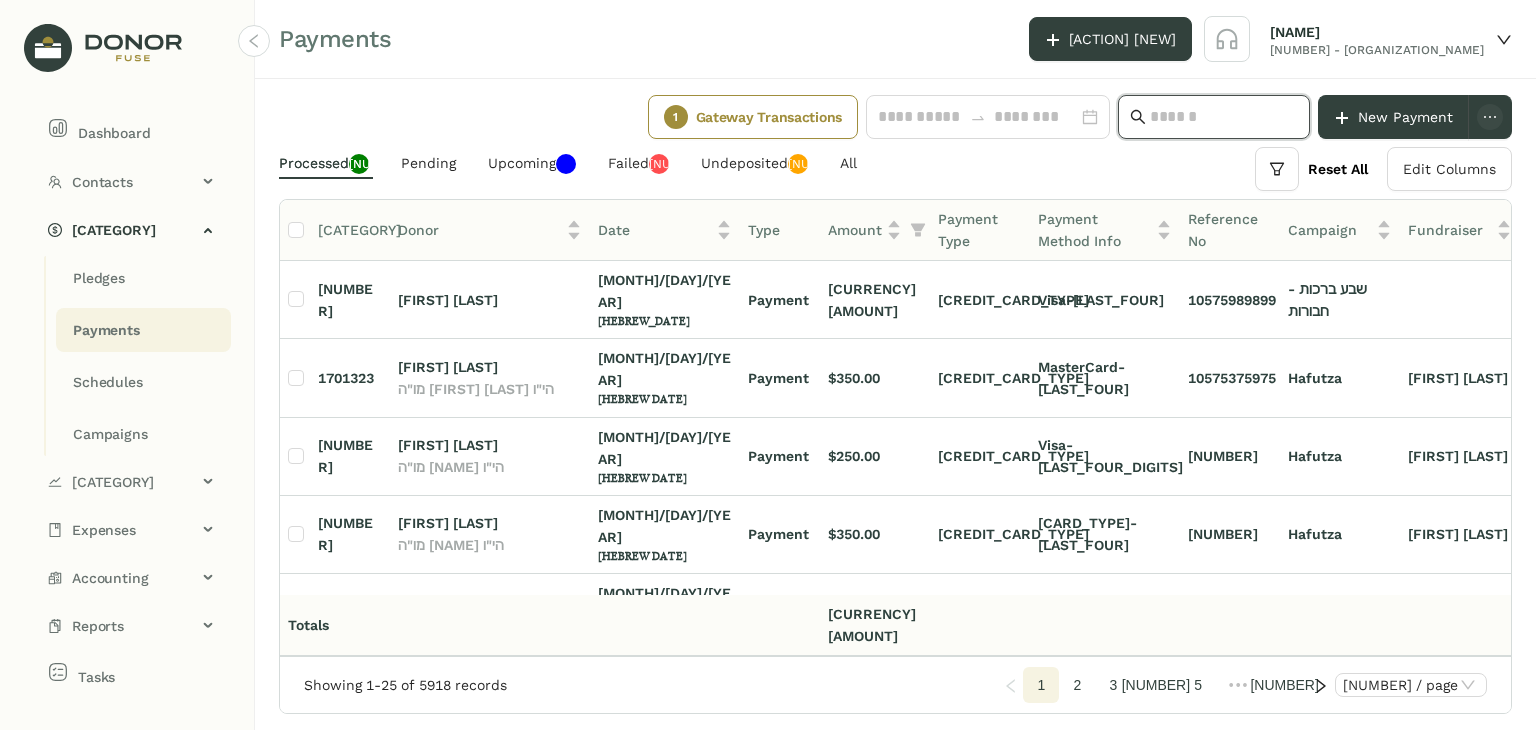 click at bounding box center (1224, 117) 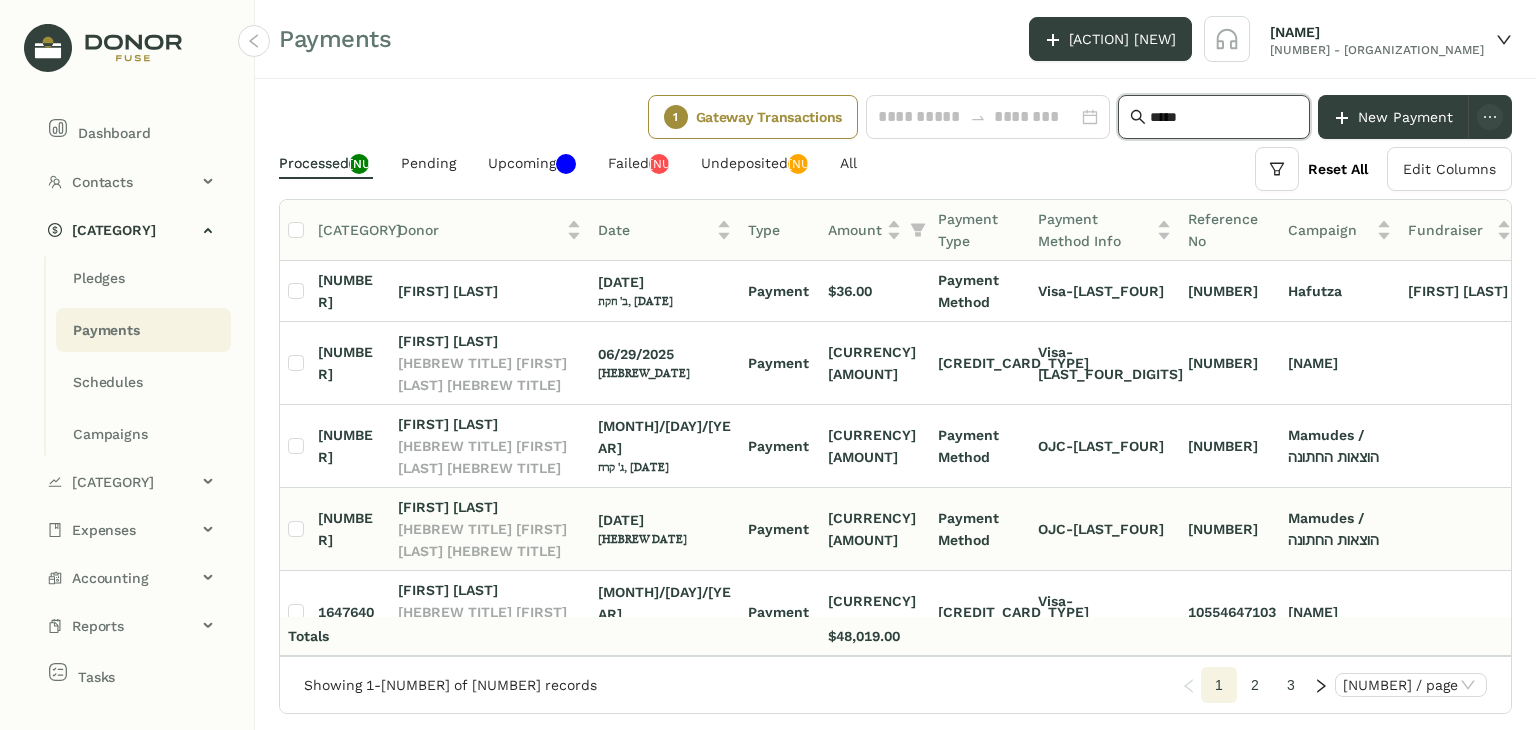 scroll, scrollTop: 100, scrollLeft: 0, axis: vertical 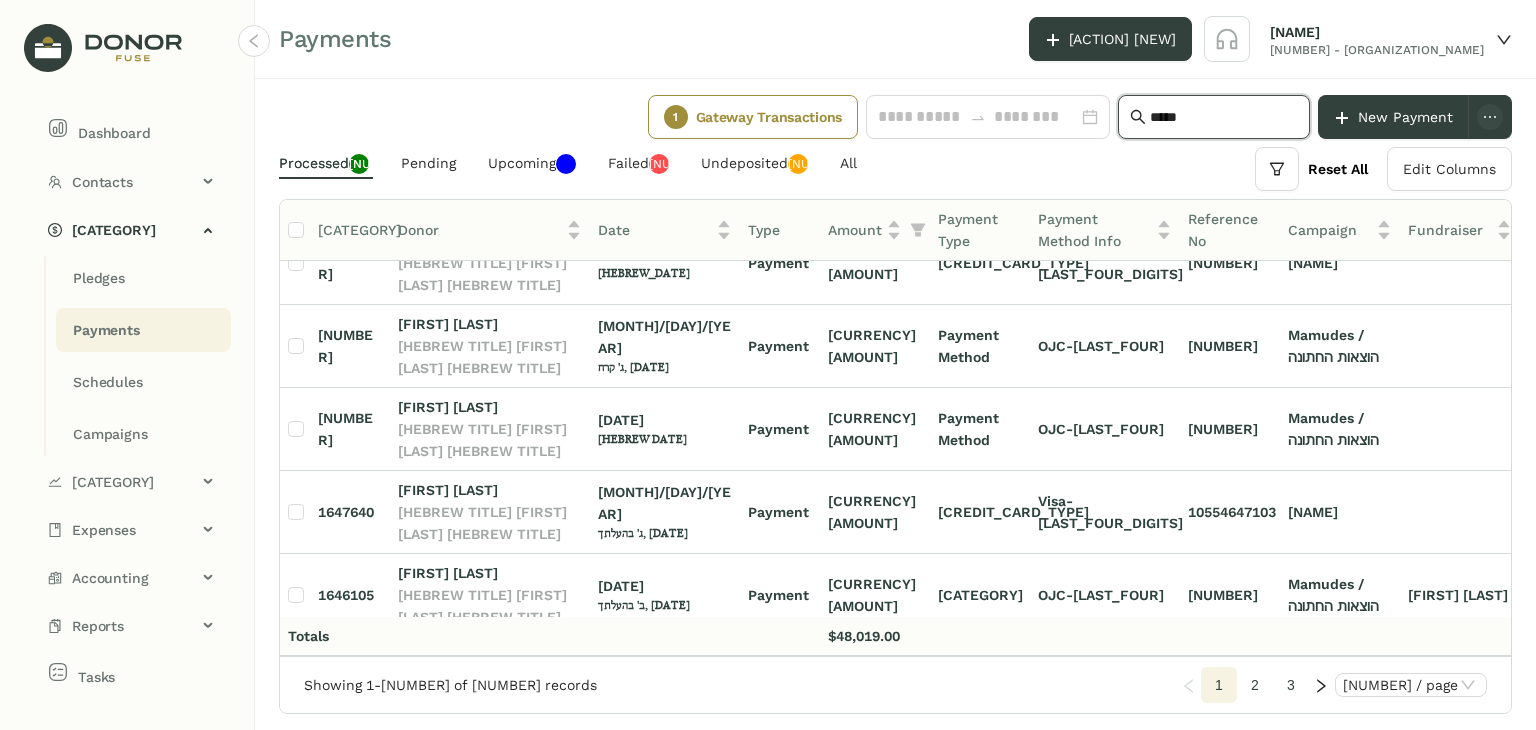type on "*****" 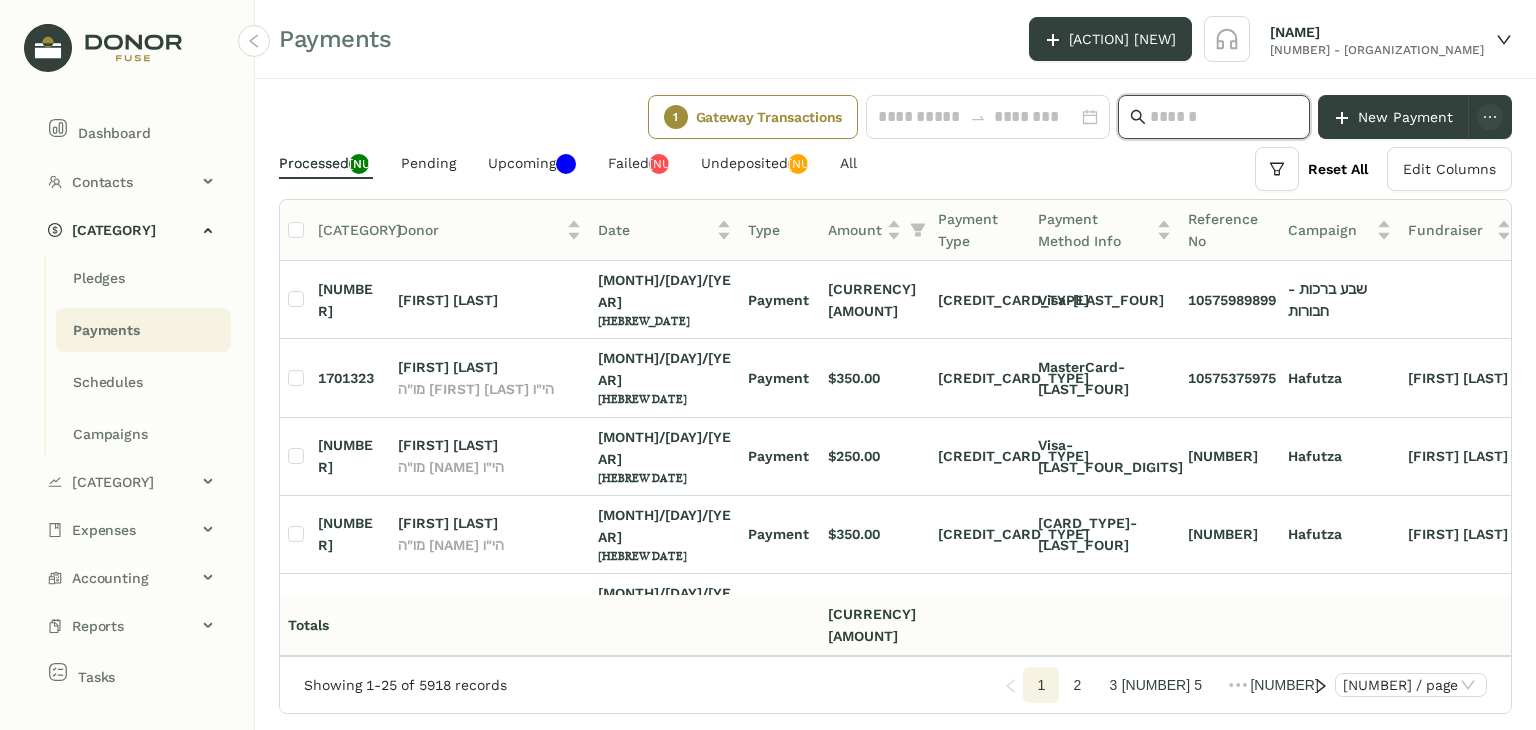 click at bounding box center [1224, 117] 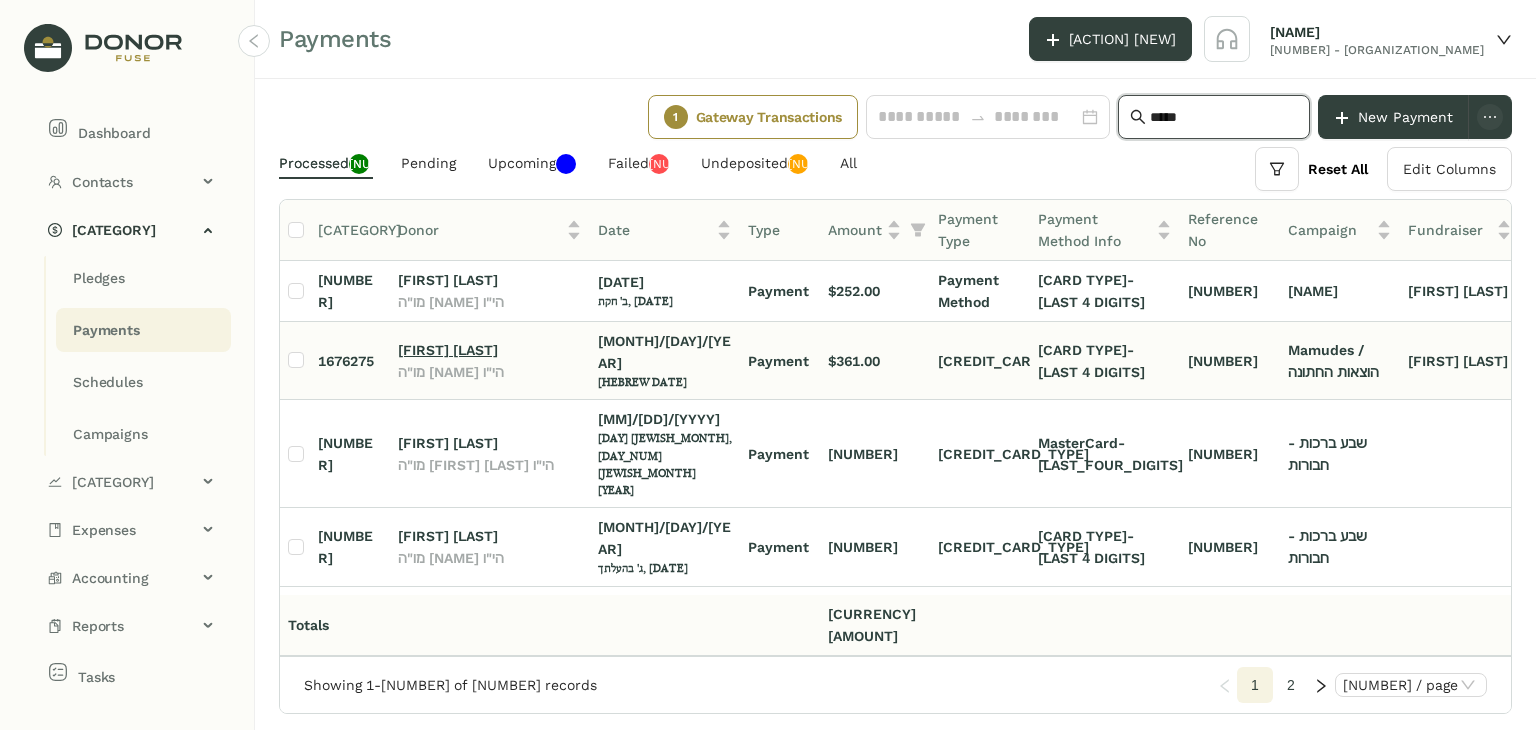 type on "*****" 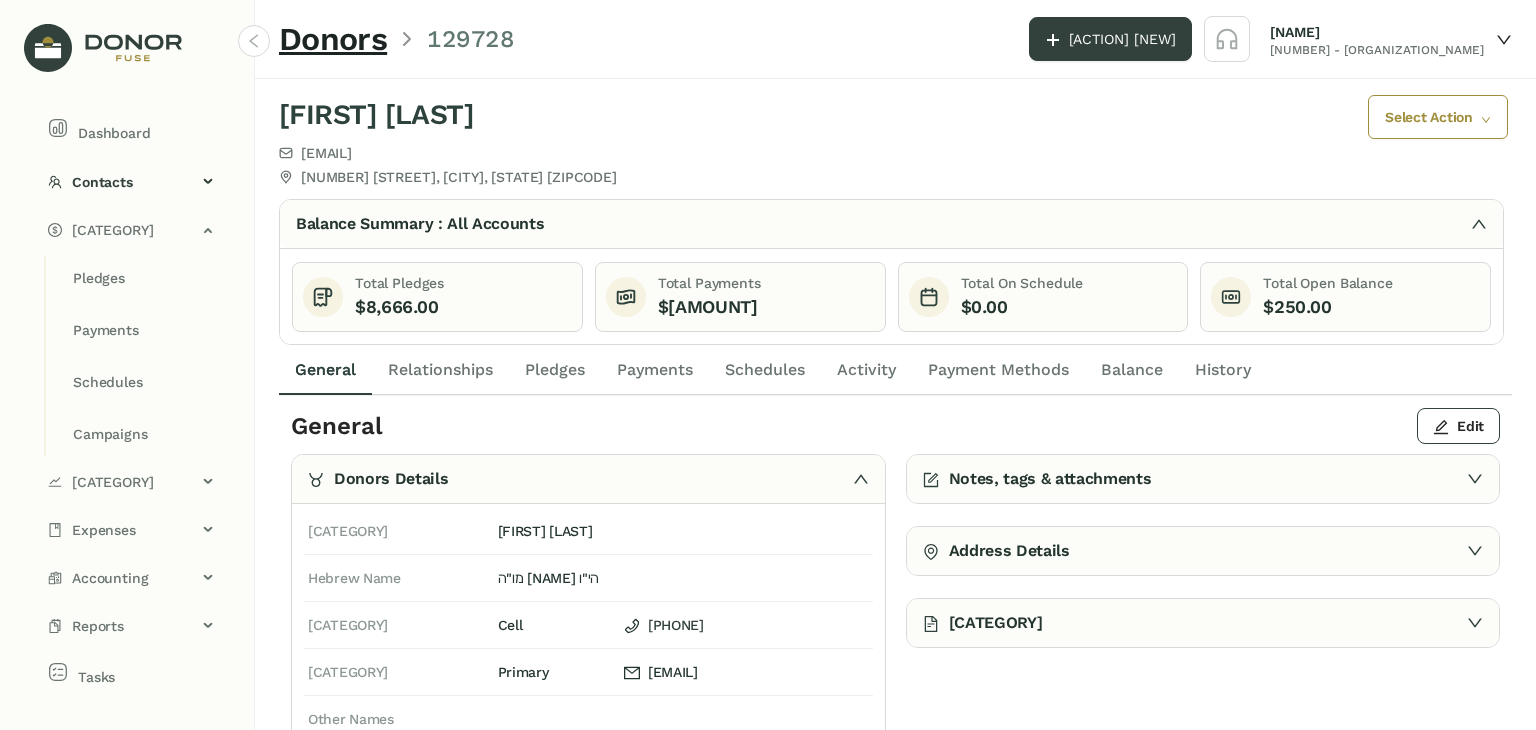 click on "Payment Methods" at bounding box center [325, 370] 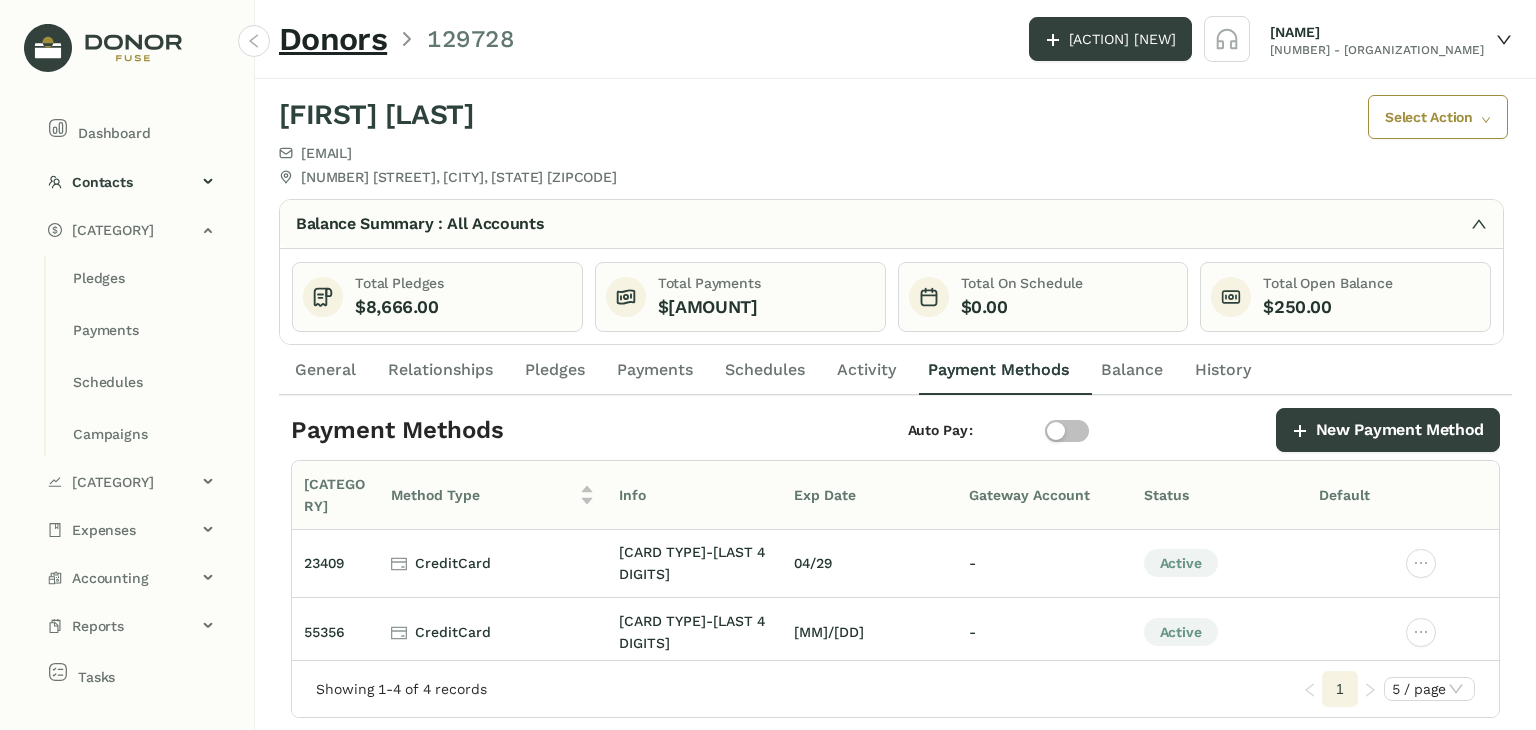 scroll, scrollTop: 85, scrollLeft: 0, axis: vertical 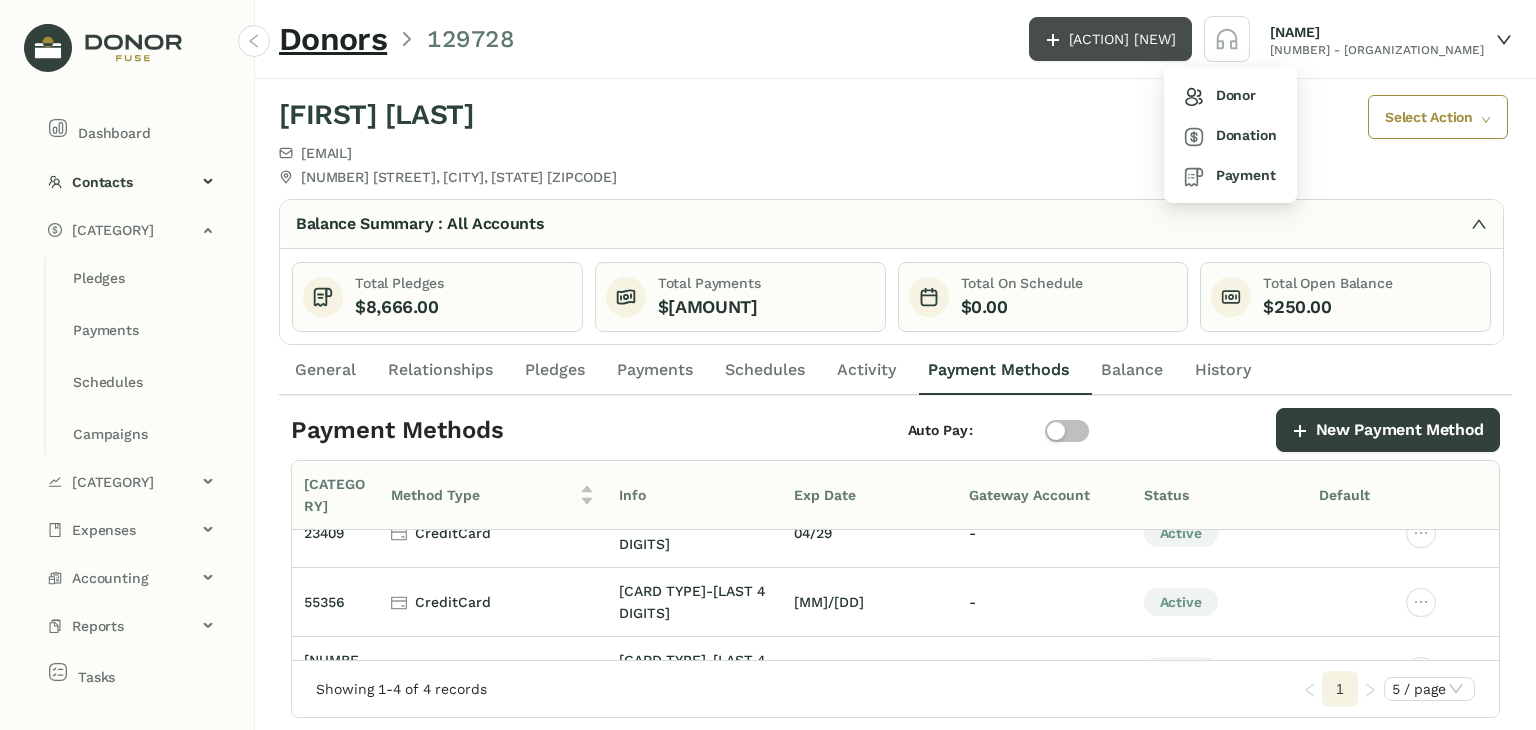 click on "Add New" at bounding box center (1122, 39) 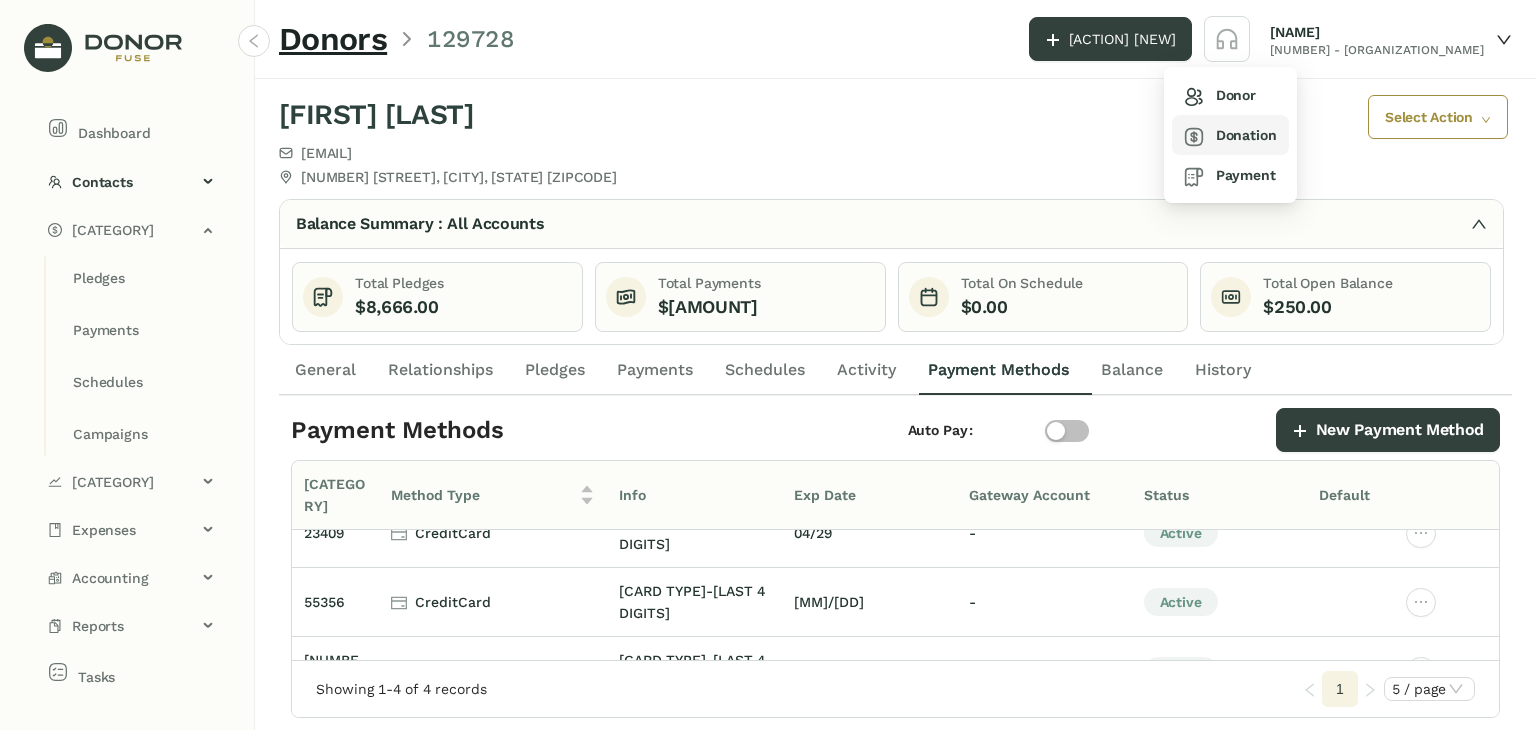 click on "Donation" at bounding box center (1220, 95) 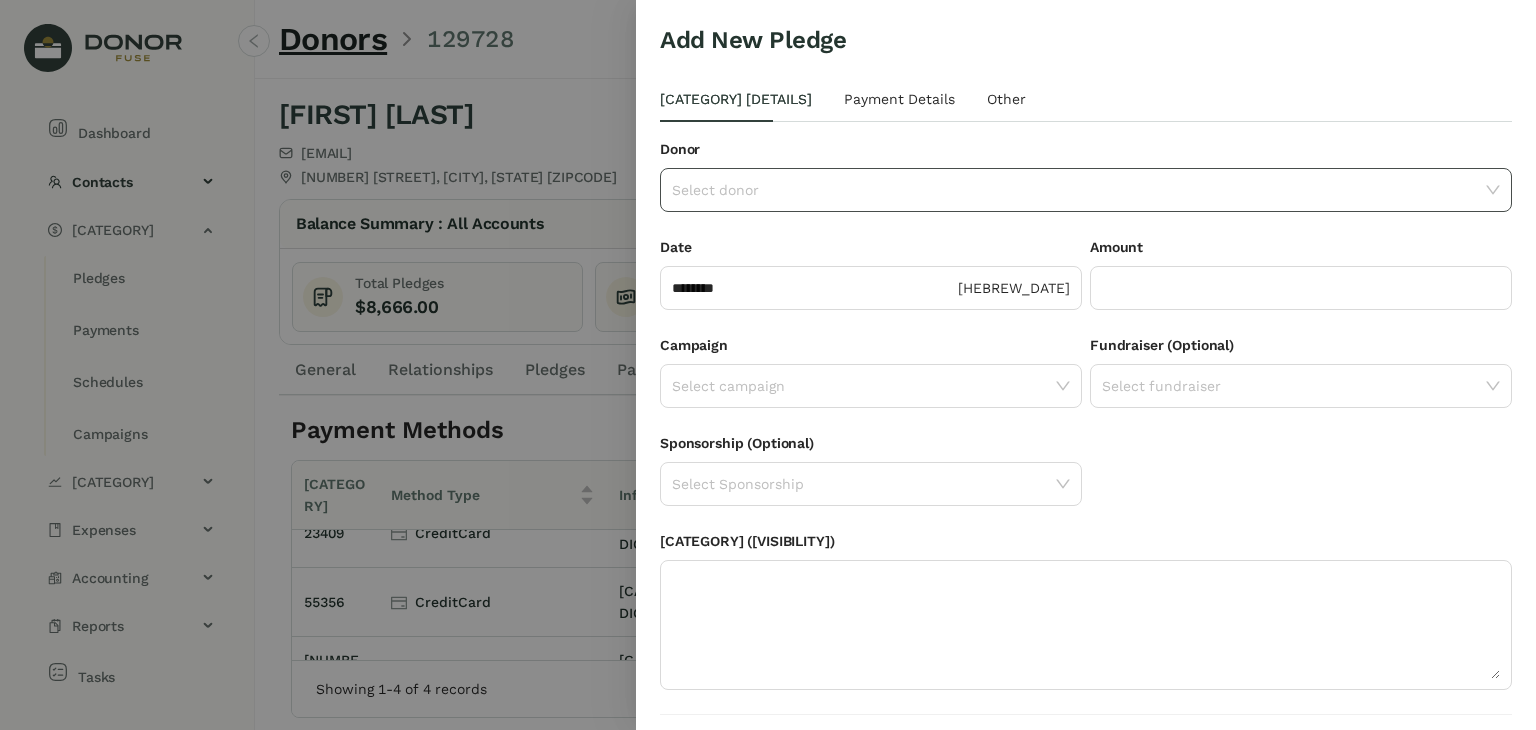 click at bounding box center [1079, 190] 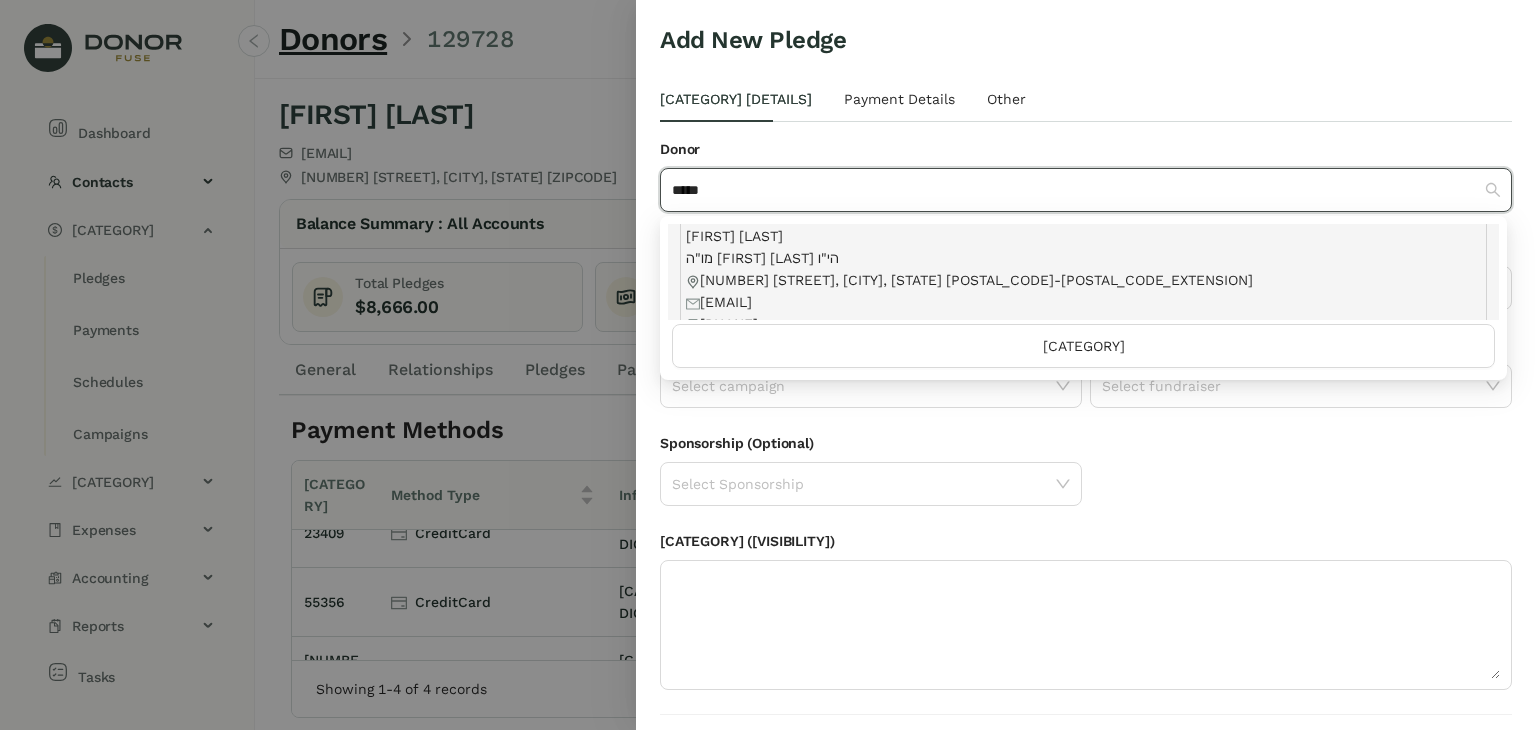 scroll, scrollTop: 200, scrollLeft: 0, axis: vertical 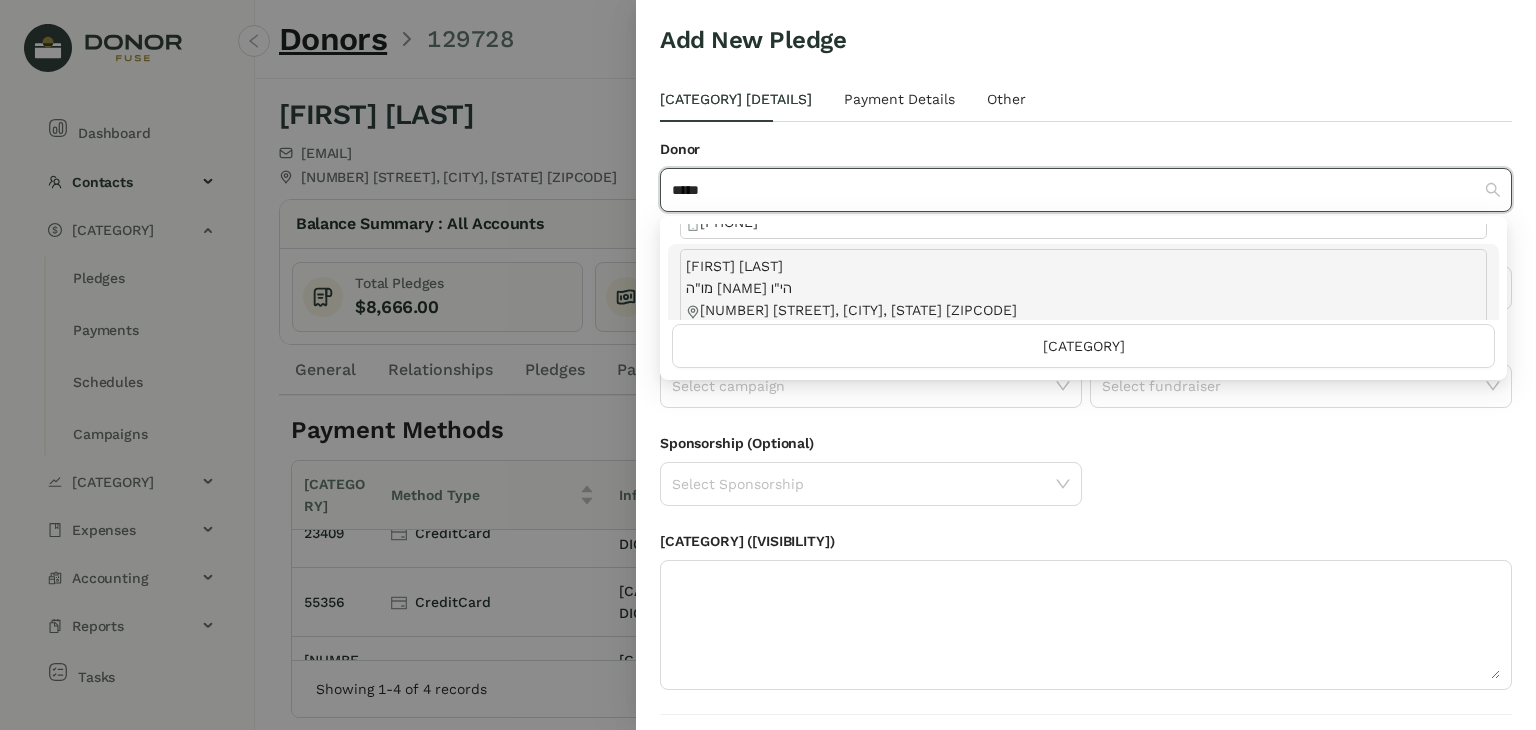type on "*****" 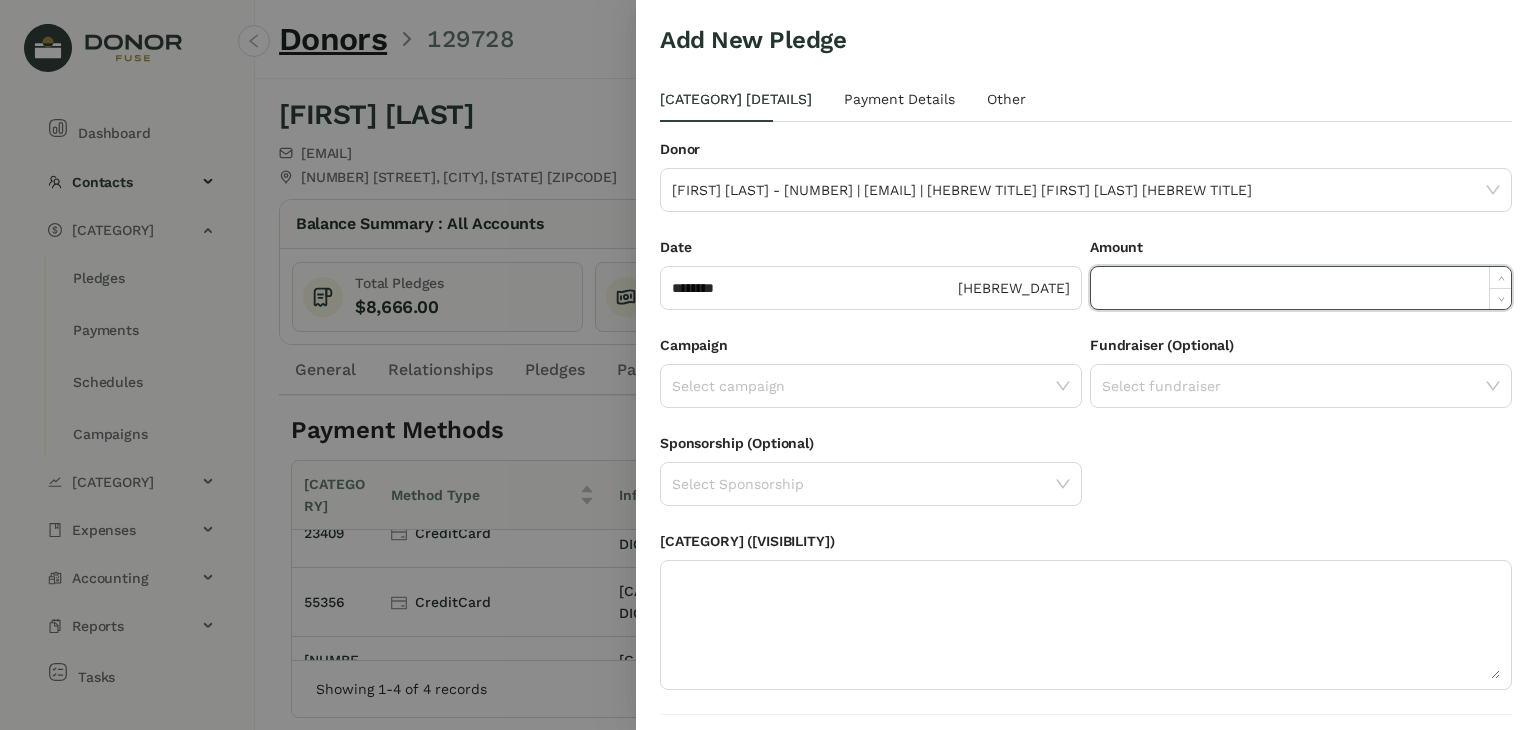 click at bounding box center [1301, 288] 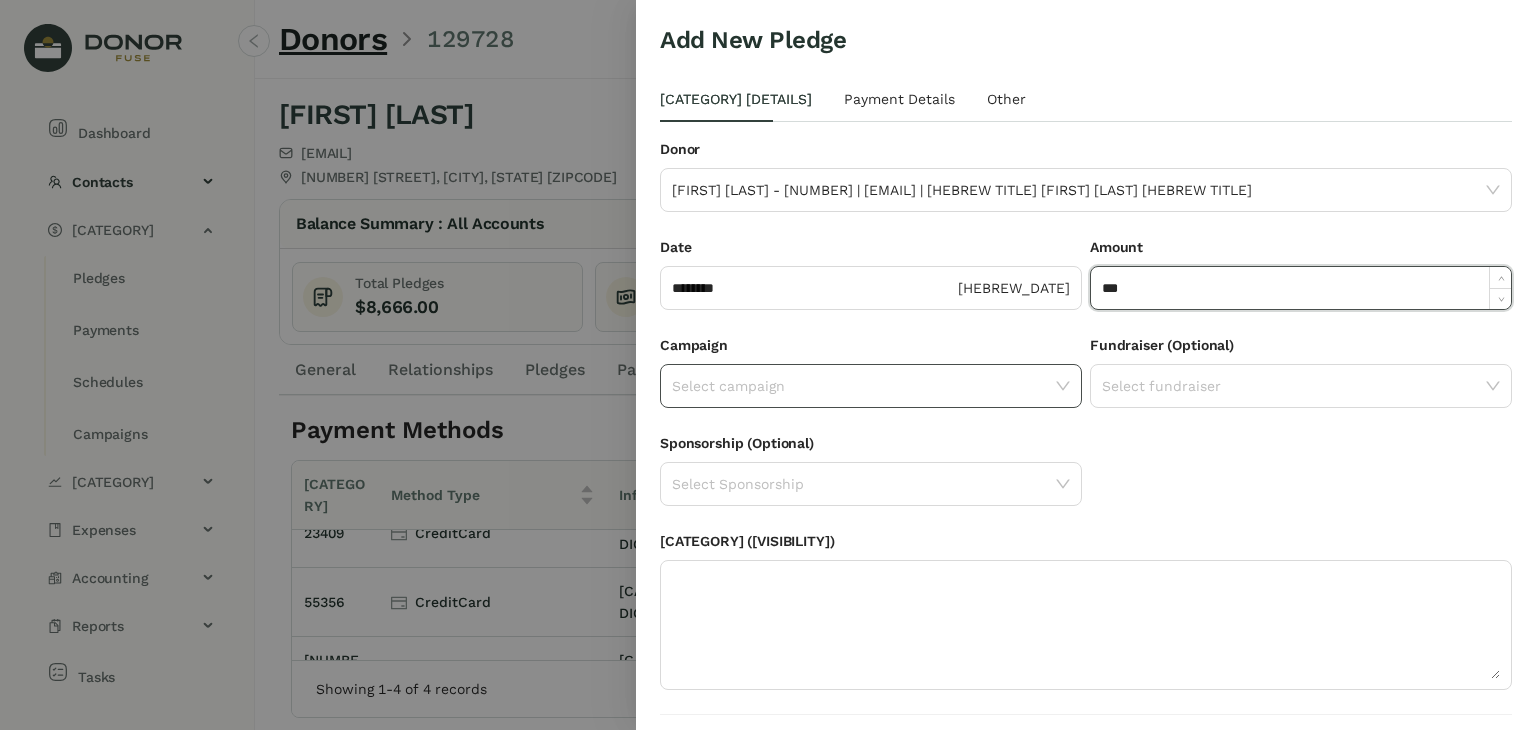 type on "***" 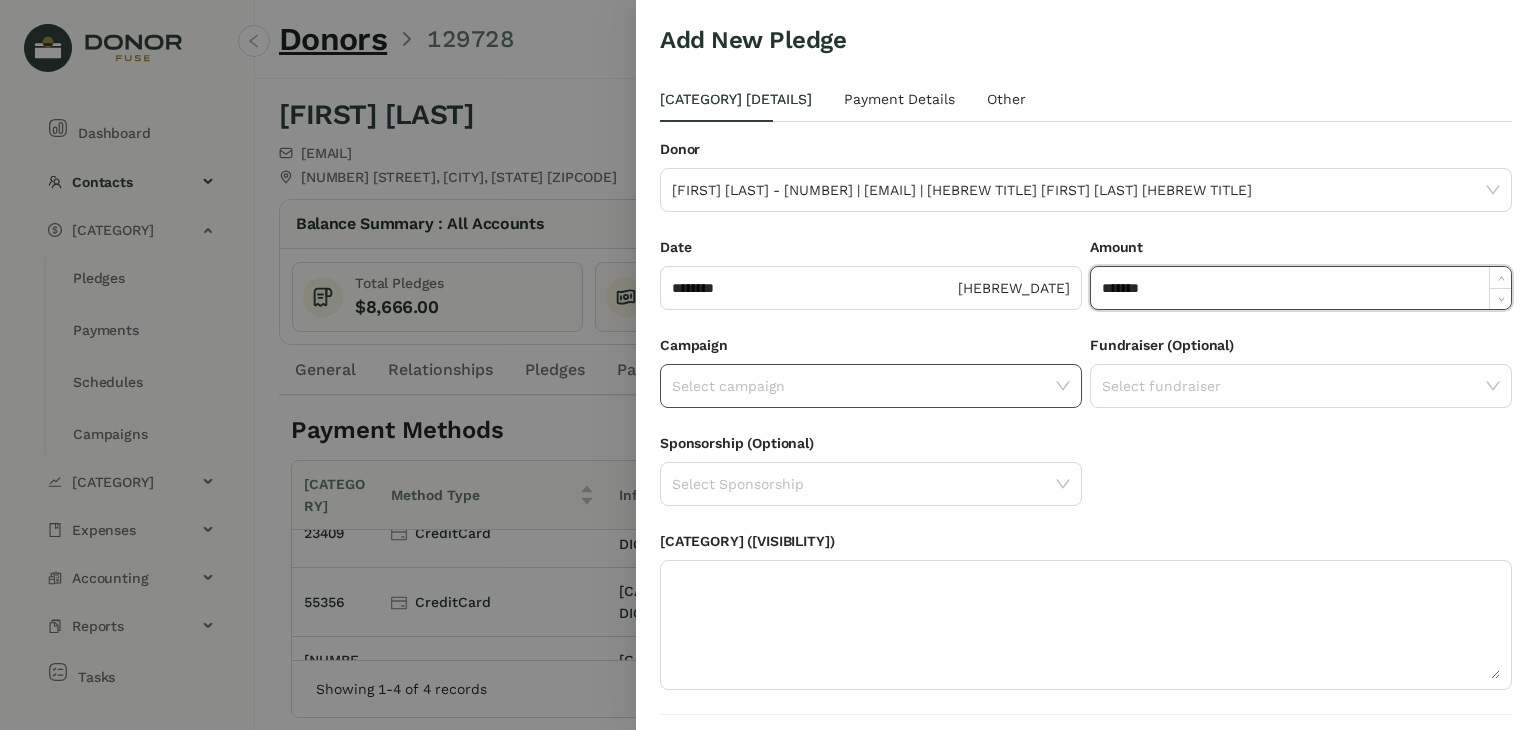 click at bounding box center [864, 386] 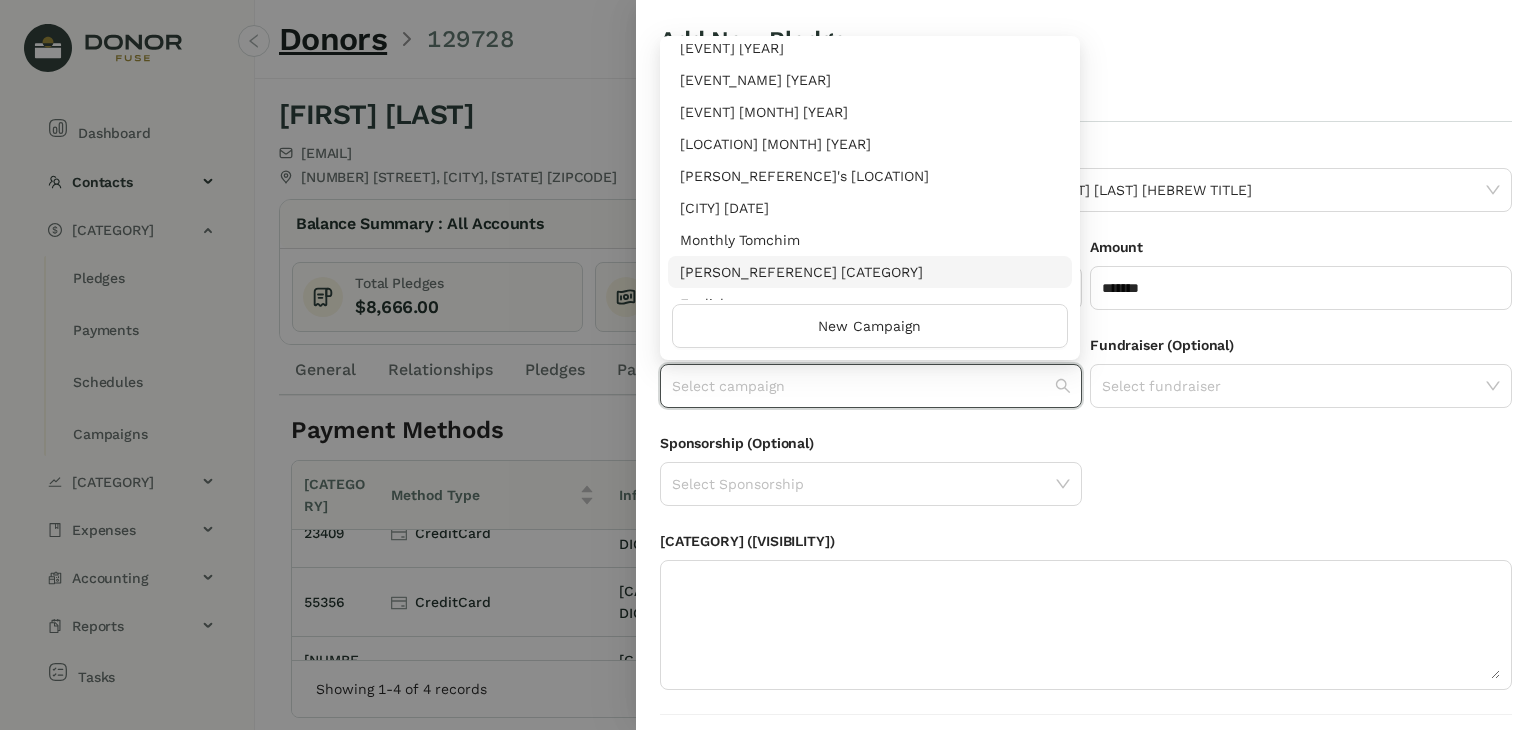 scroll, scrollTop: 400, scrollLeft: 0, axis: vertical 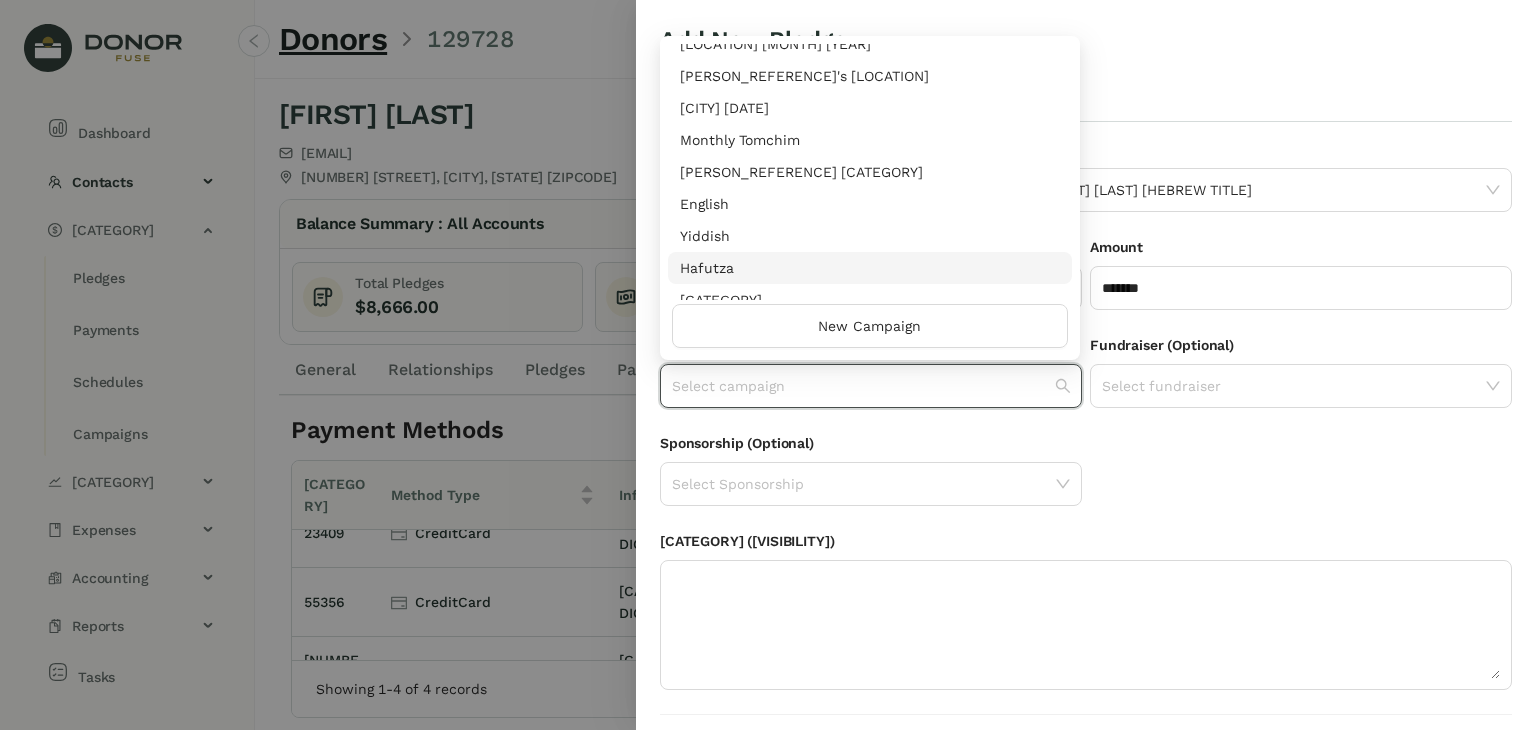 click on "Hafutza" at bounding box center (870, 268) 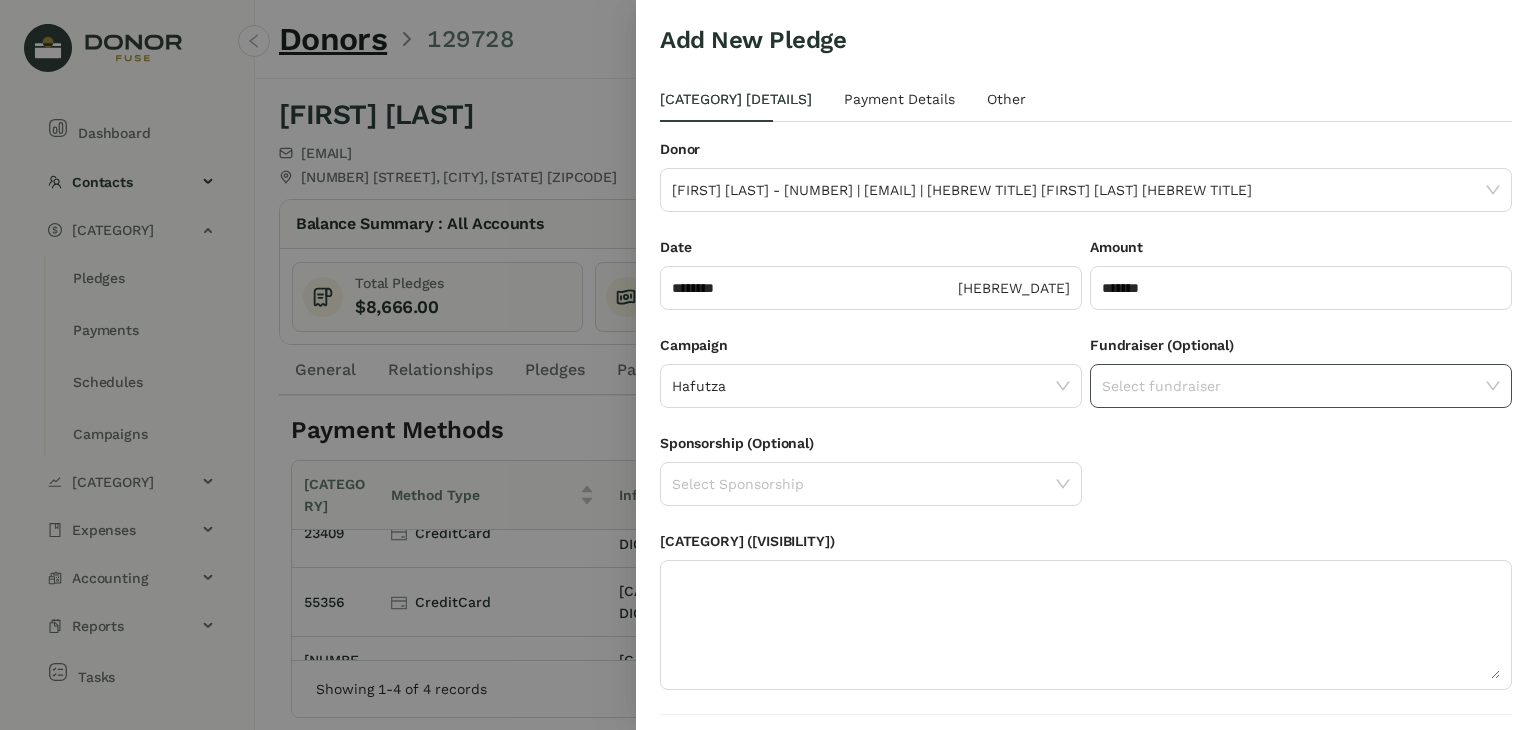 click at bounding box center (1294, 386) 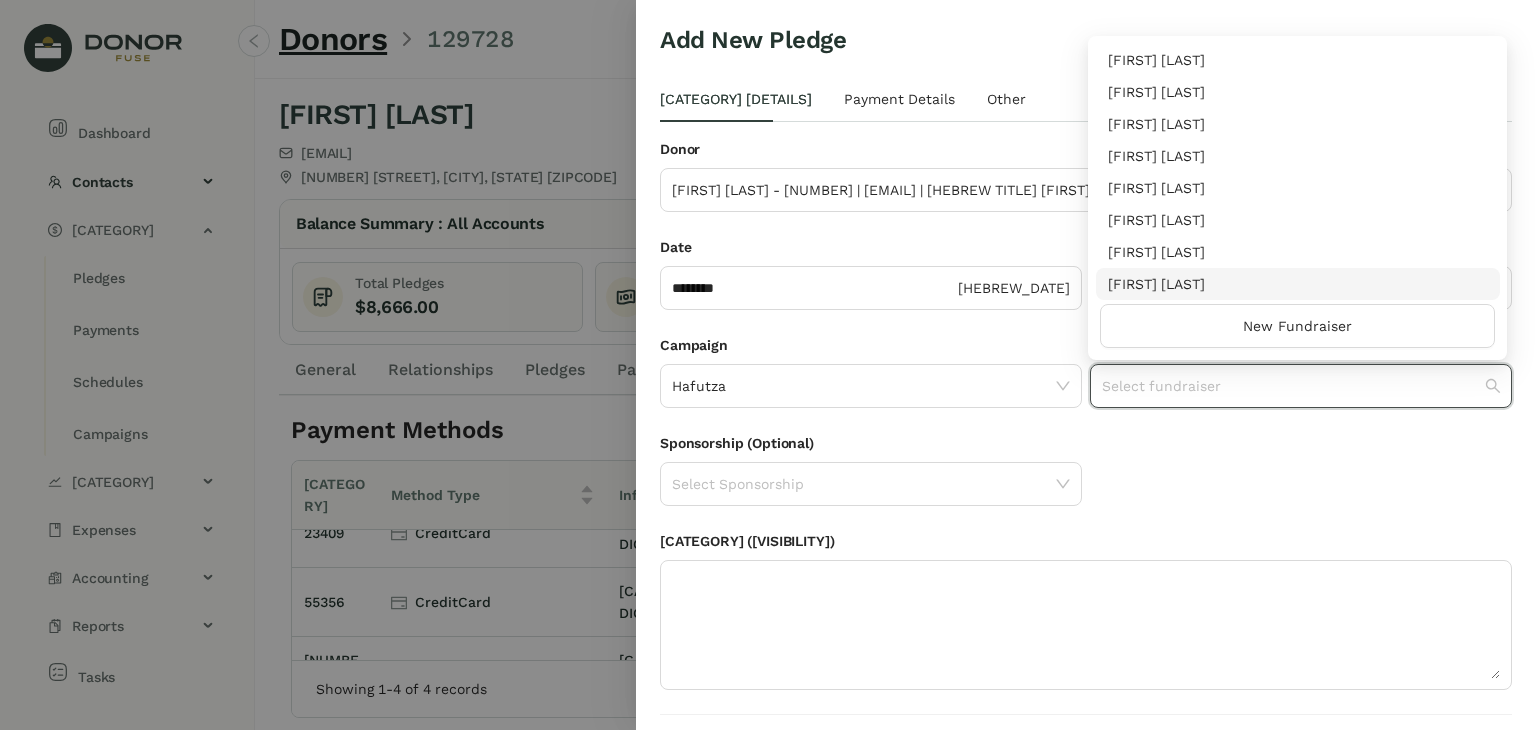 click on "[PERSON]" at bounding box center [1298, 284] 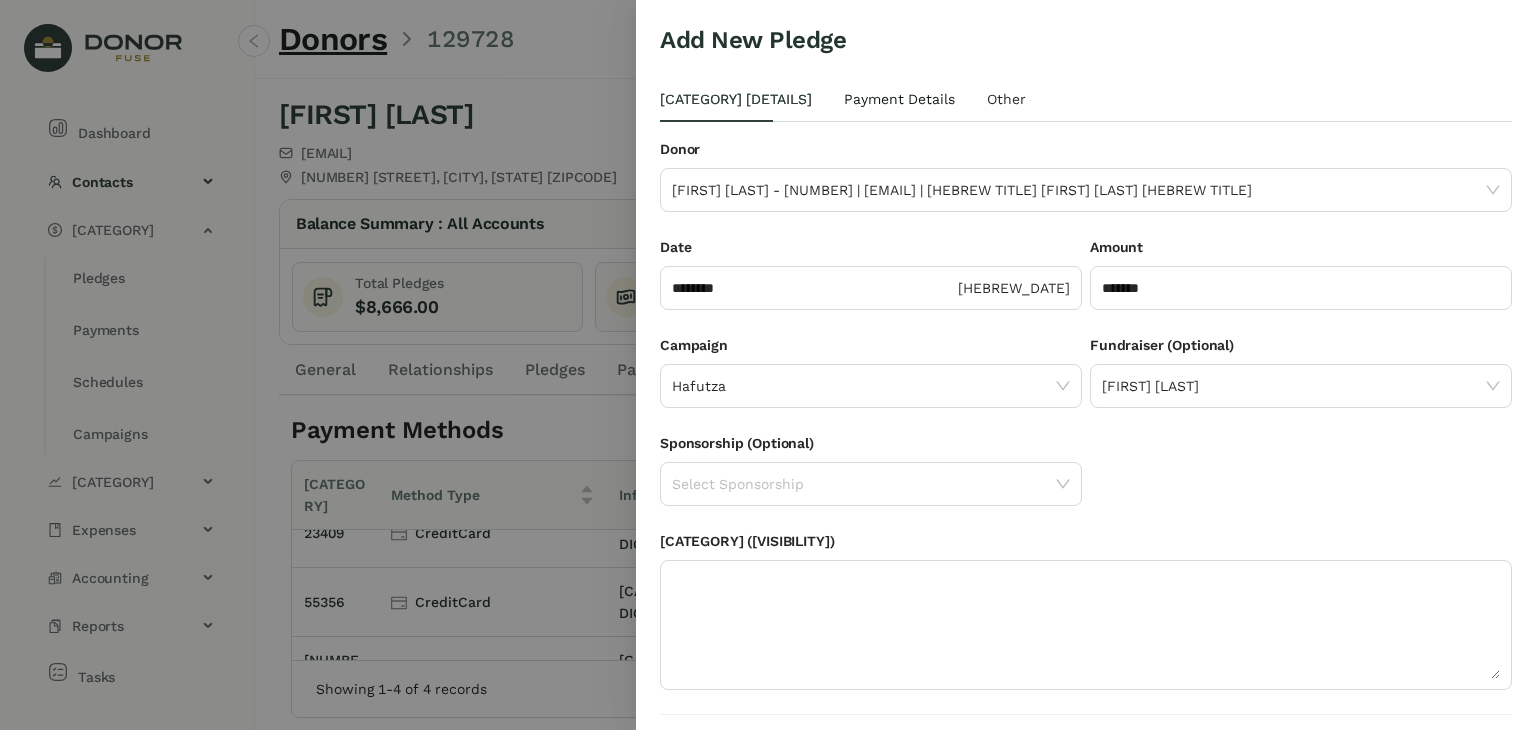click on "Payment Details" at bounding box center [736, 99] 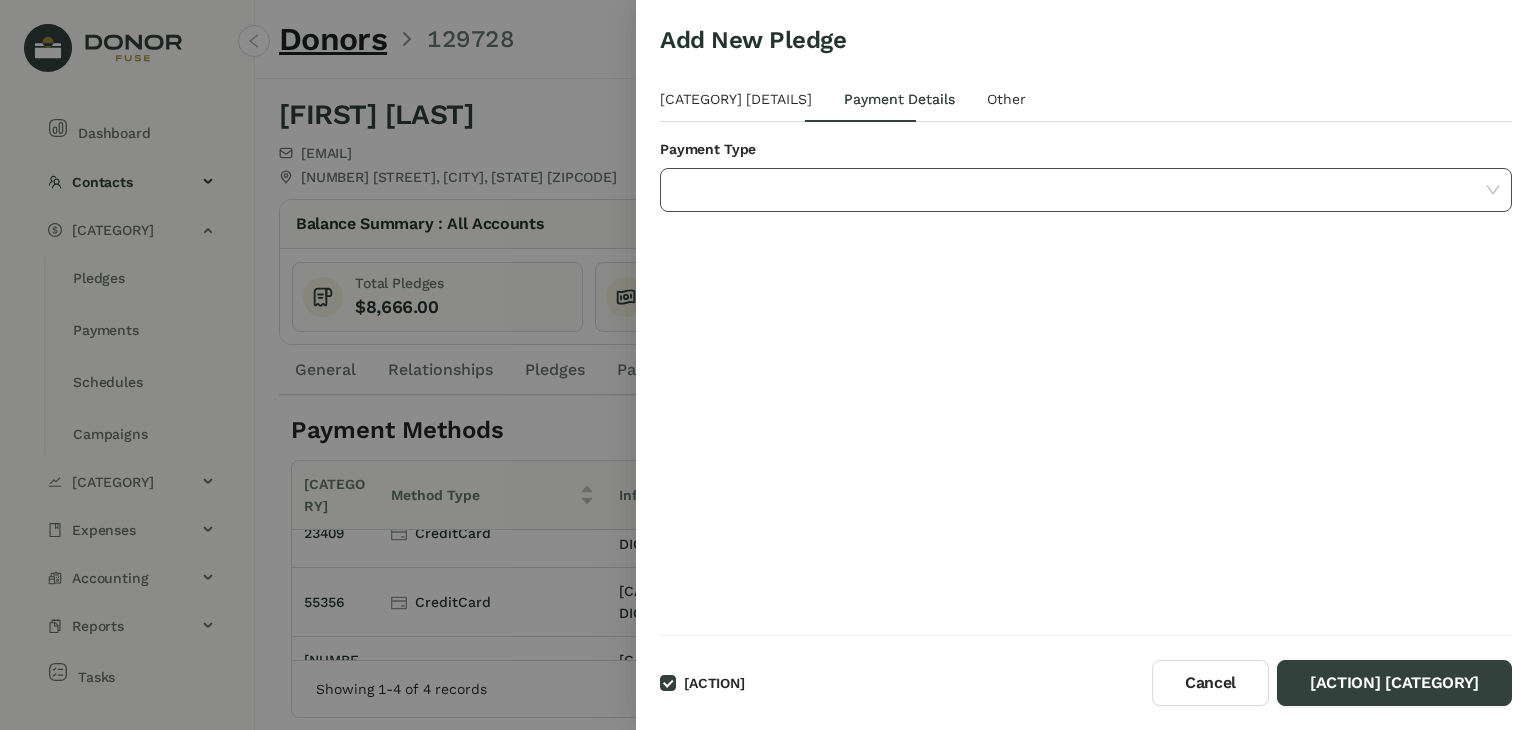 click at bounding box center [1079, 190] 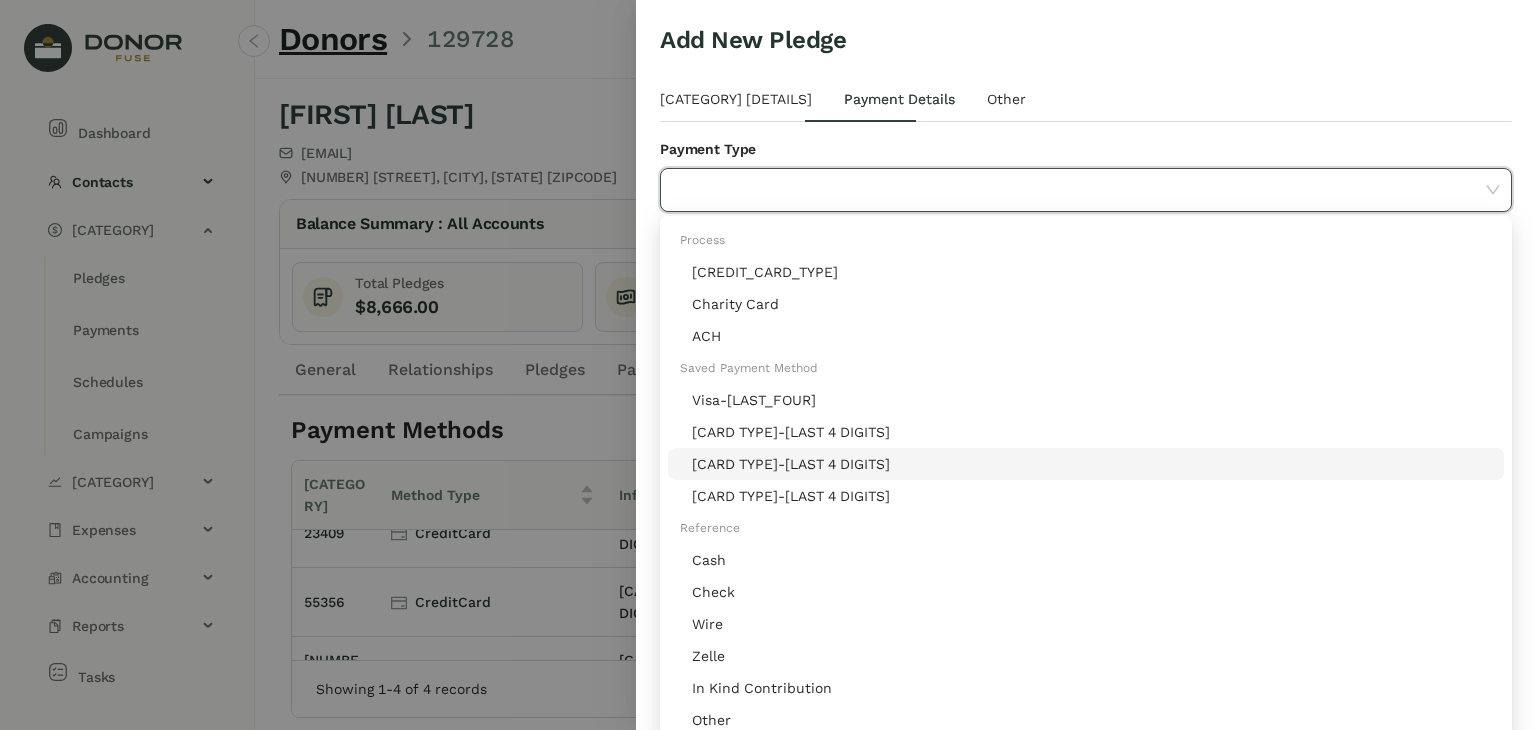 click on "[CARD_TYPE]-[LAST_FOUR]" at bounding box center [1092, 464] 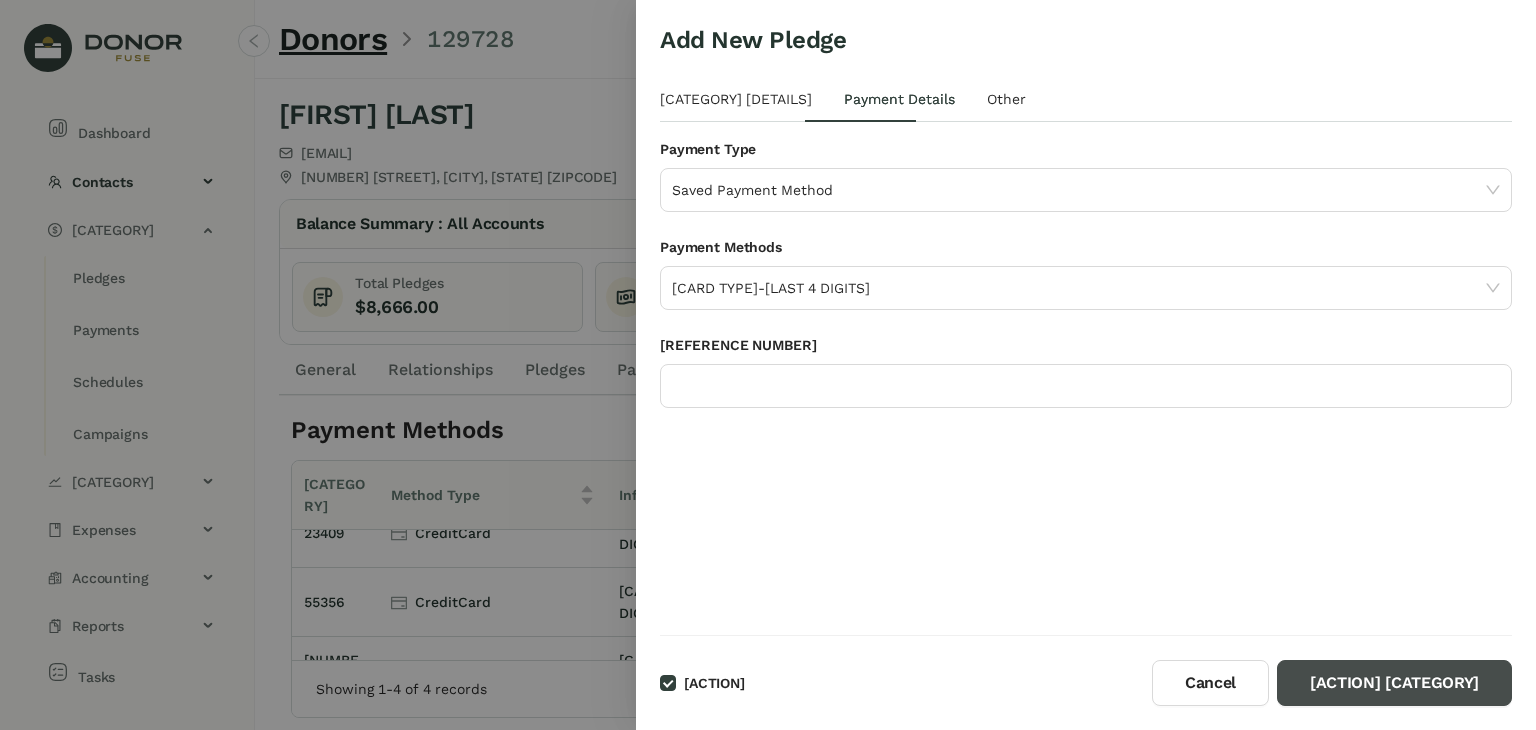 click on "Process Donation" at bounding box center (1394, 683) 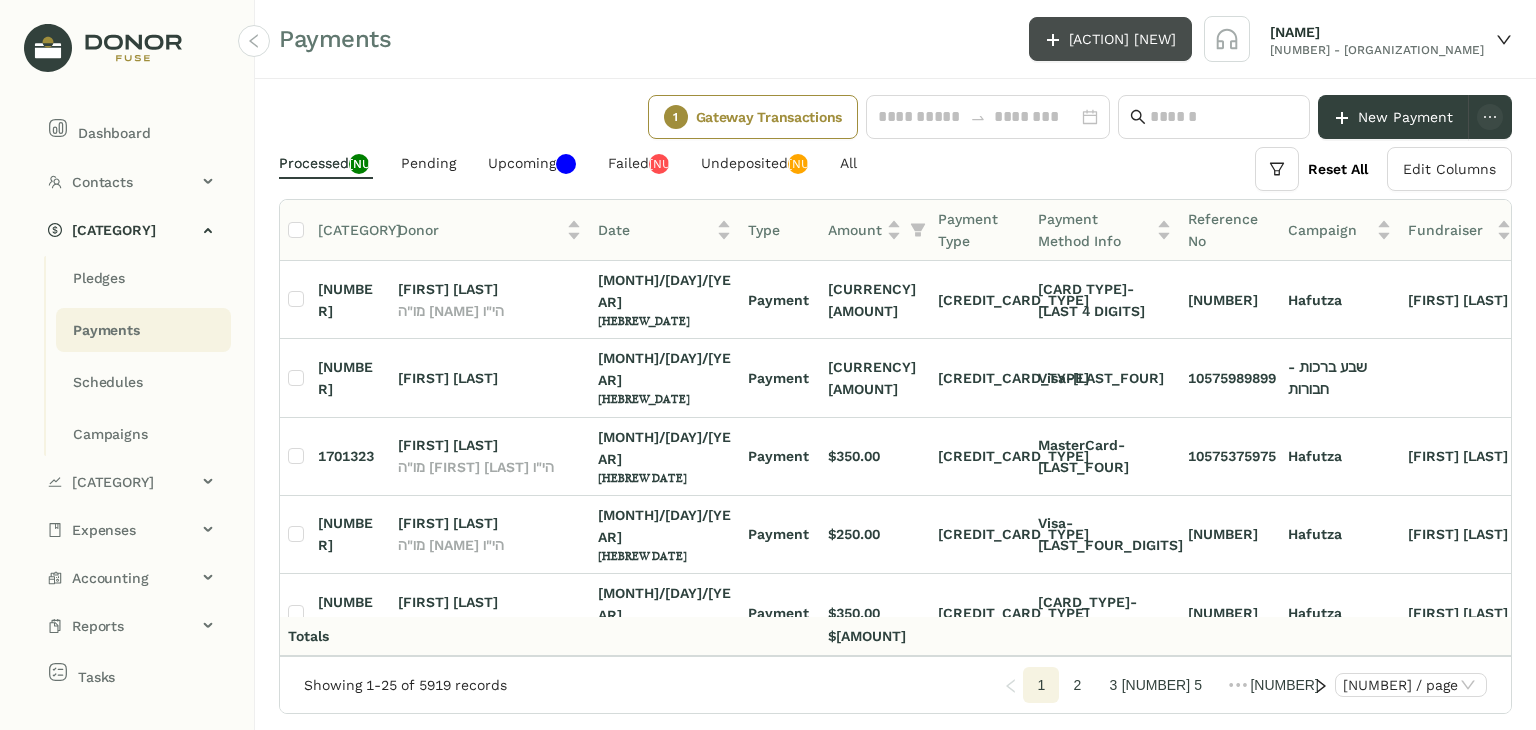 click on "Add New" at bounding box center (1122, 39) 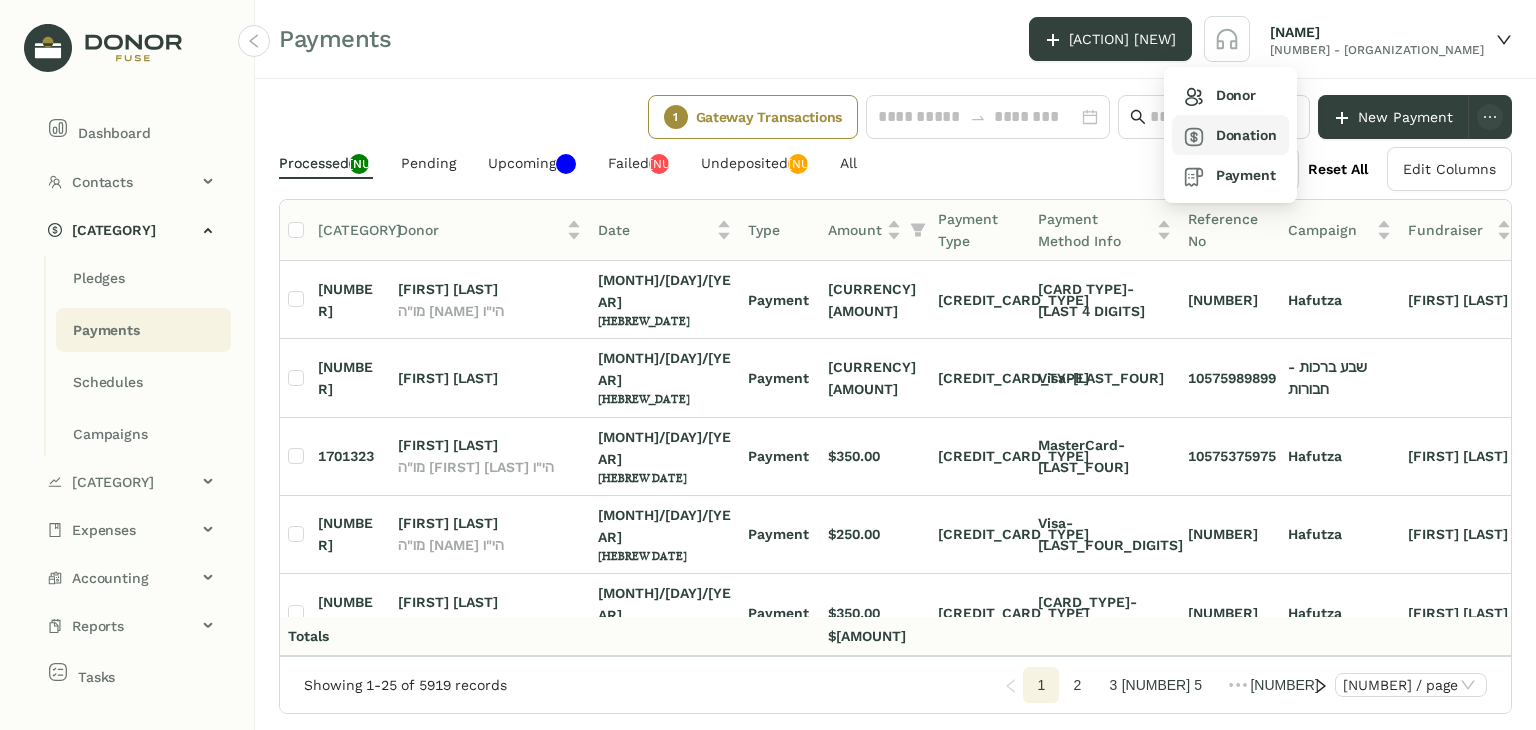 click on "Donation" at bounding box center (1220, 95) 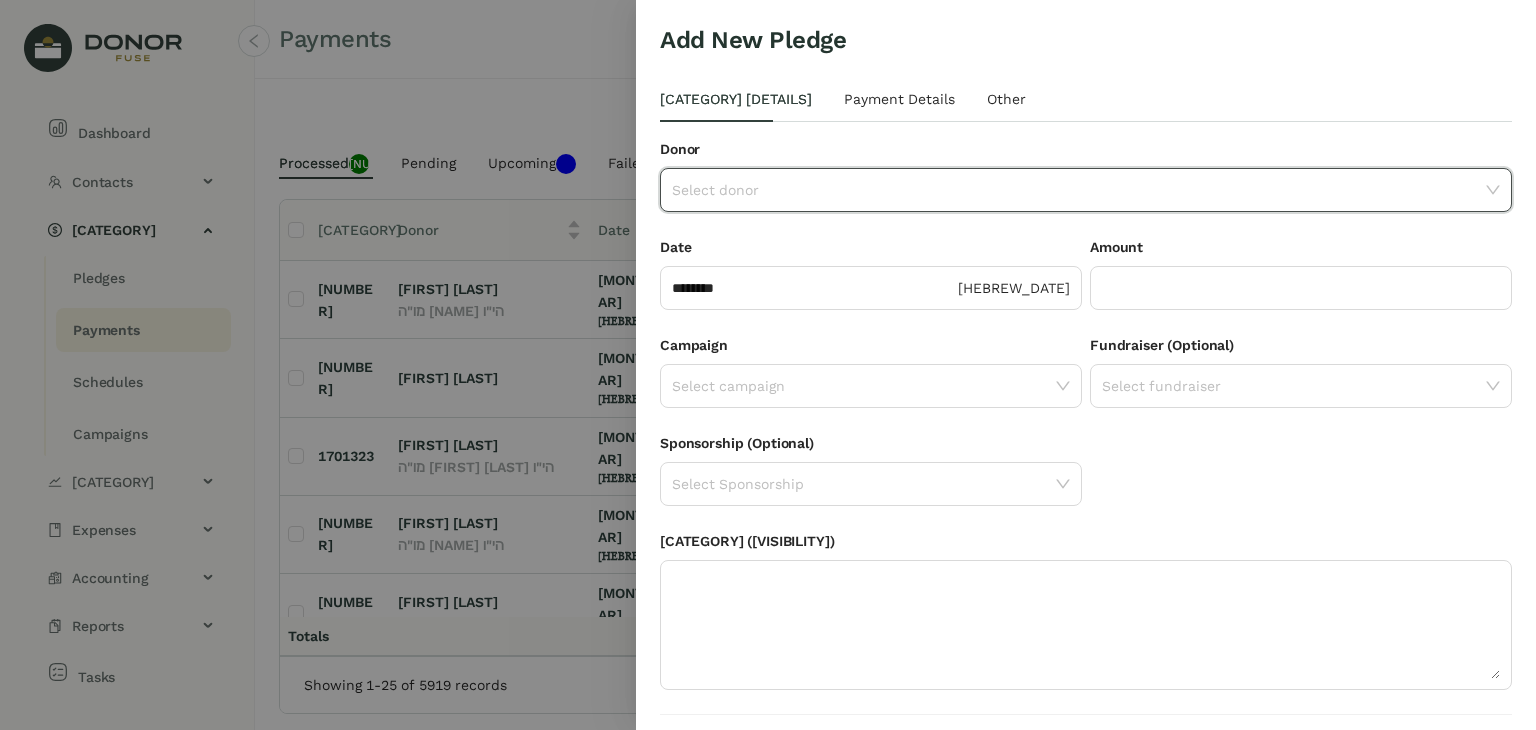 click at bounding box center [1079, 190] 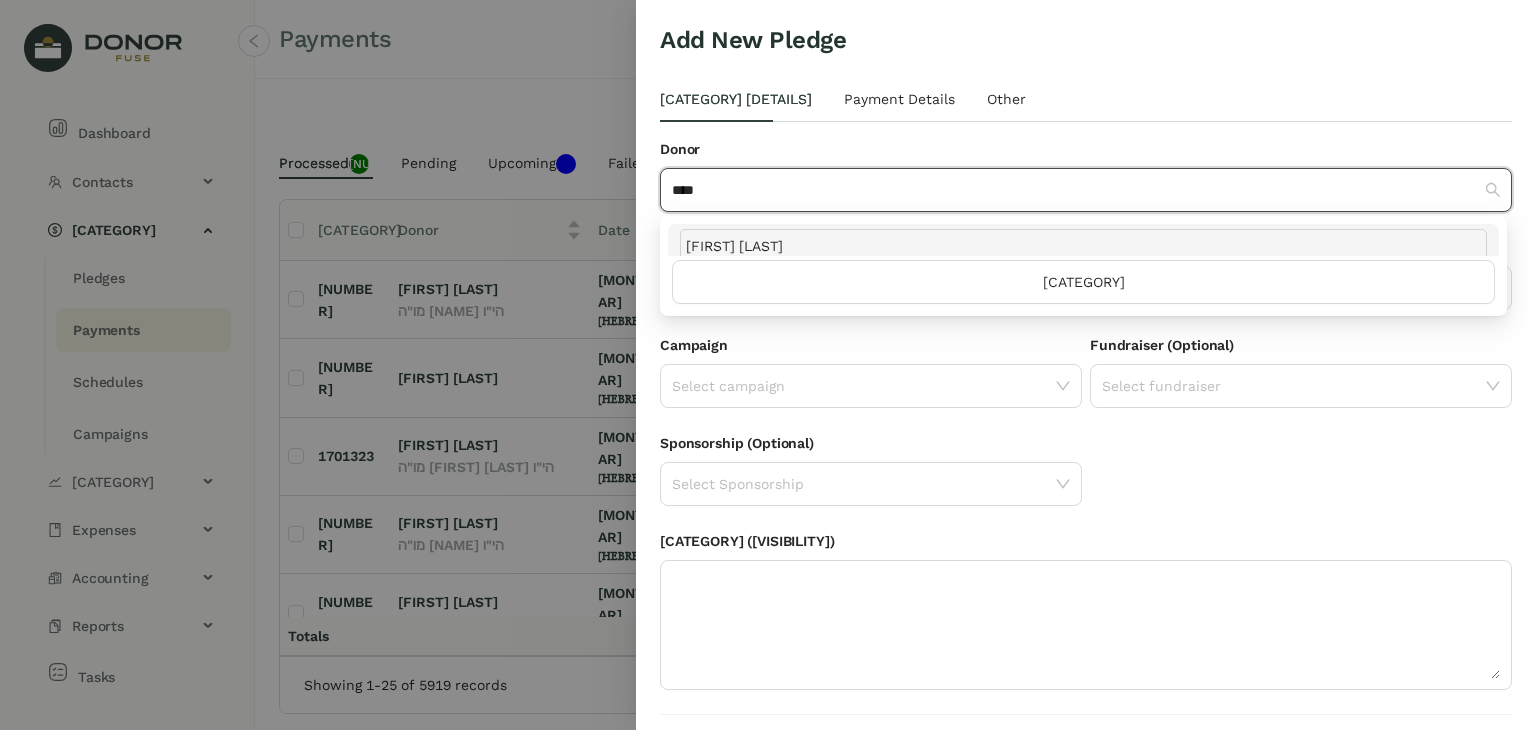 scroll, scrollTop: 77, scrollLeft: 0, axis: vertical 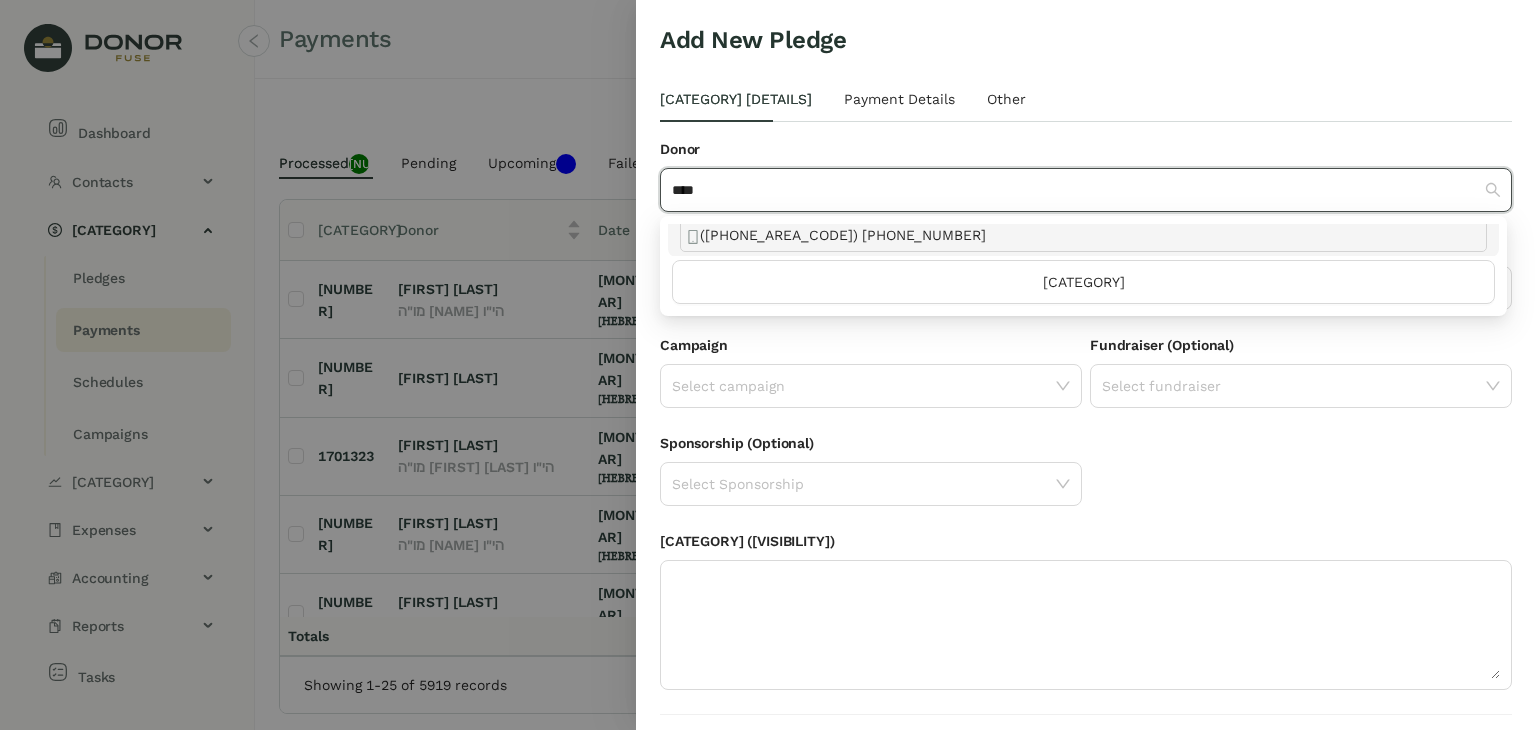 type on "****" 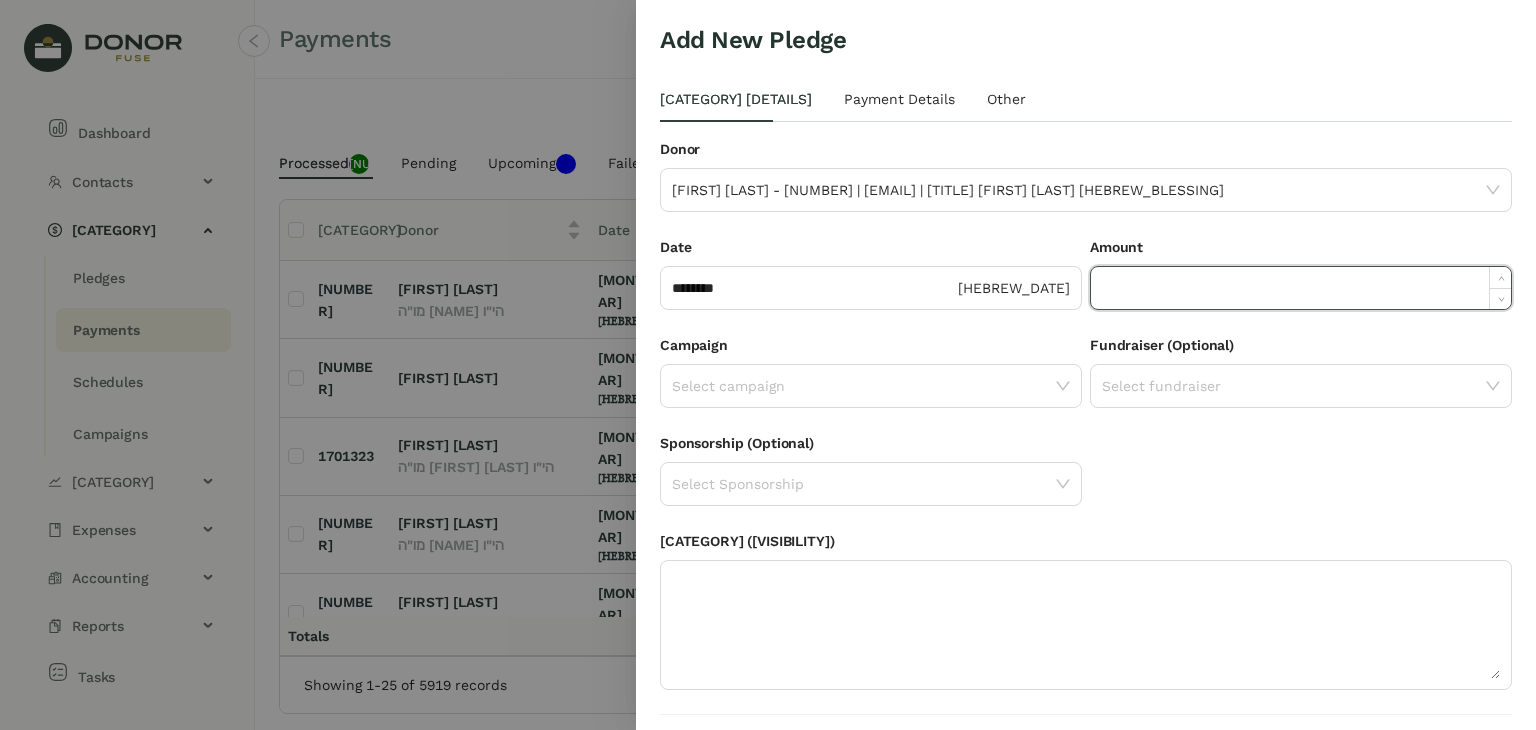 click at bounding box center [1301, 288] 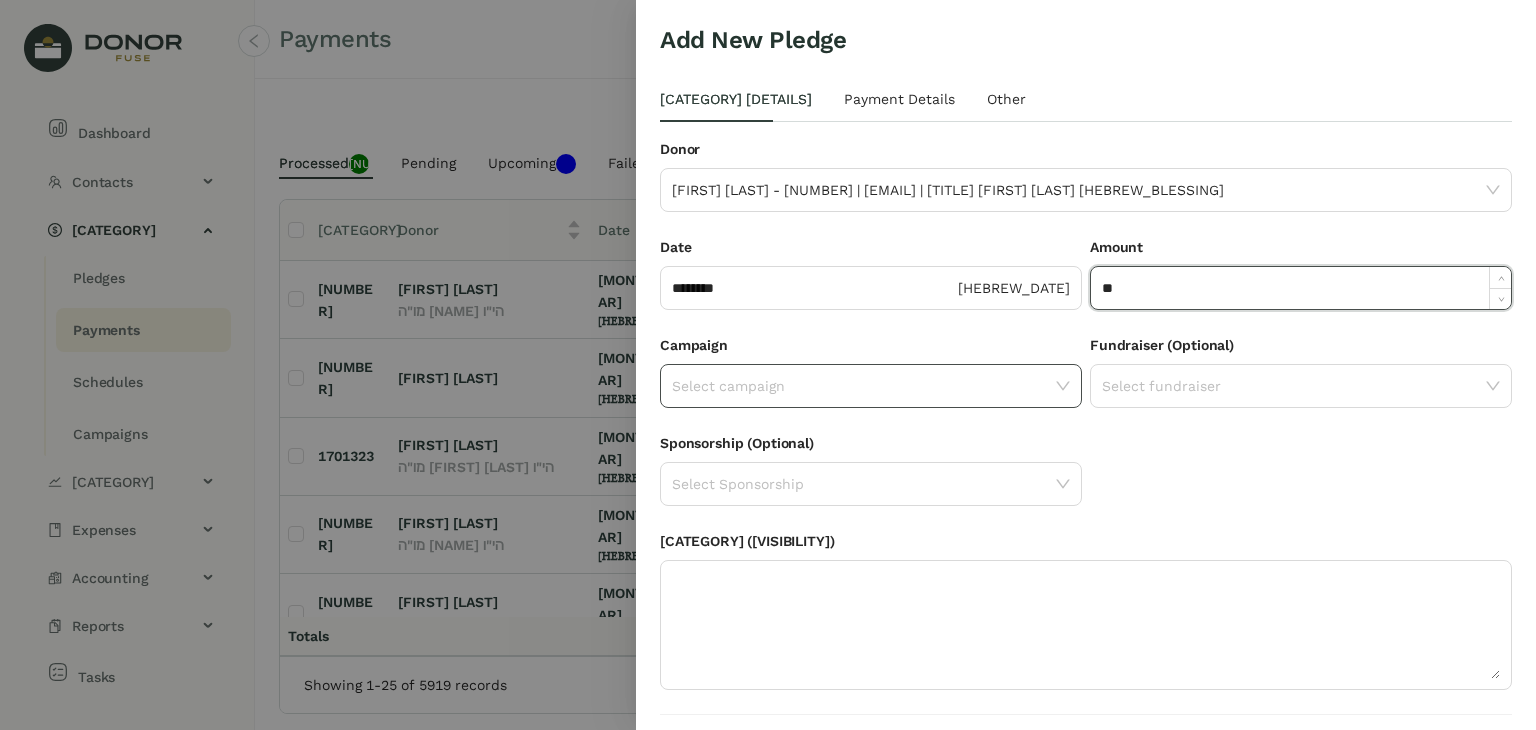 type on "**" 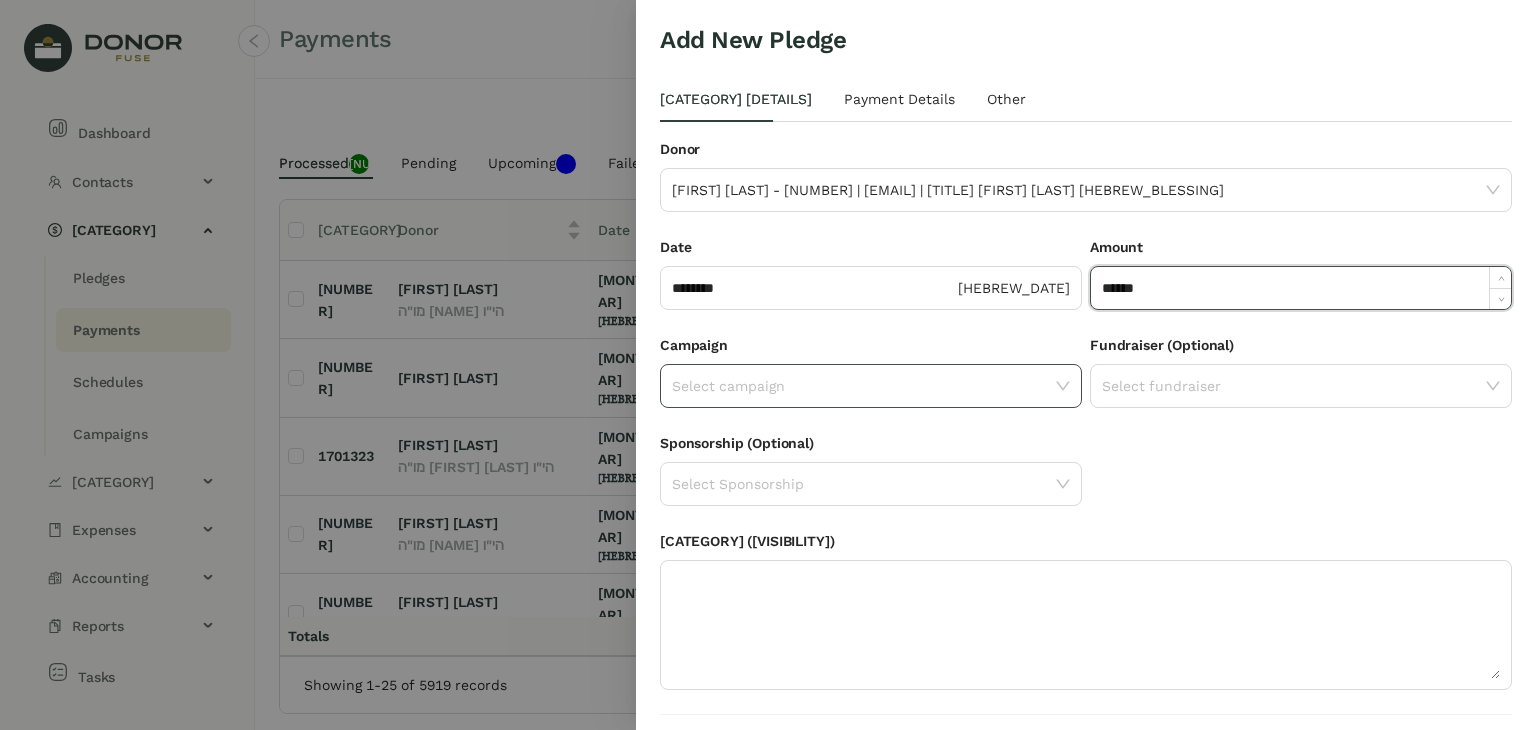 click at bounding box center (864, 386) 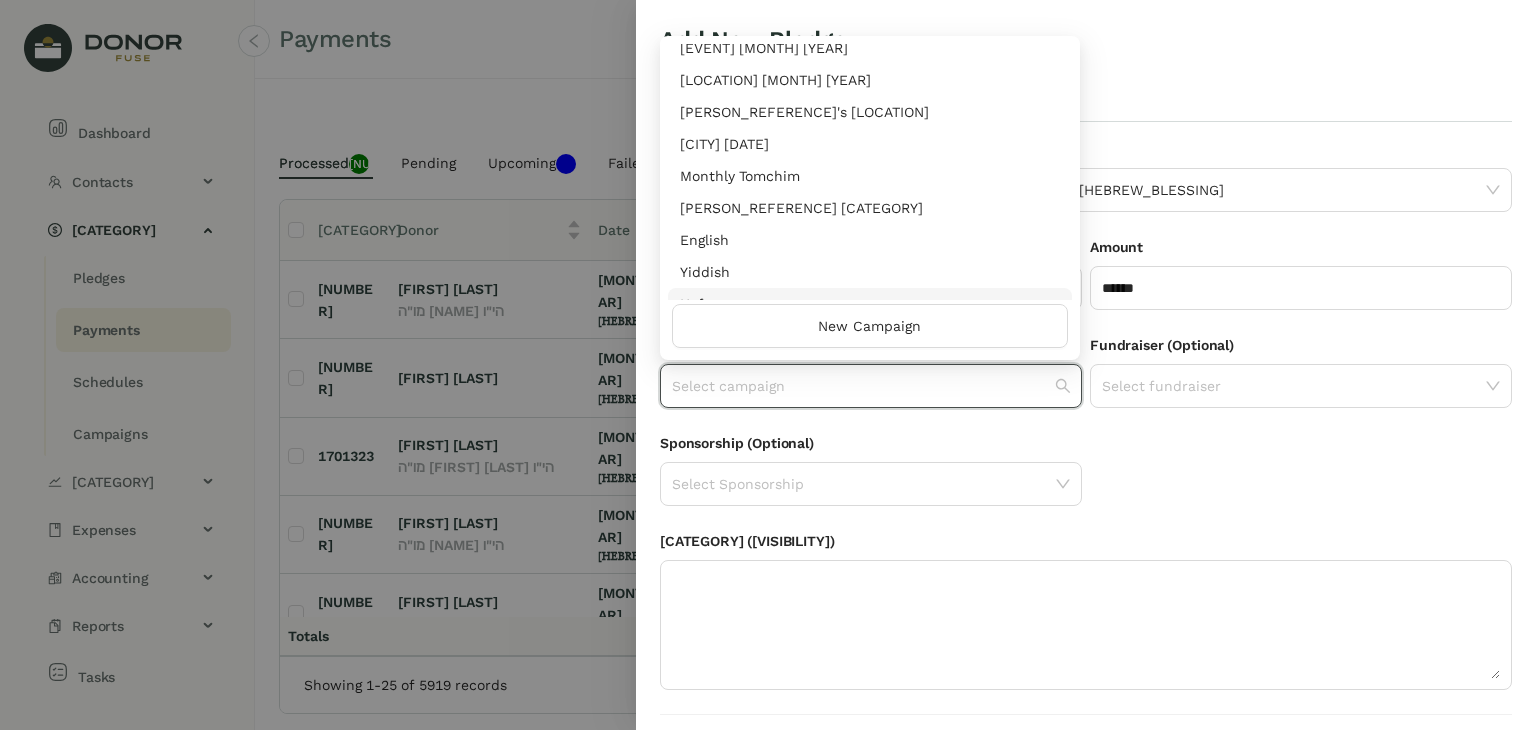 scroll, scrollTop: 400, scrollLeft: 0, axis: vertical 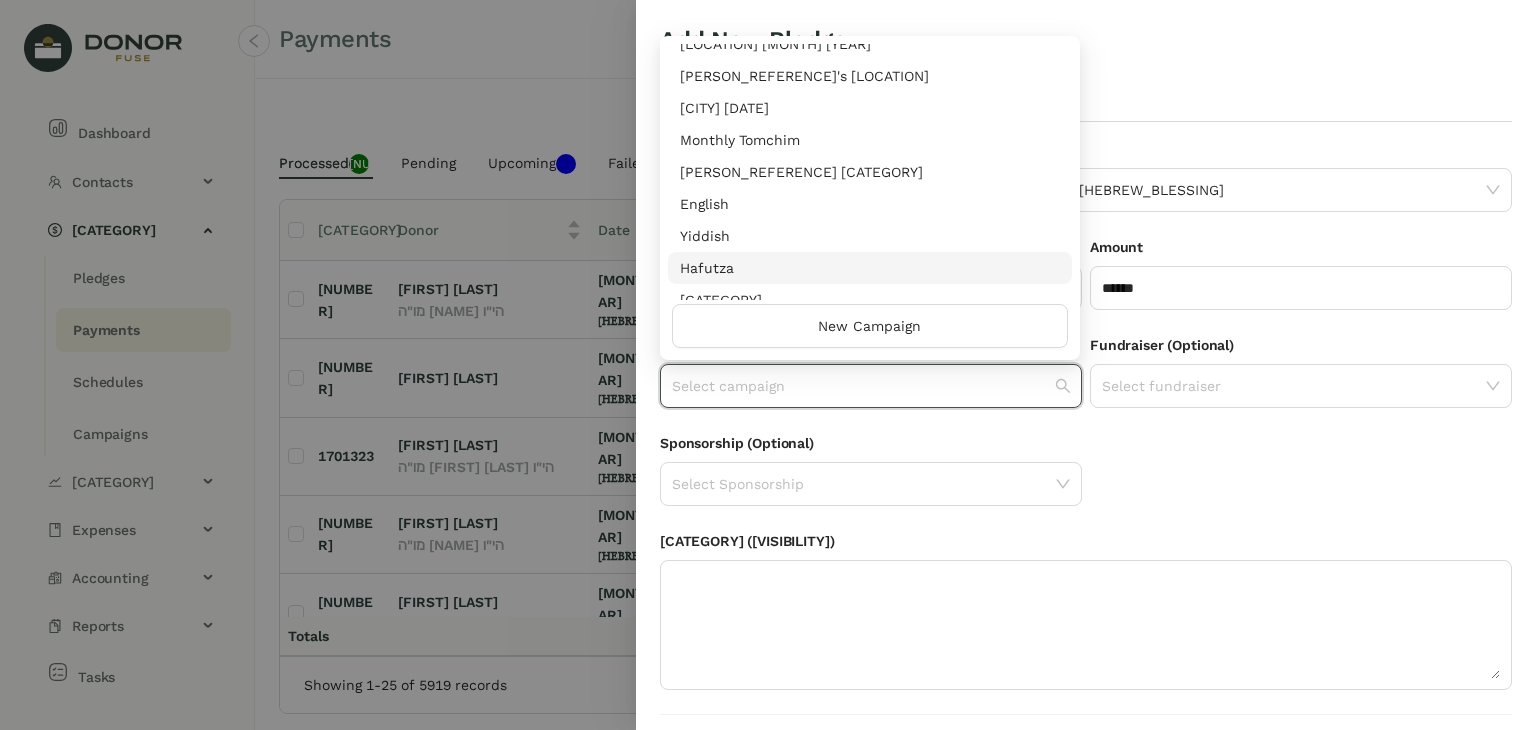 click on "Hafutza" at bounding box center [870, 268] 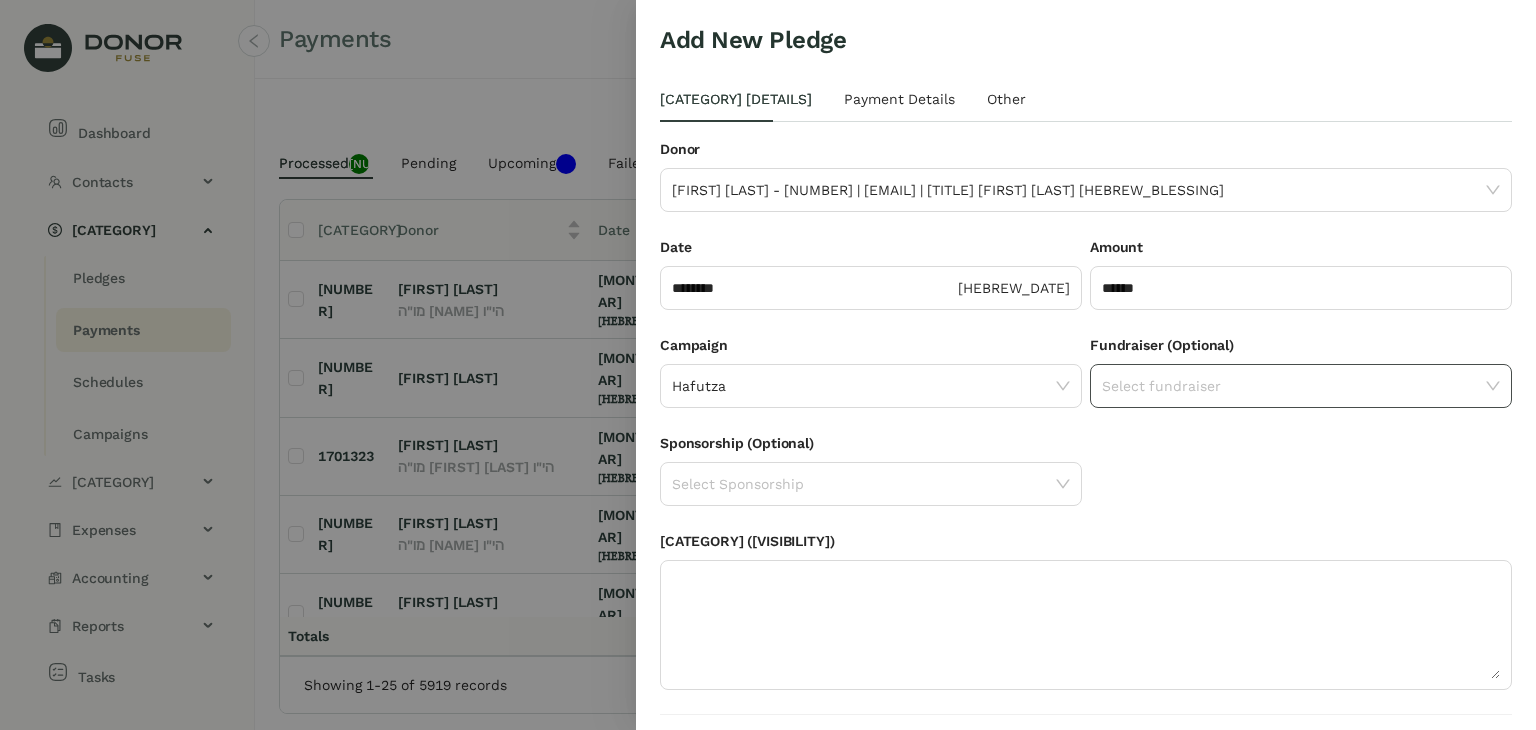 click at bounding box center (1294, 386) 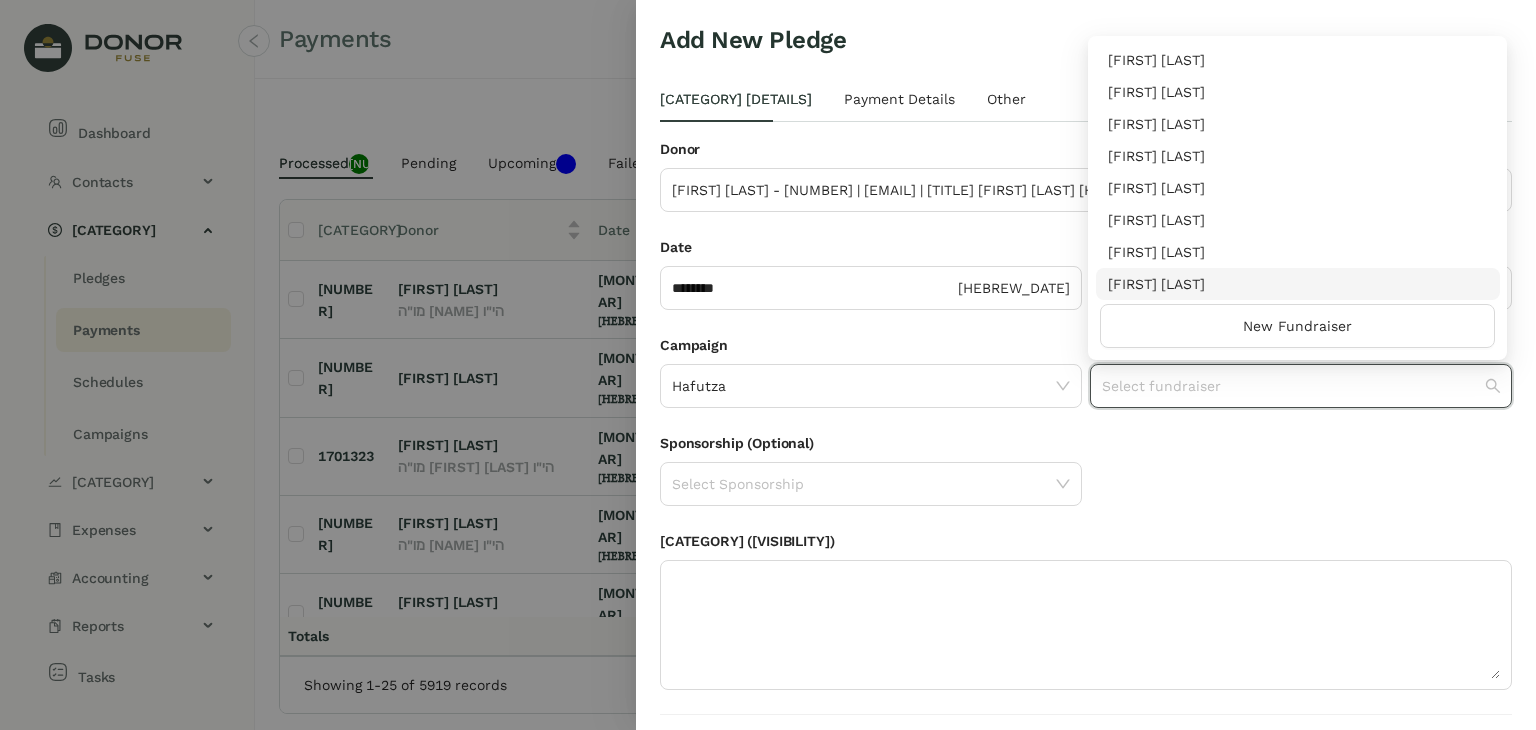 click on "[PERSON]" at bounding box center (1298, 284) 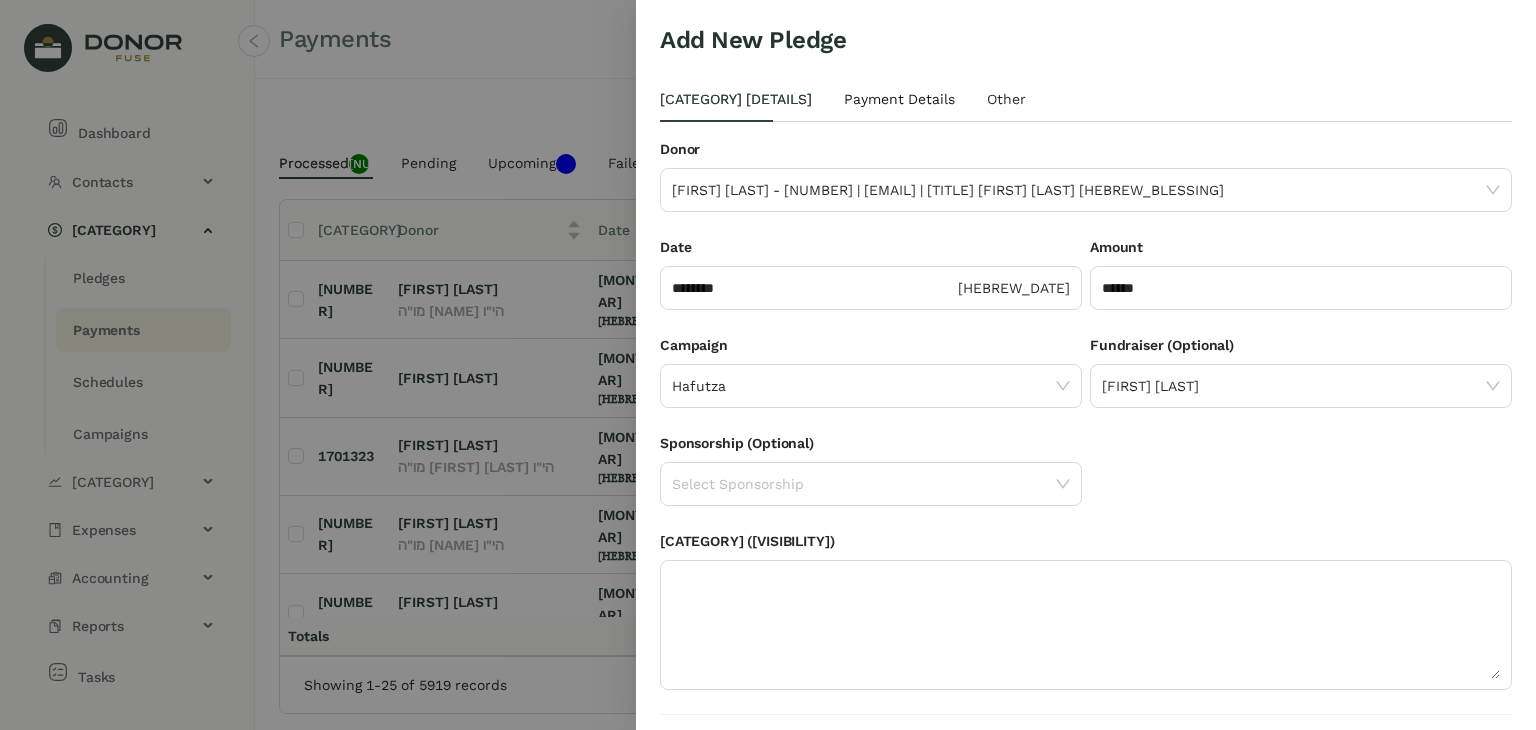 click on "Payment Details" at bounding box center (736, 99) 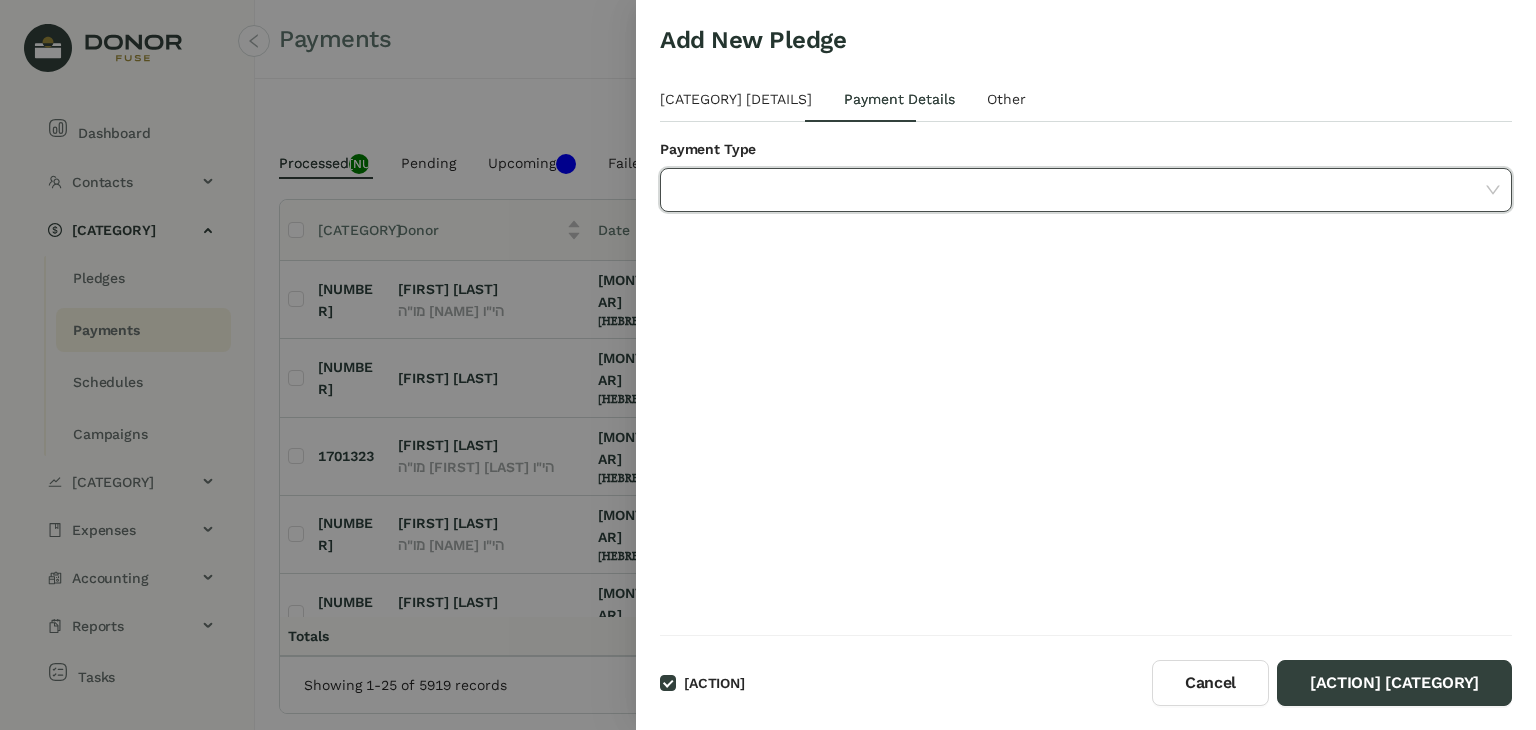 click at bounding box center [1079, 190] 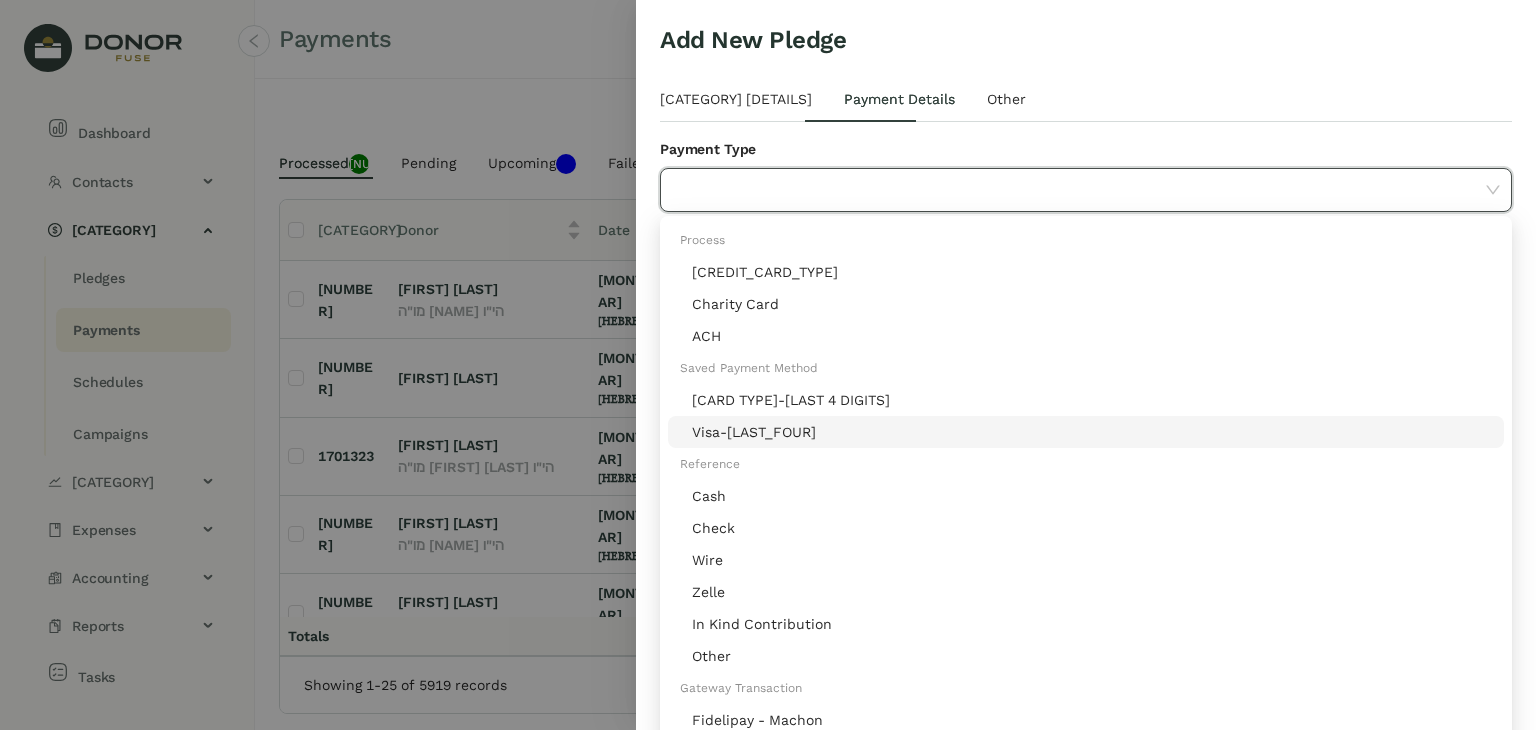 click on "[CARD_TYPE]-[CARD_NUMBER]" at bounding box center [1092, 432] 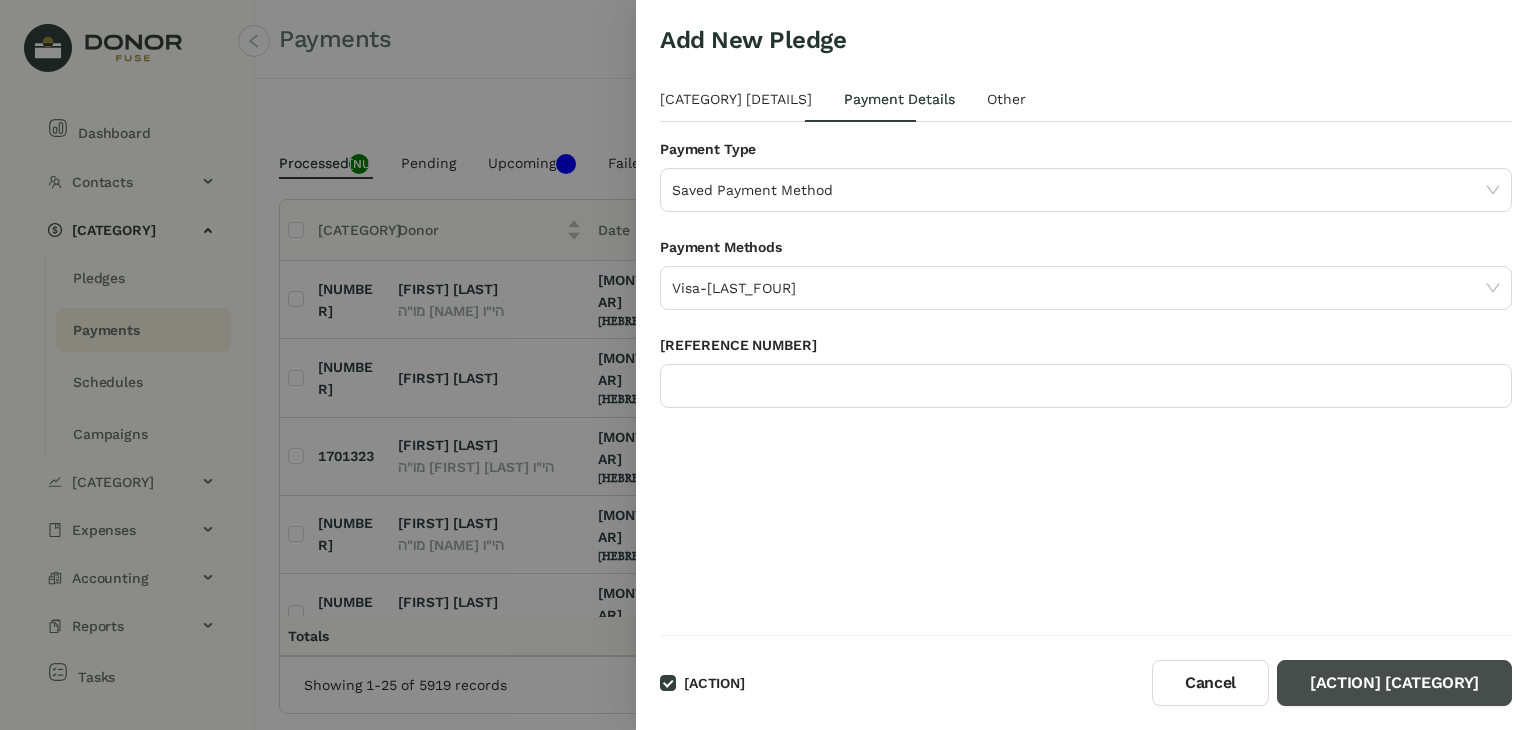 click on "Process Donation" at bounding box center [1394, 683] 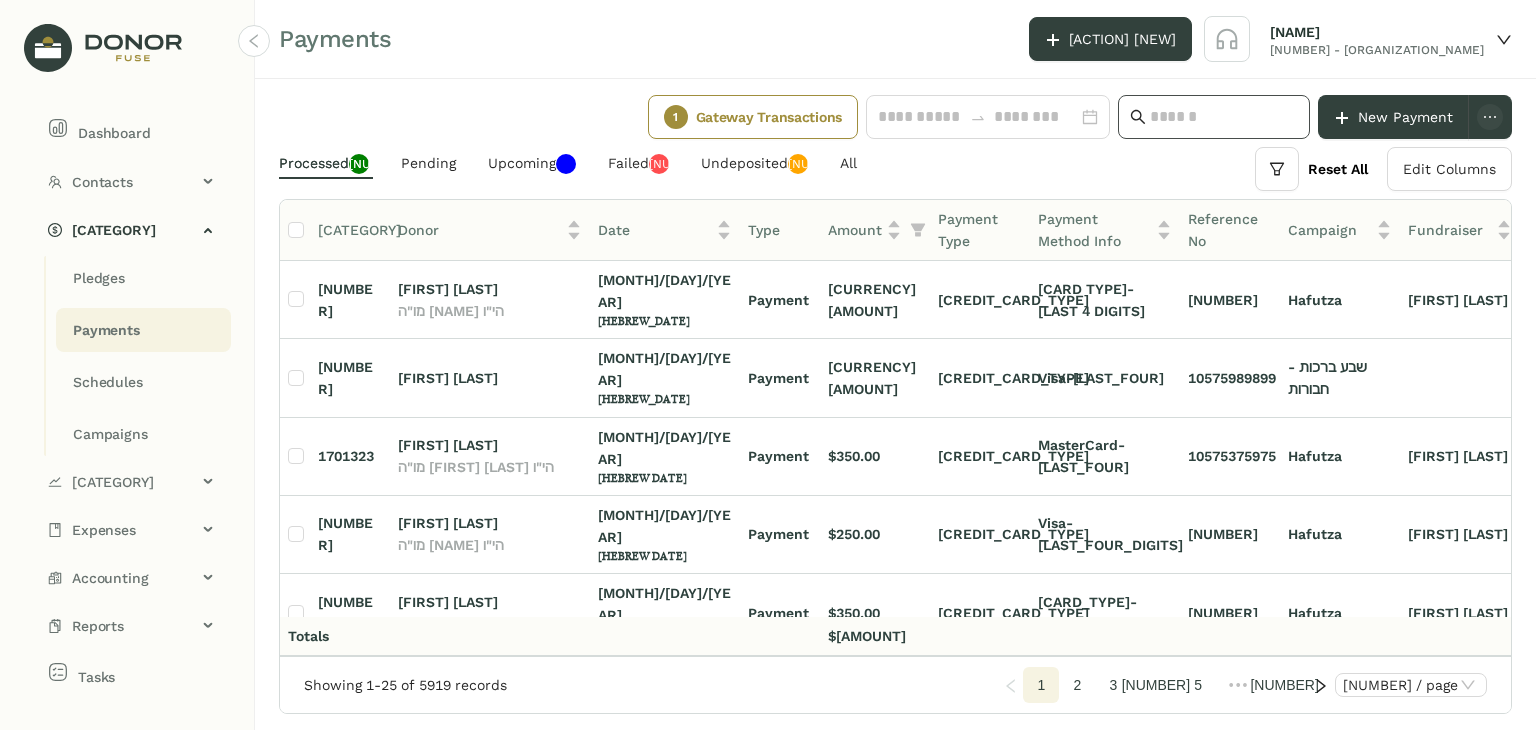 click at bounding box center [1224, 117] 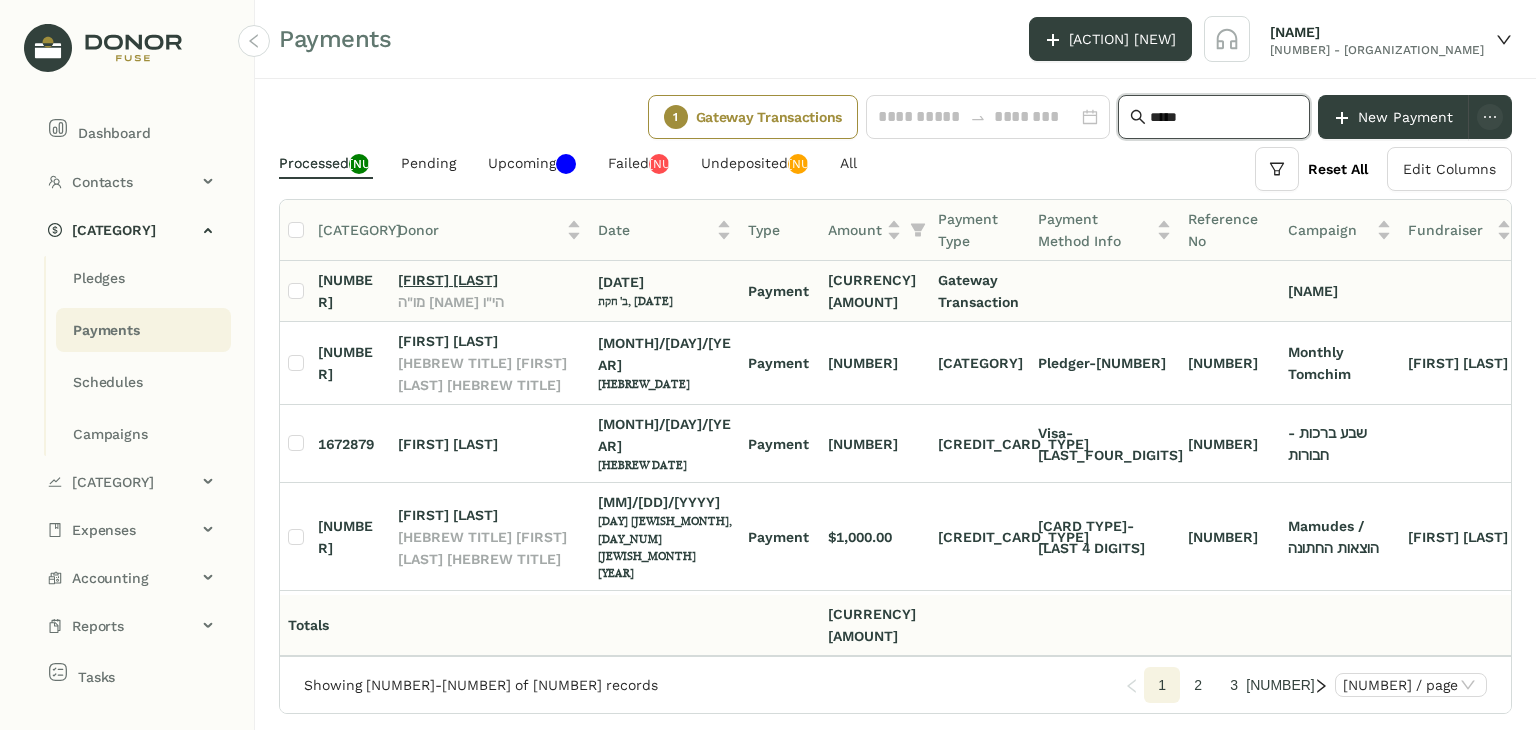 type on "*****" 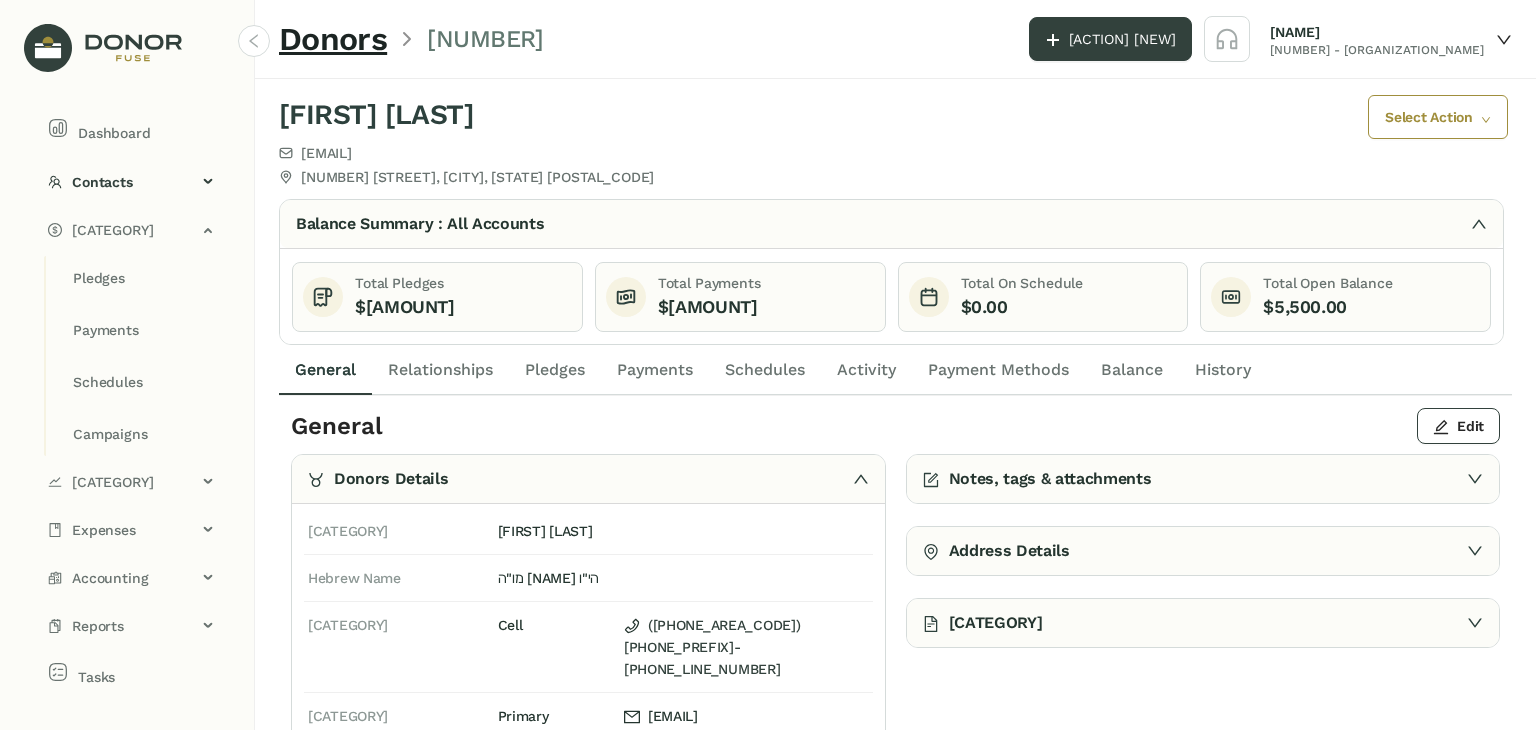click on "Payment Methods" at bounding box center (998, 370) 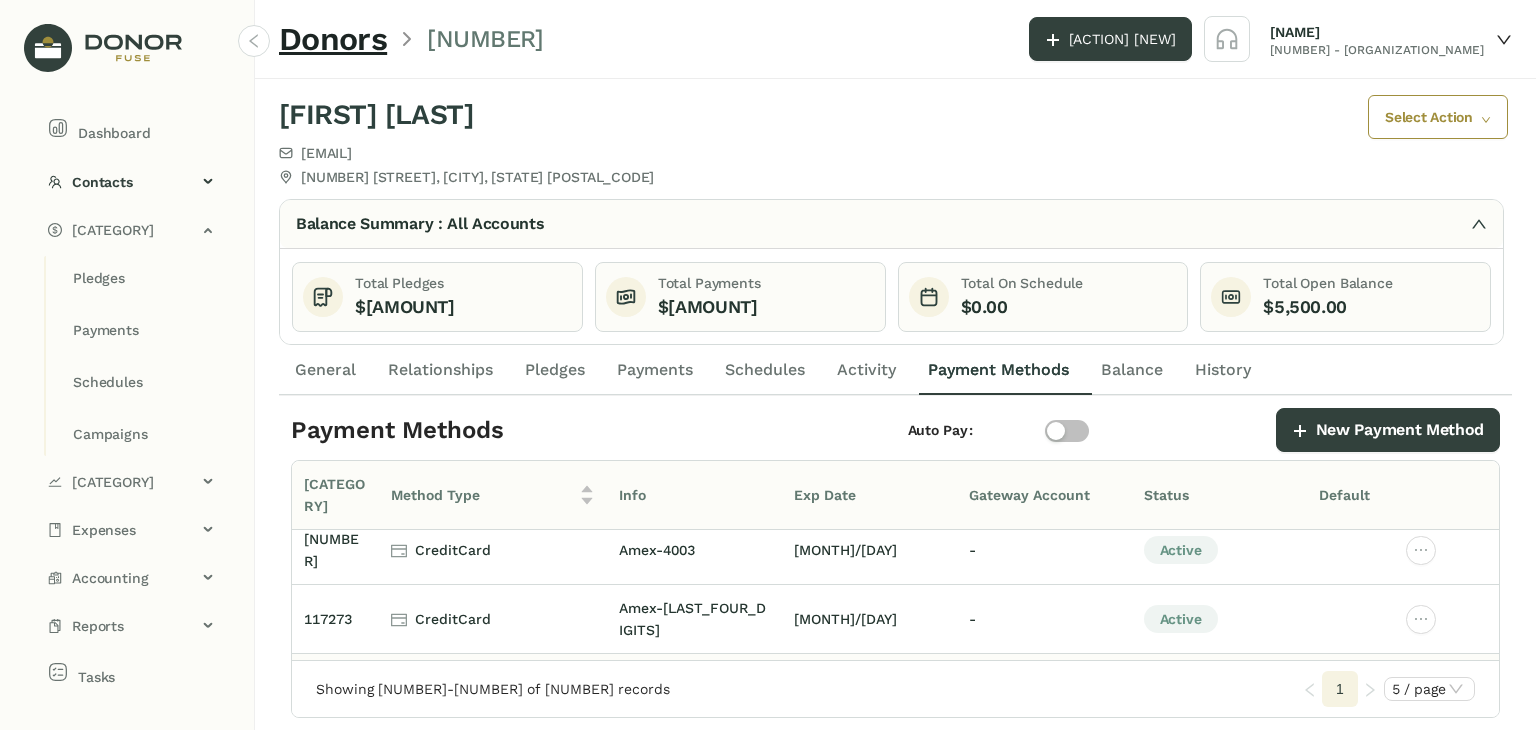 scroll, scrollTop: 0, scrollLeft: 0, axis: both 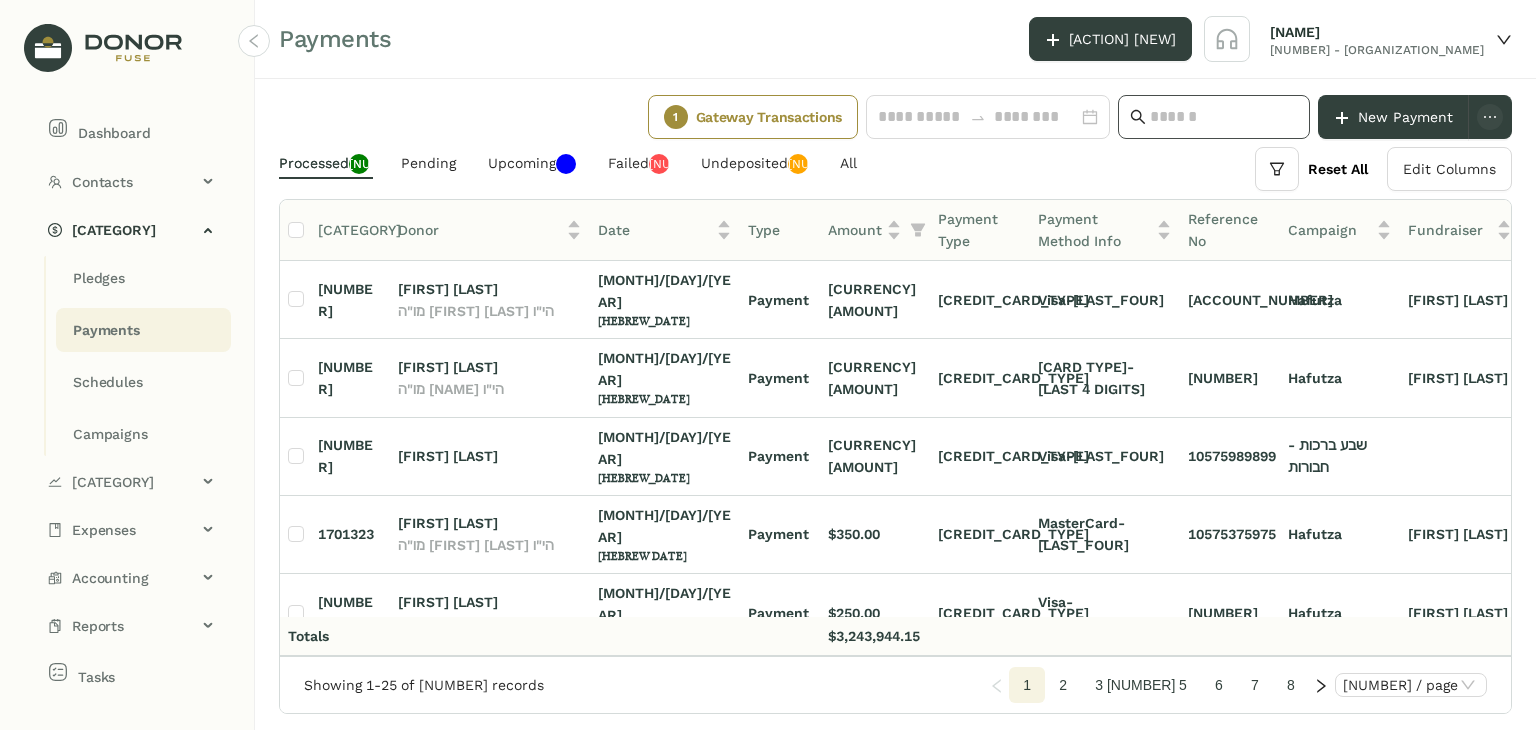 click at bounding box center (1224, 117) 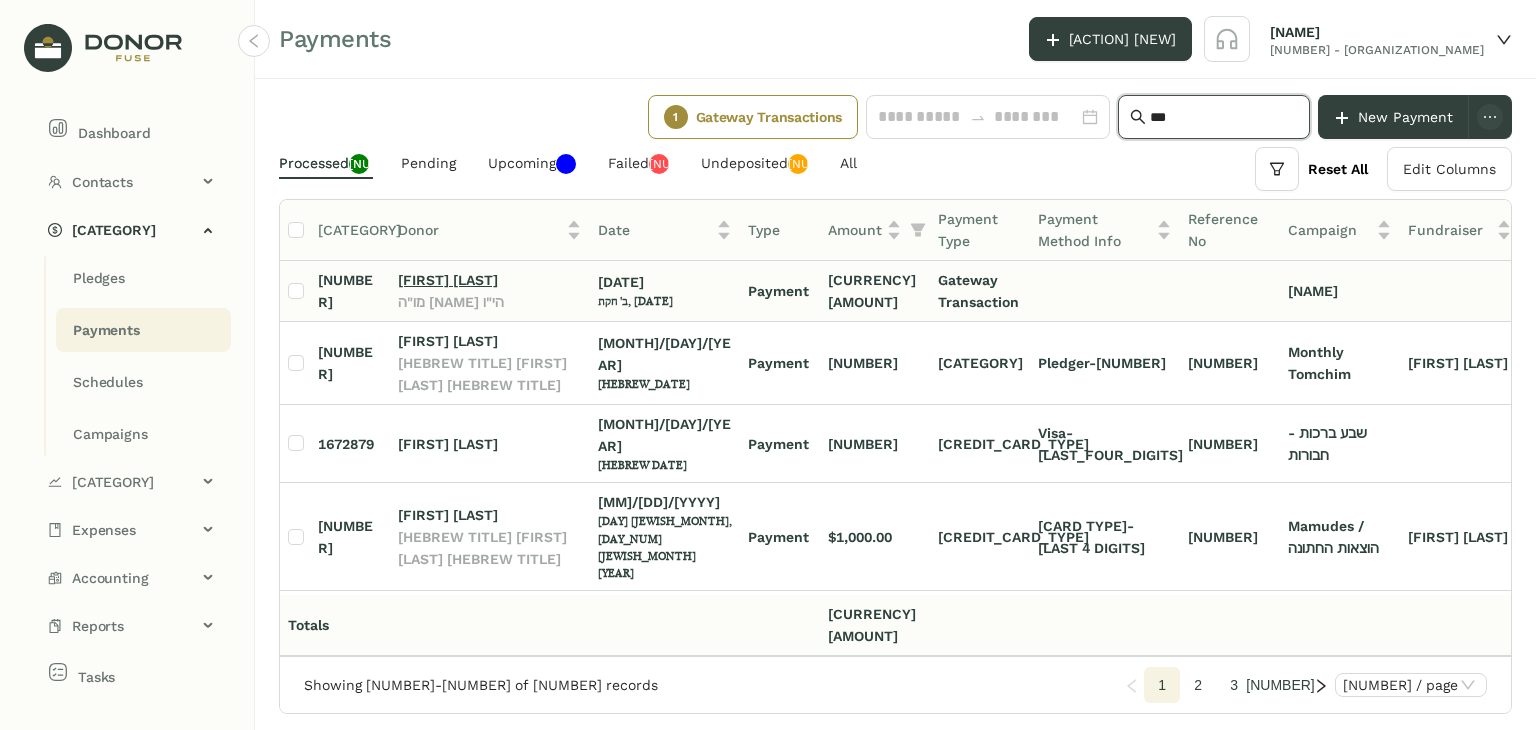type on "***" 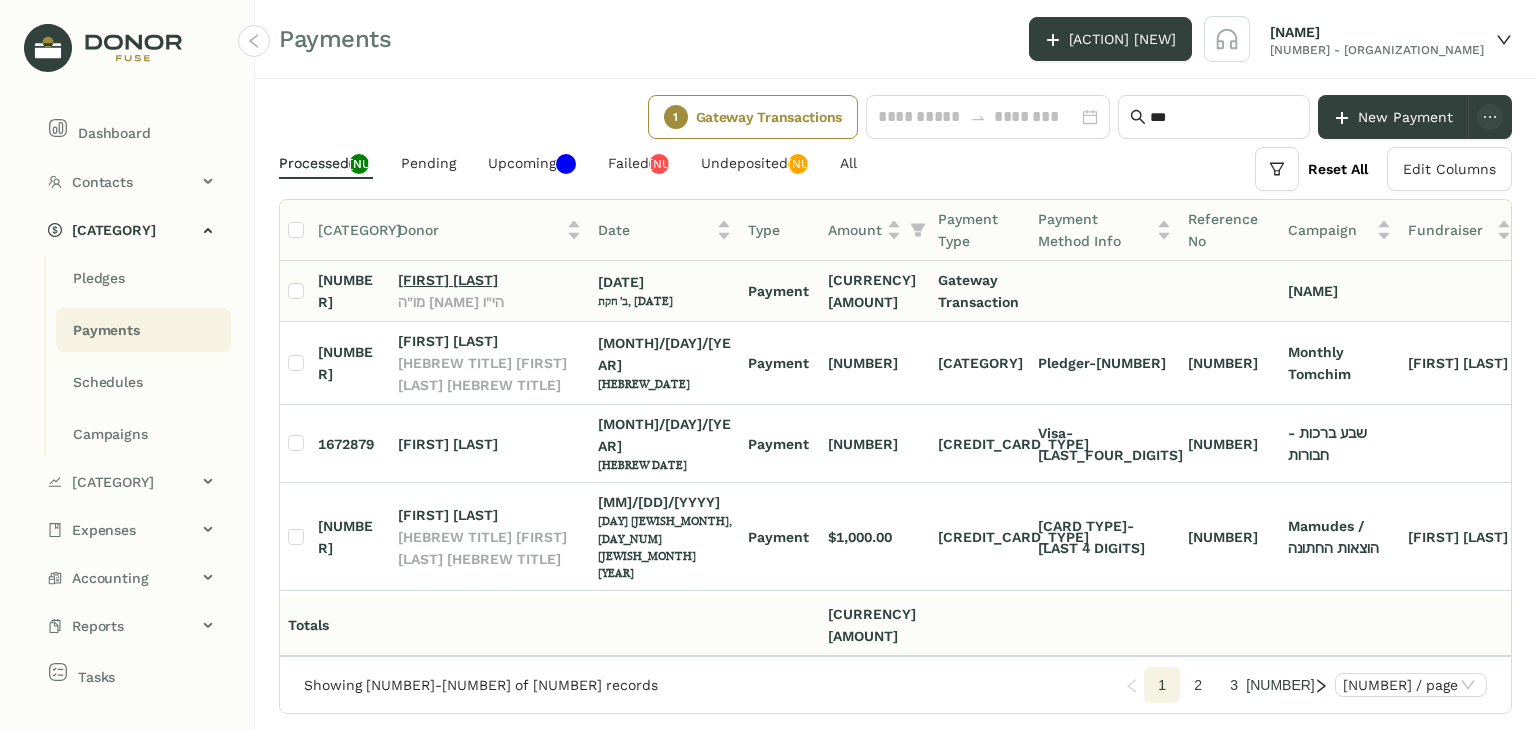 click on "[PERSON]" at bounding box center (448, 280) 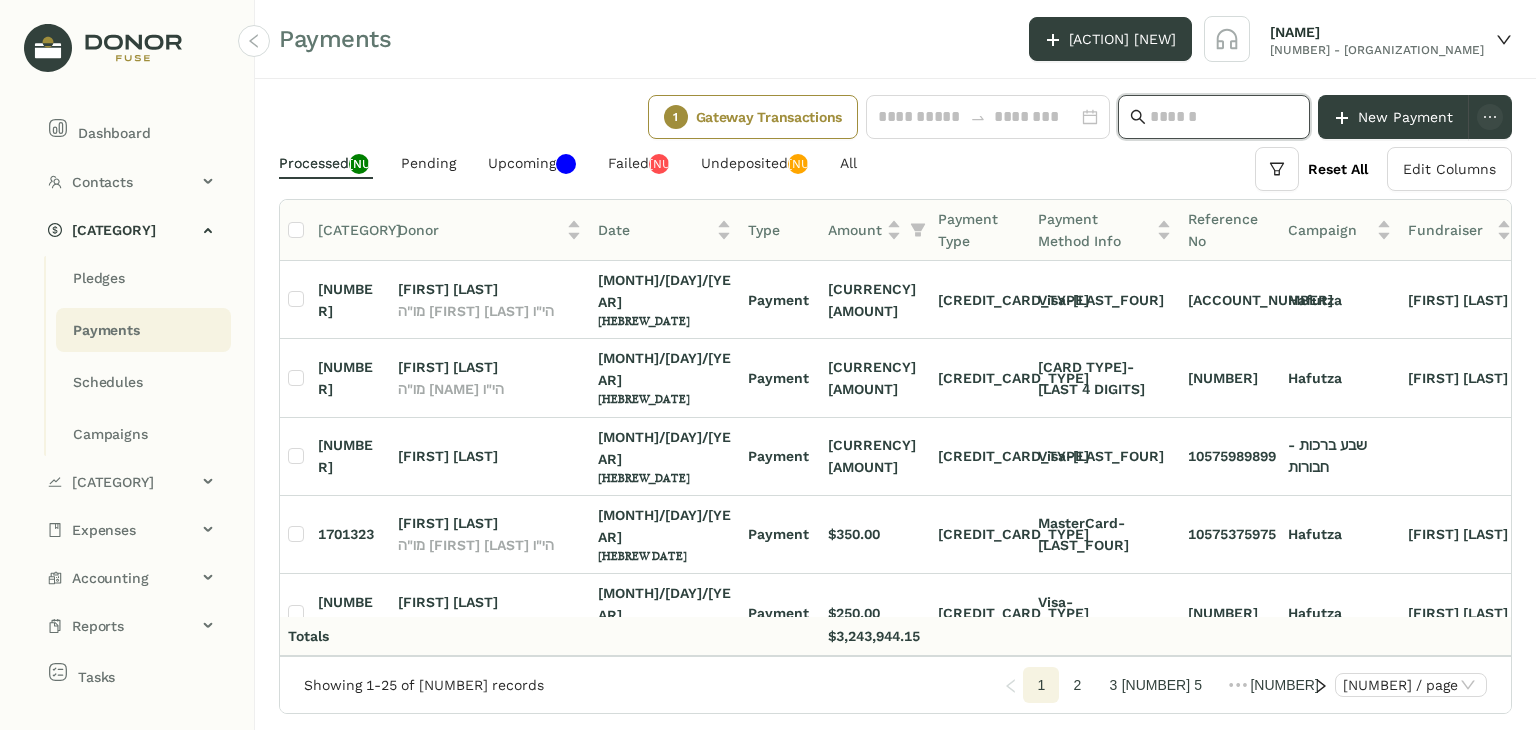 click at bounding box center (1224, 117) 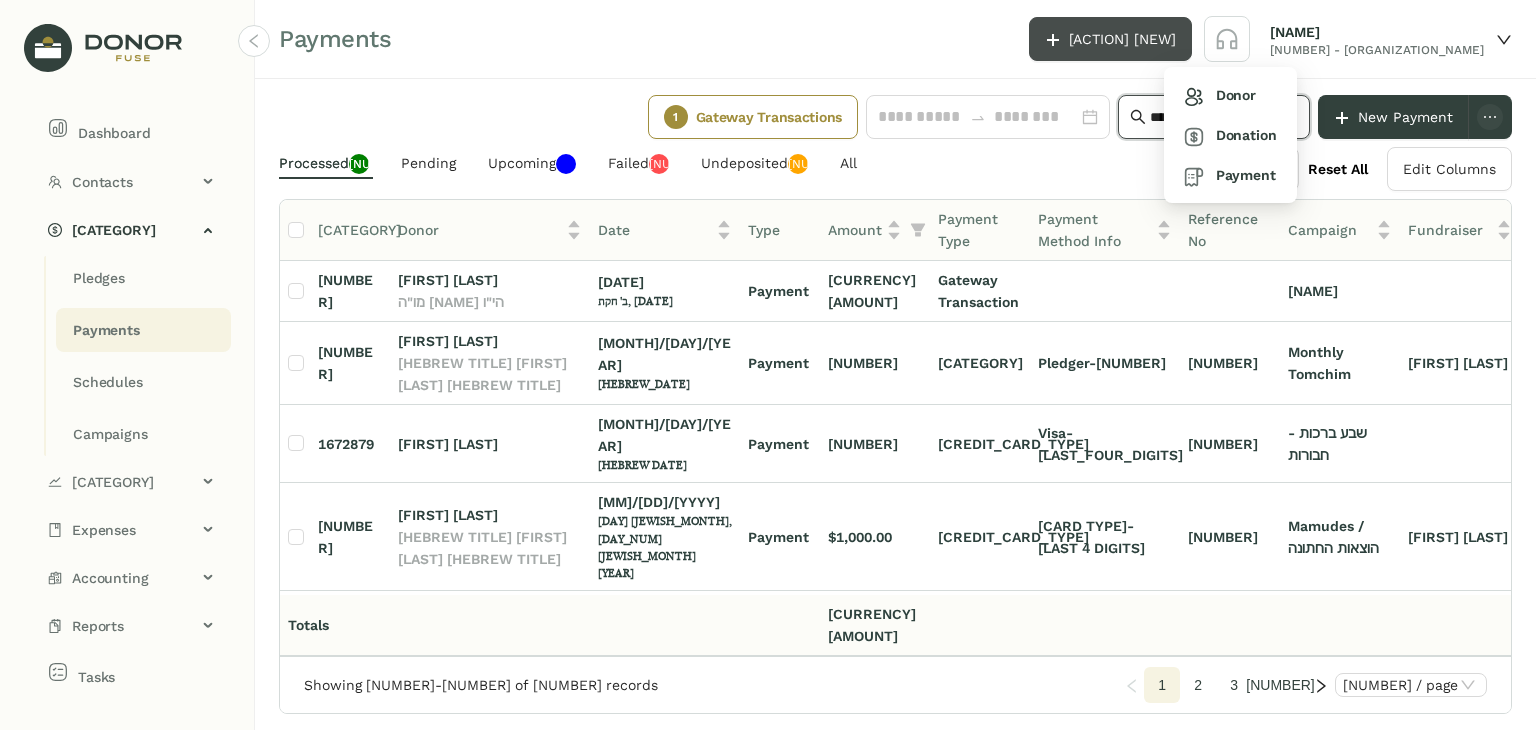 type on "****" 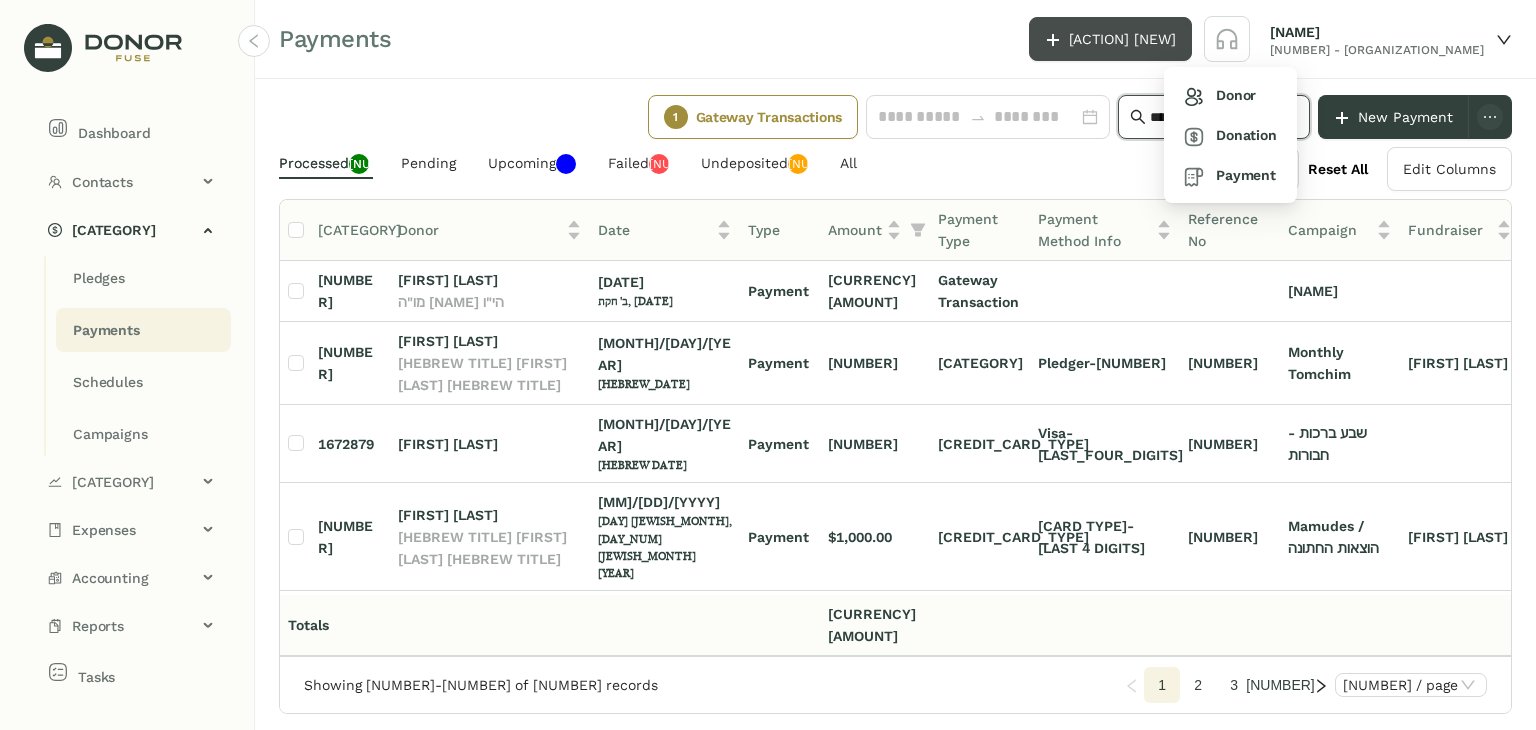 click on "Add New" at bounding box center [1122, 39] 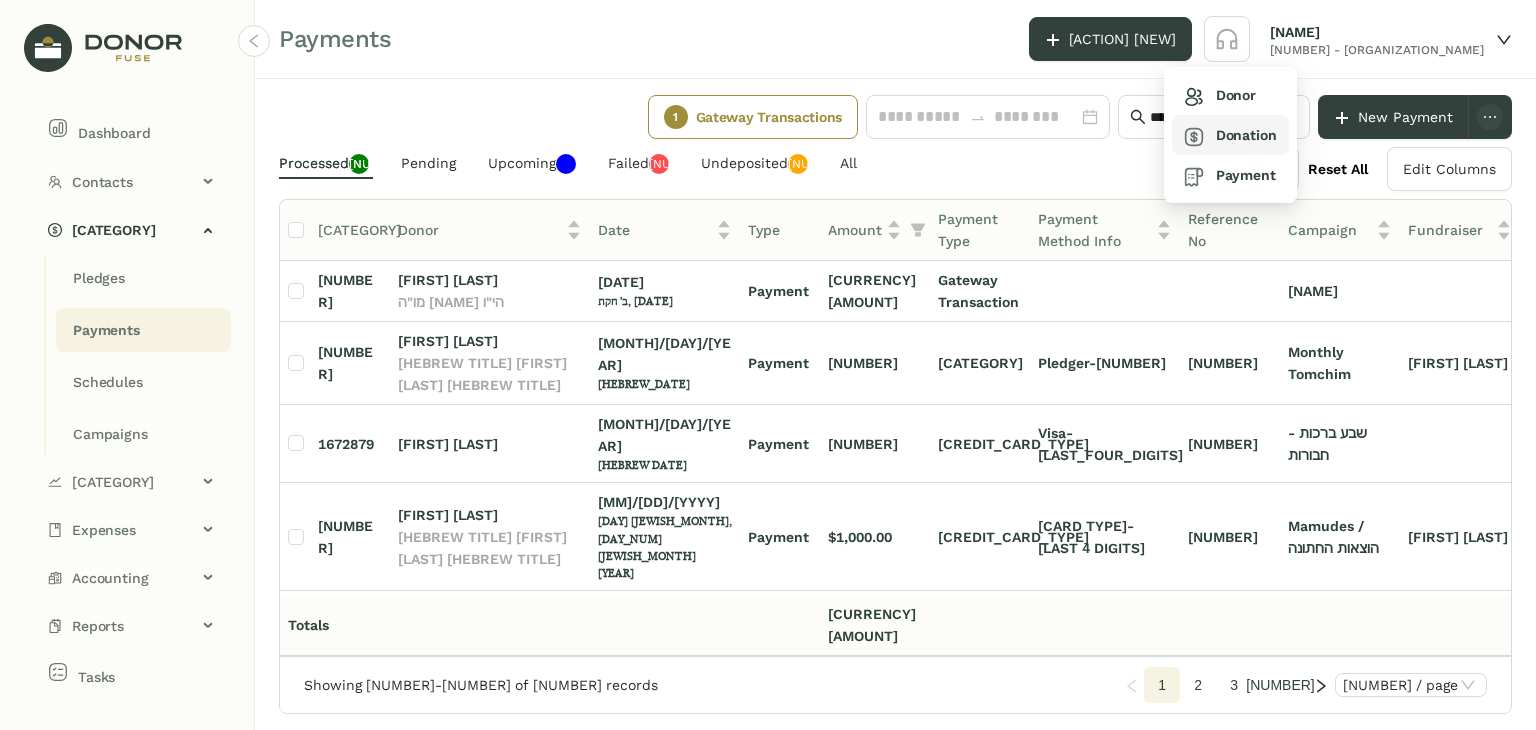 click on "Donation" at bounding box center (1220, 95) 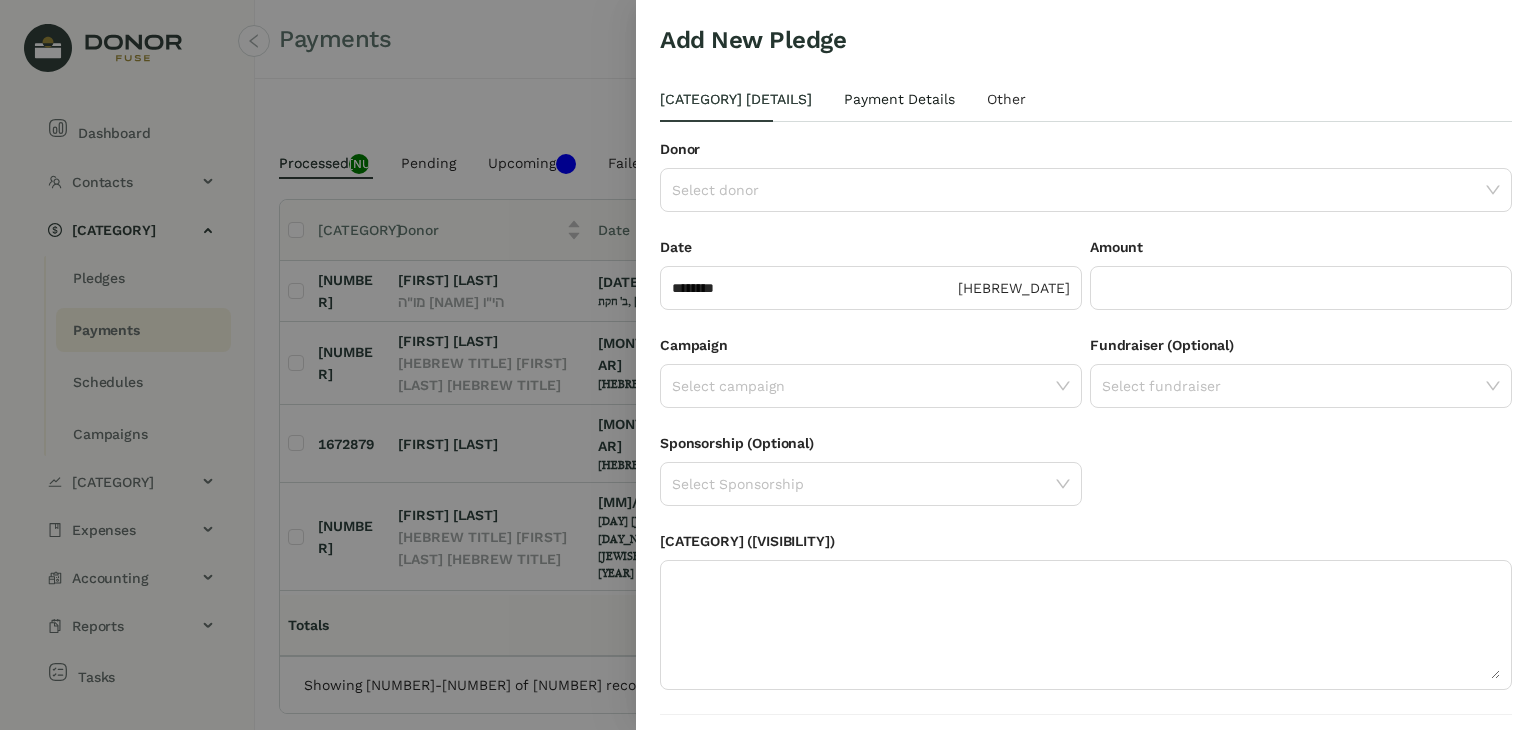 click on "Payment Details" at bounding box center [899, 99] 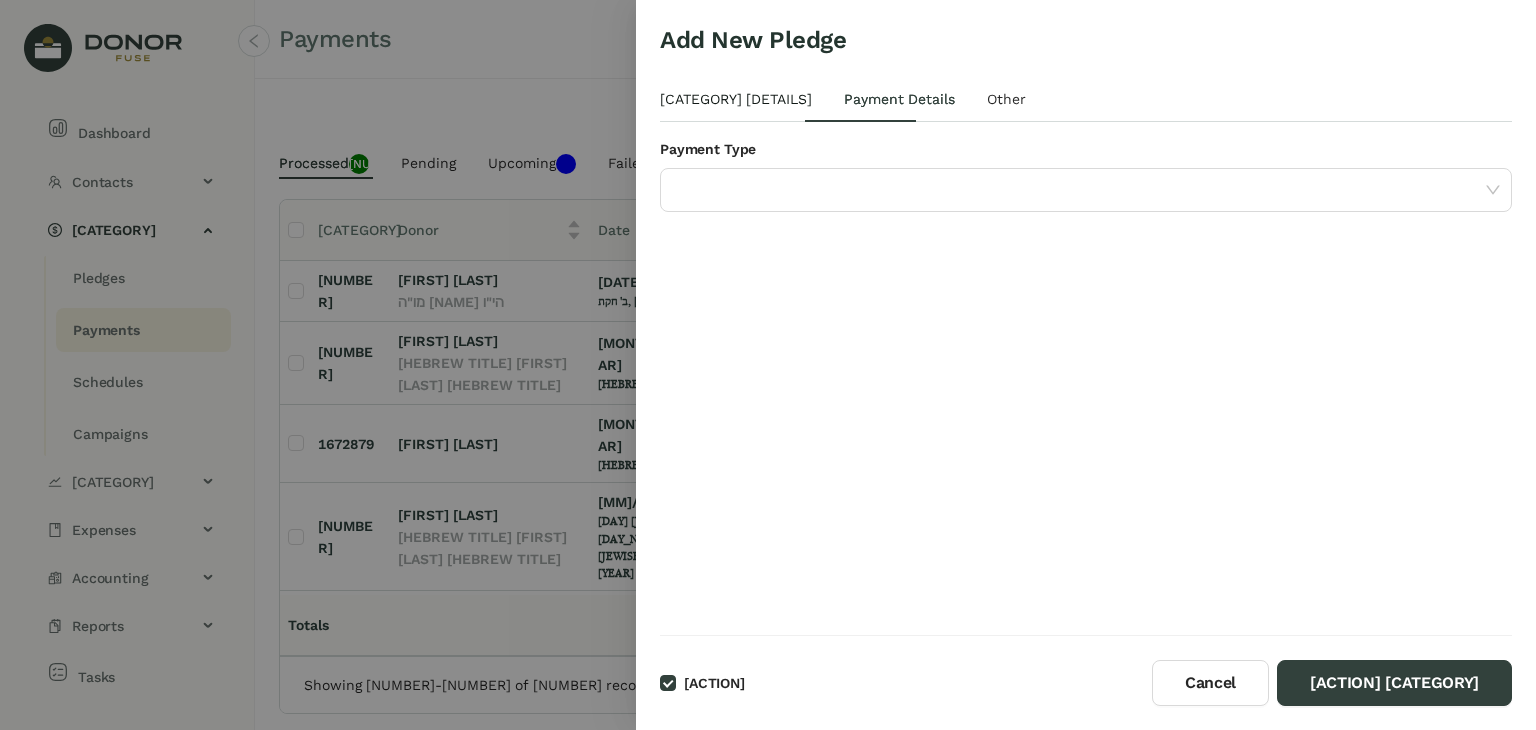 click on "Donation Details" at bounding box center (736, 99) 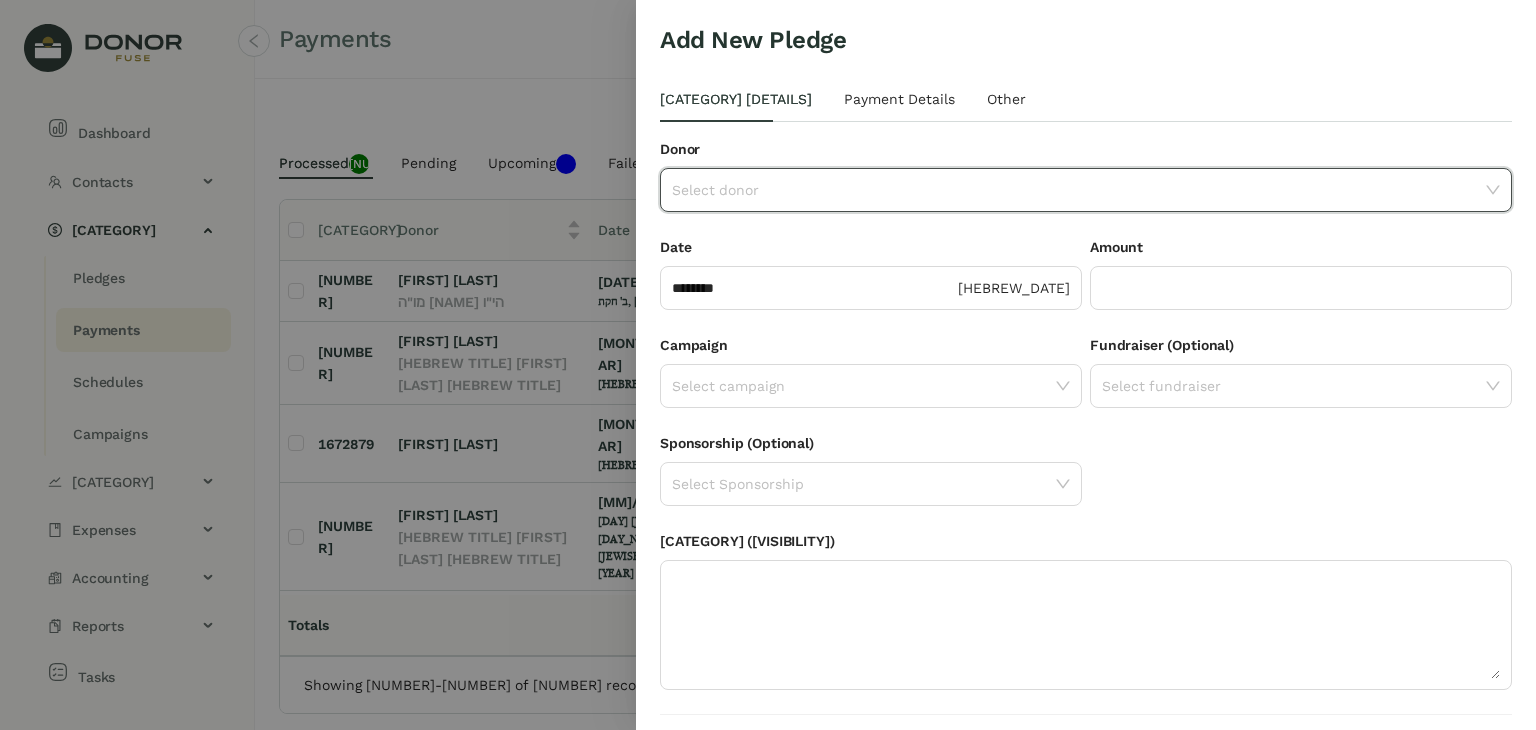 click at bounding box center [1079, 190] 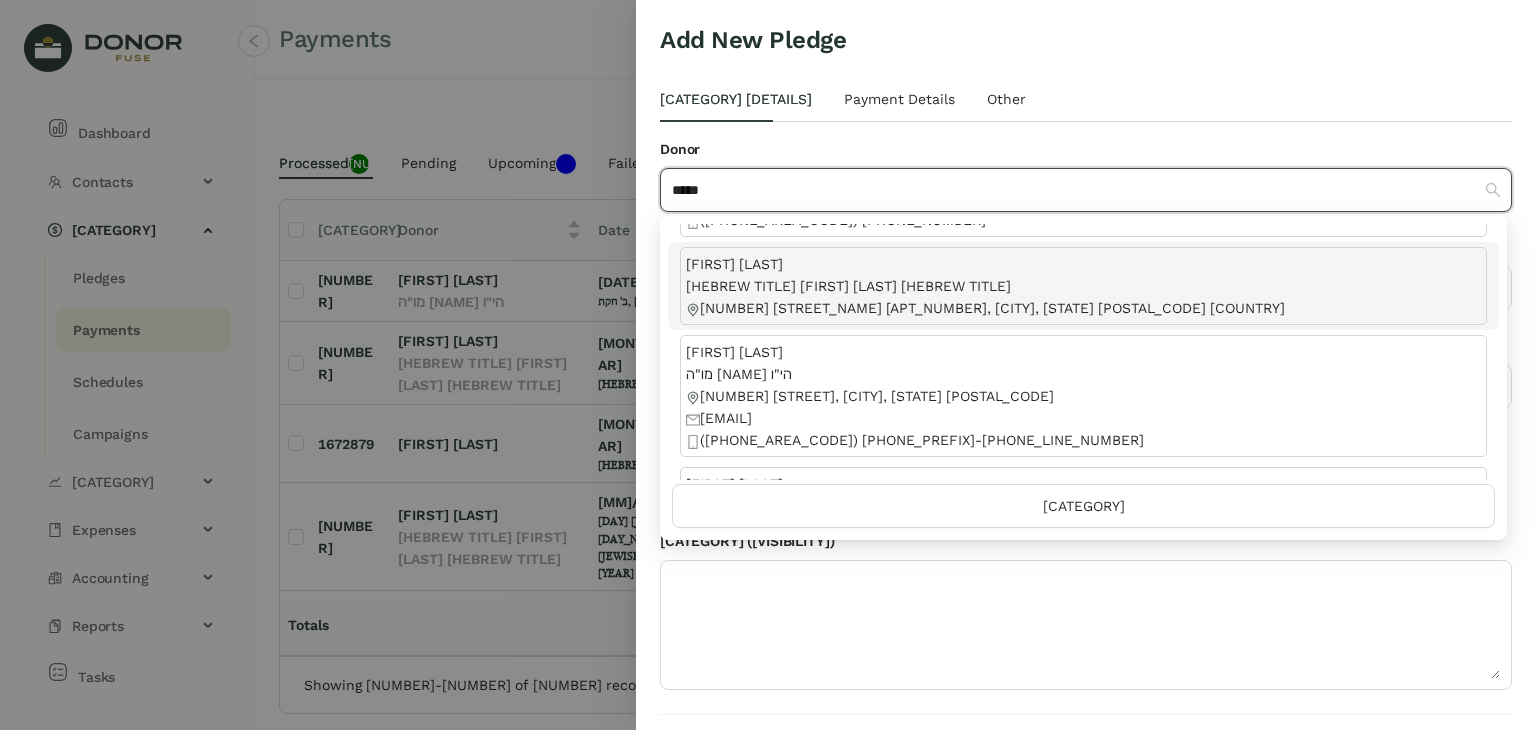 scroll, scrollTop: 155, scrollLeft: 0, axis: vertical 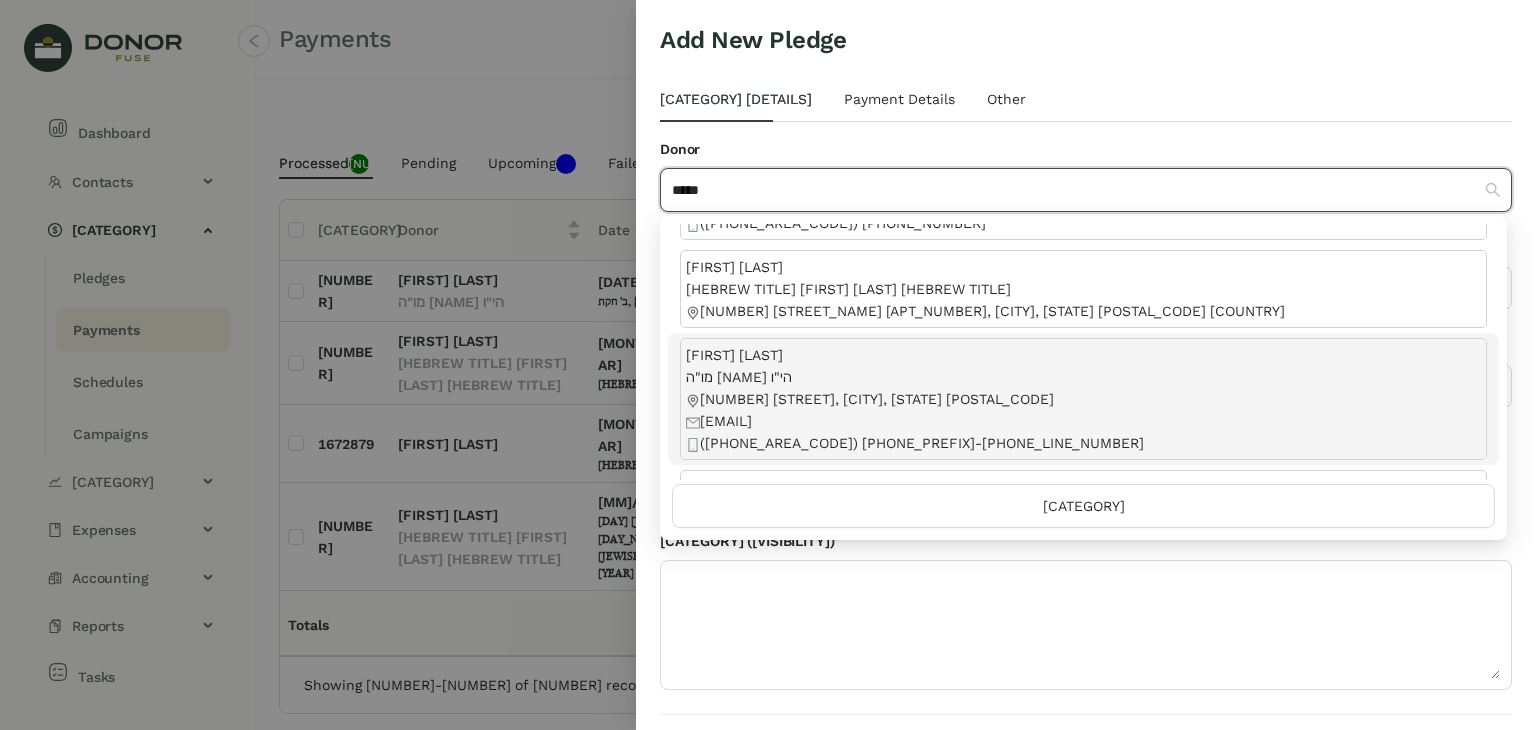 type on "*****" 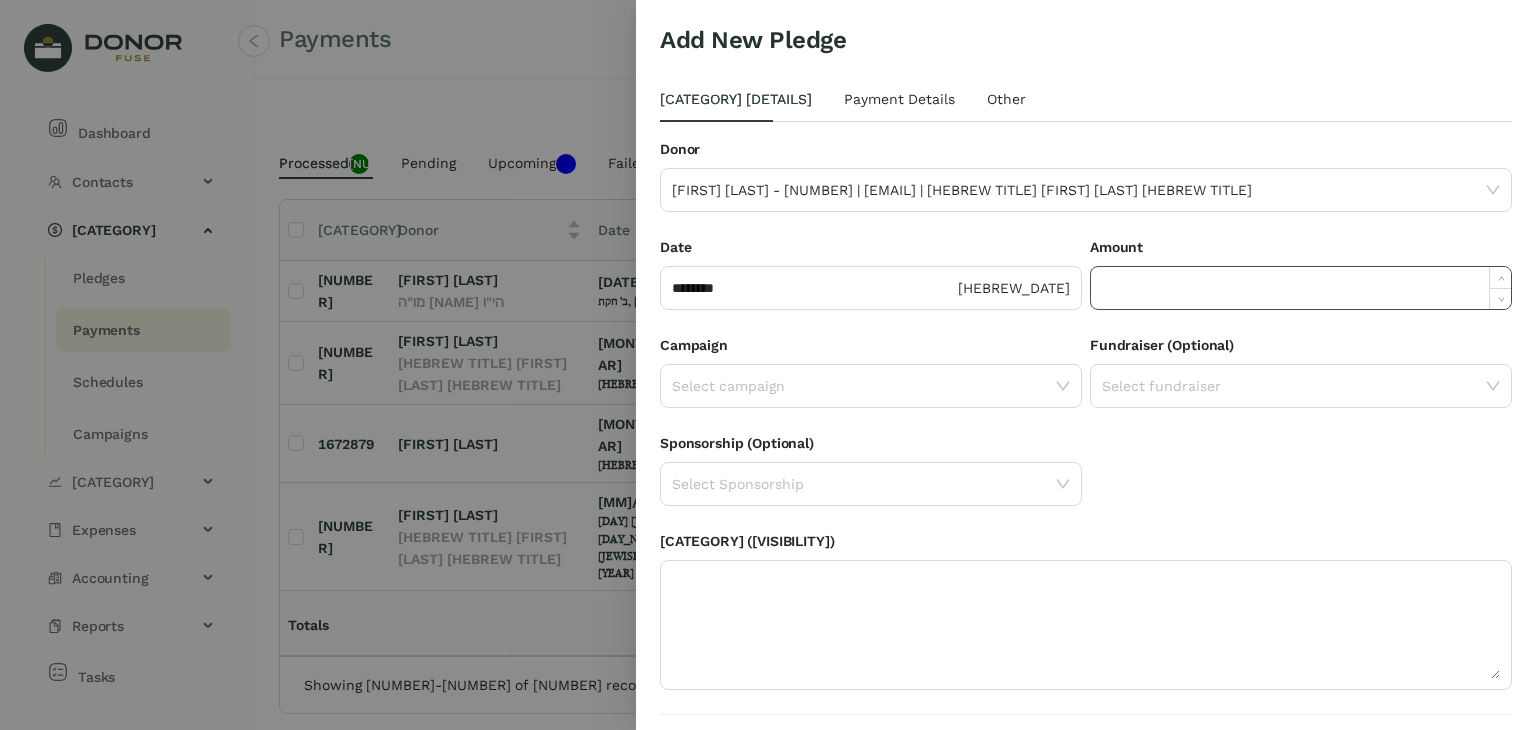 click at bounding box center [1301, 288] 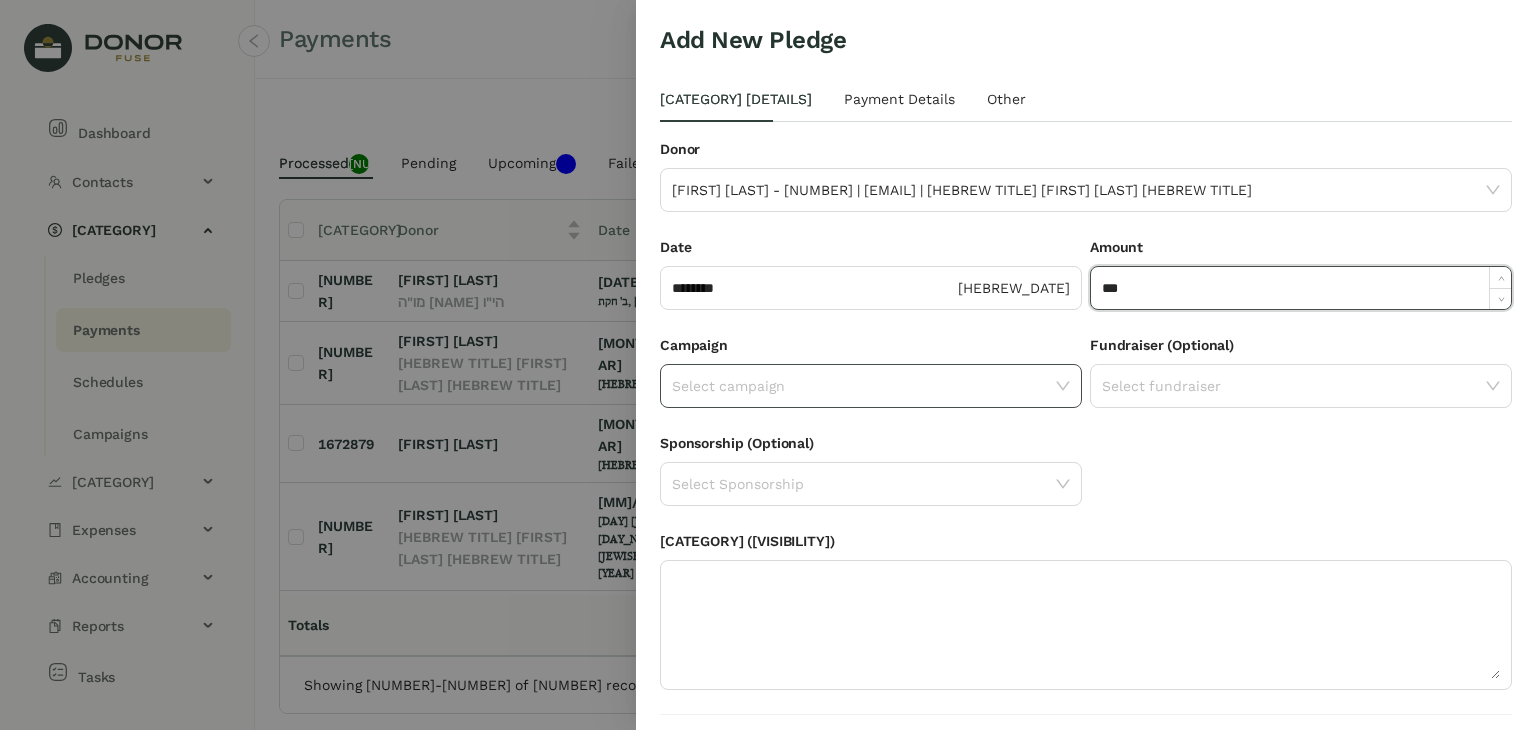 type on "***" 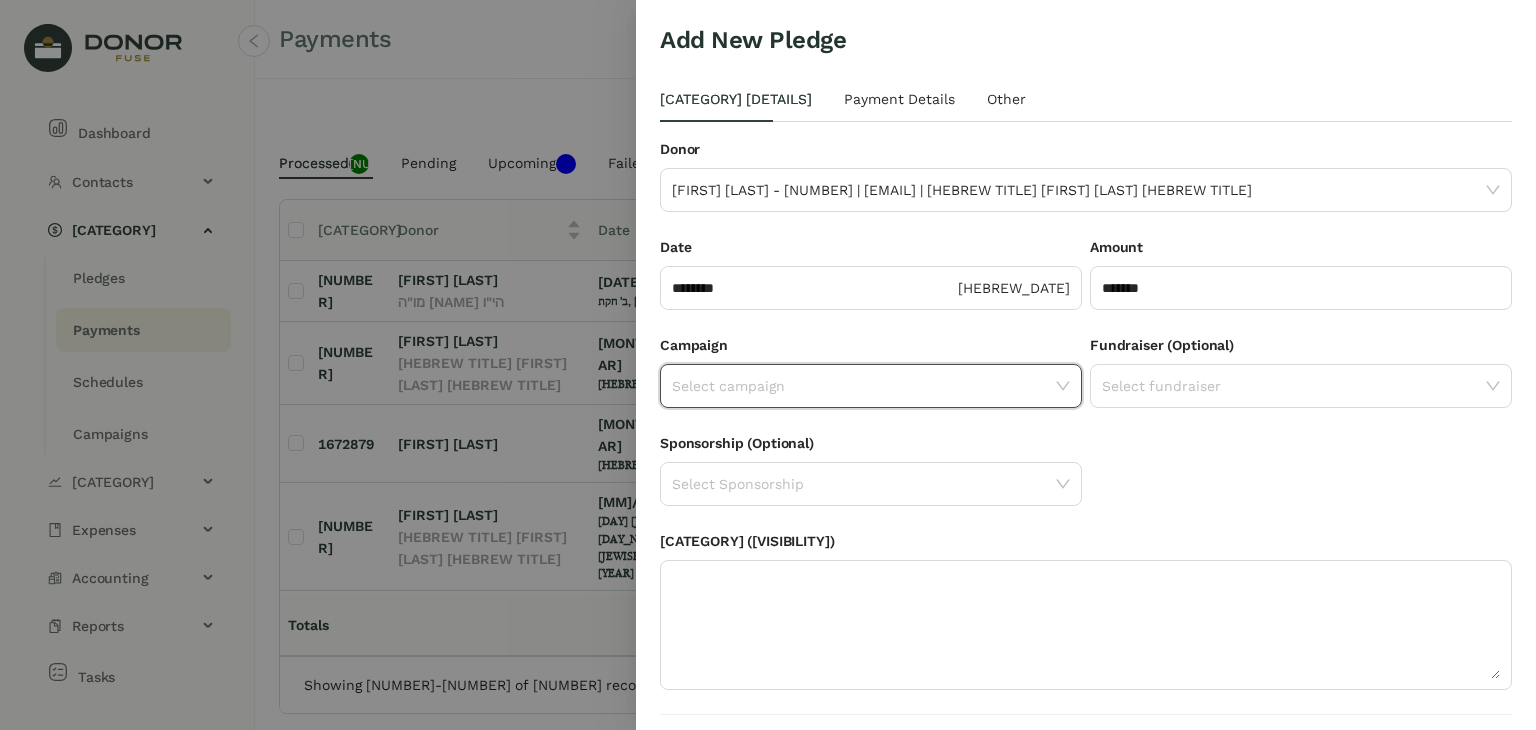 click at bounding box center [864, 386] 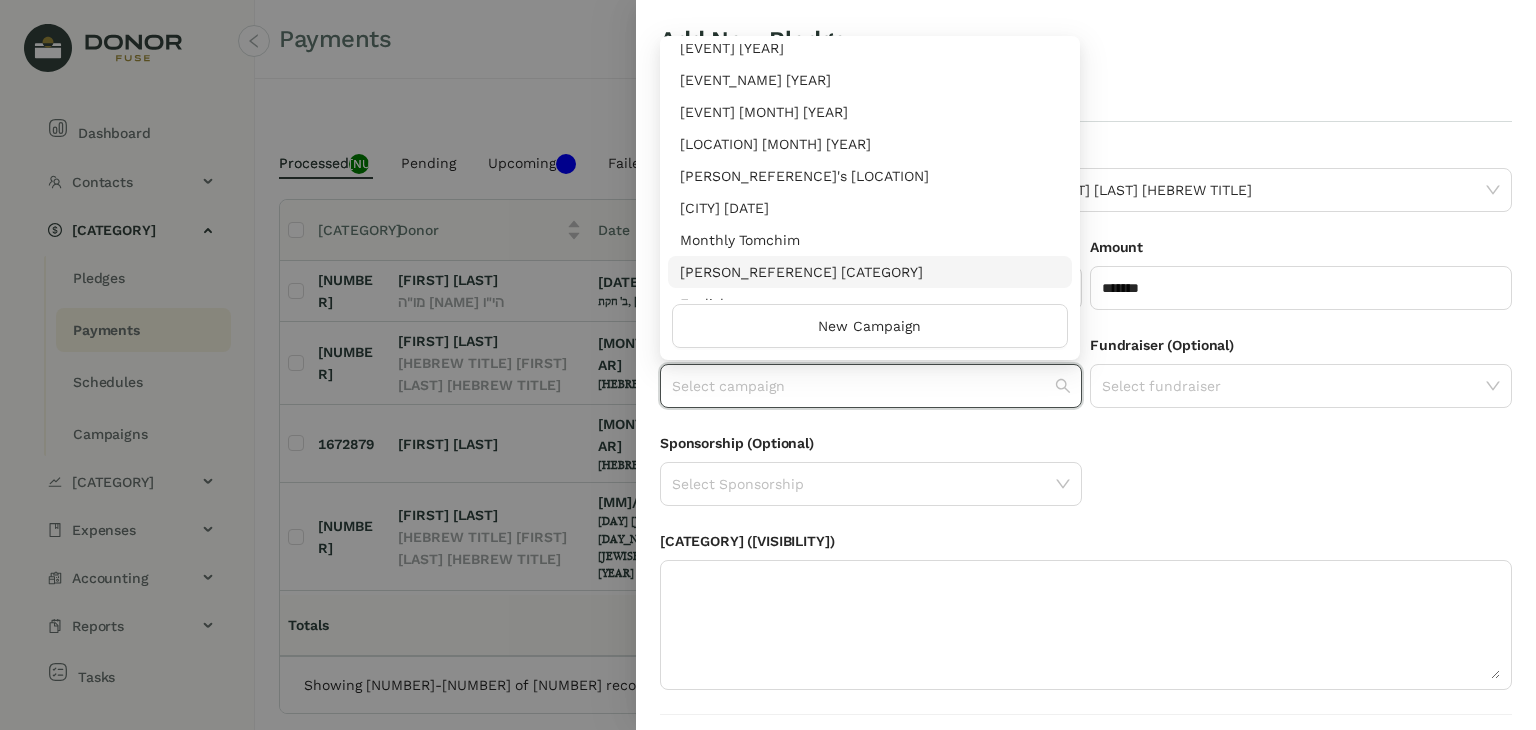 scroll, scrollTop: 400, scrollLeft: 0, axis: vertical 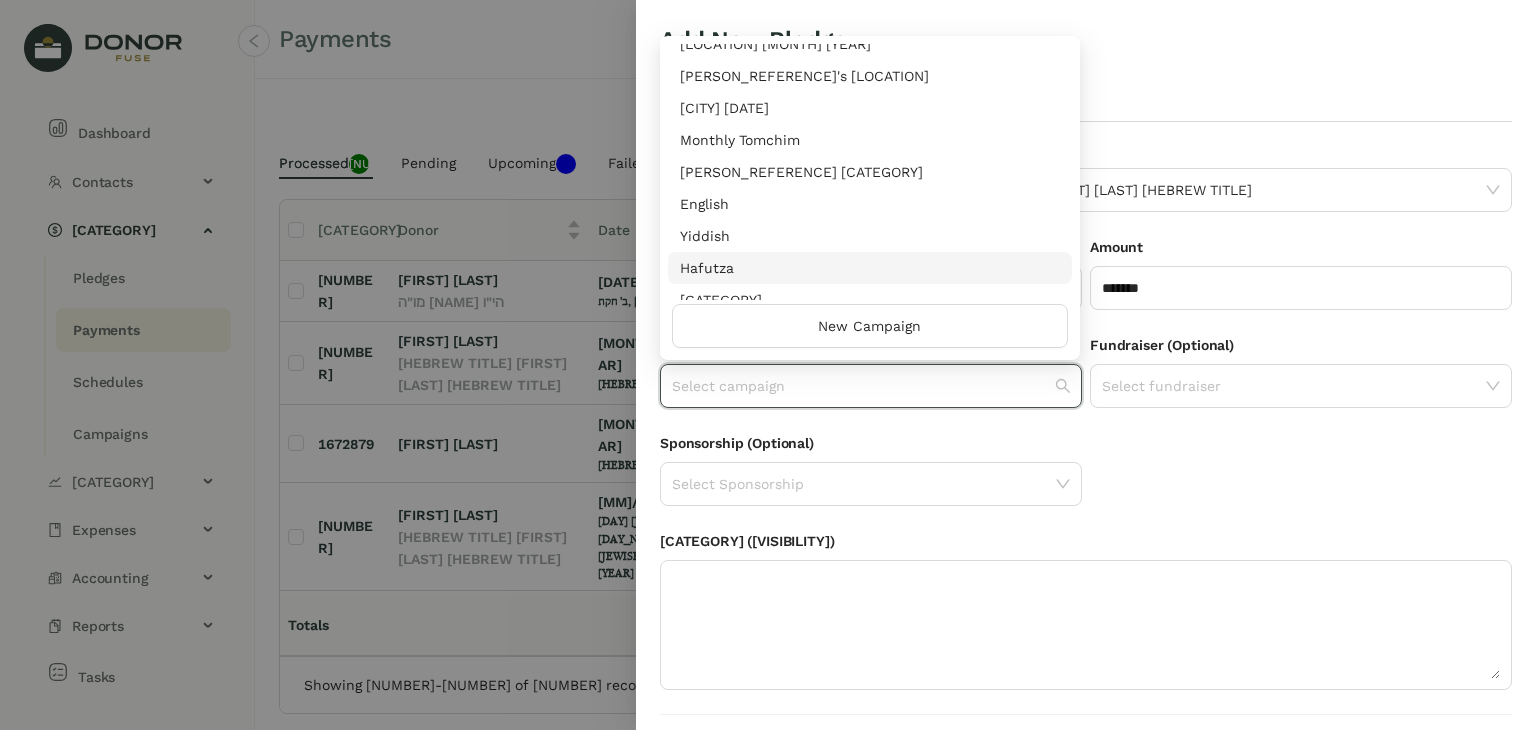 click on "Hafutza" at bounding box center [870, 268] 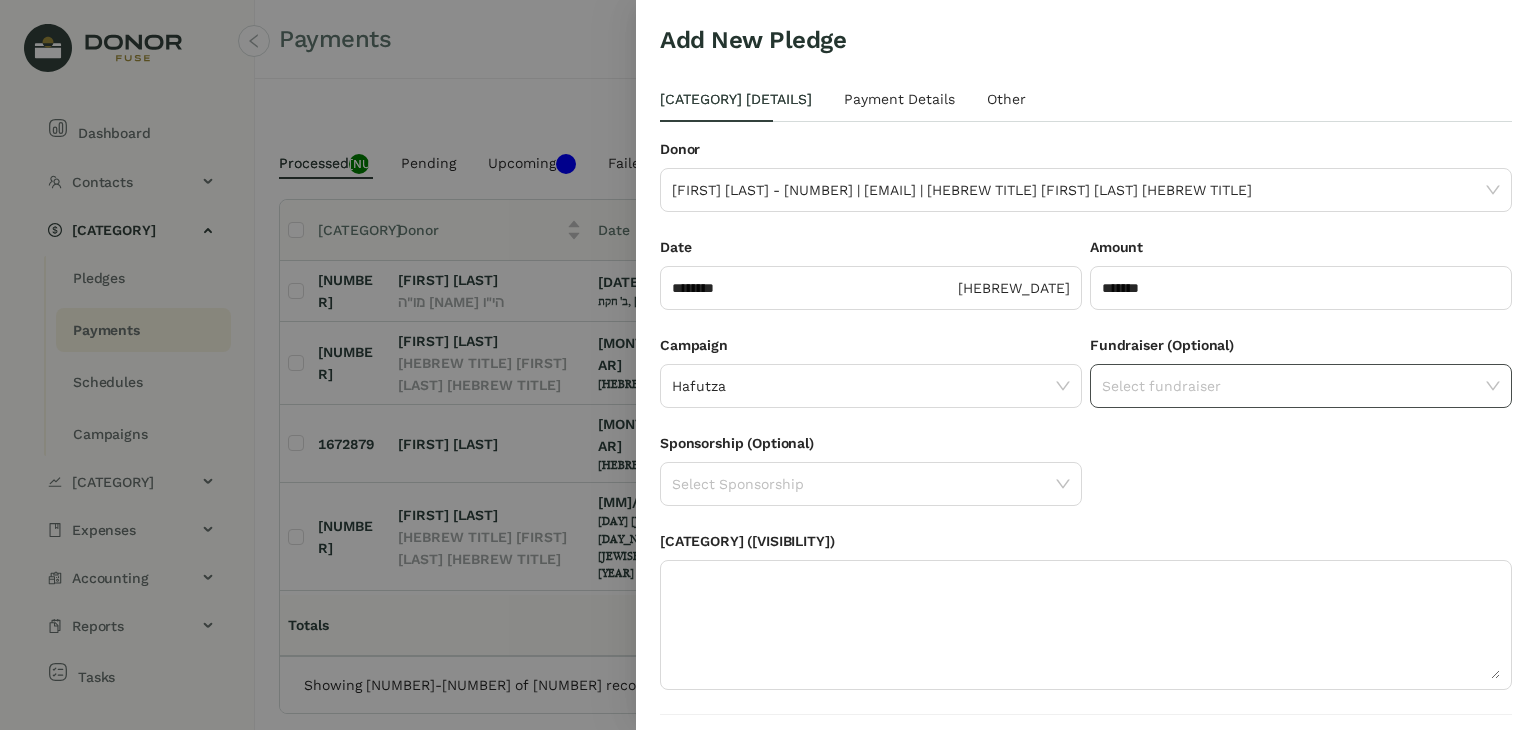 click at bounding box center [1294, 386] 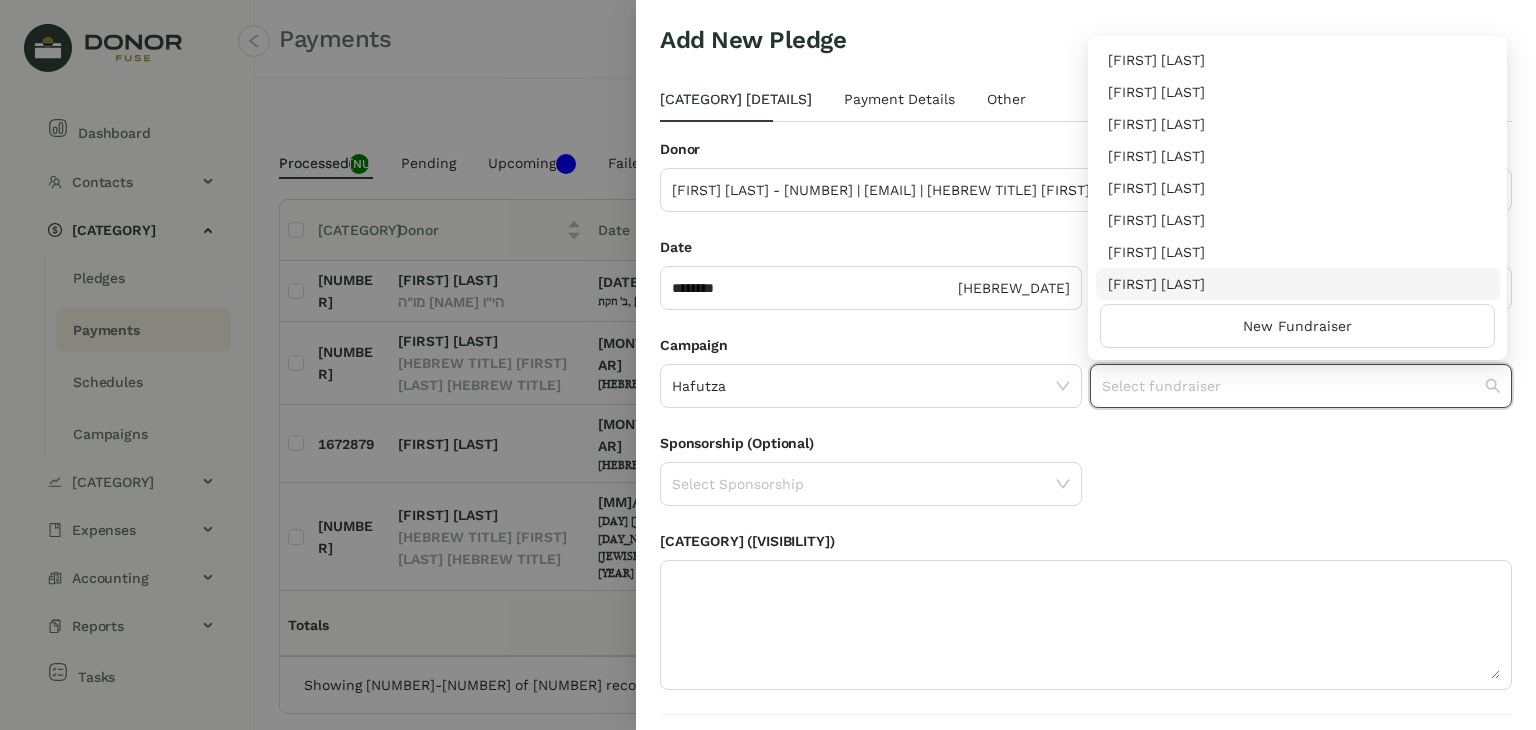 click on "[PERSON]" at bounding box center [1298, 284] 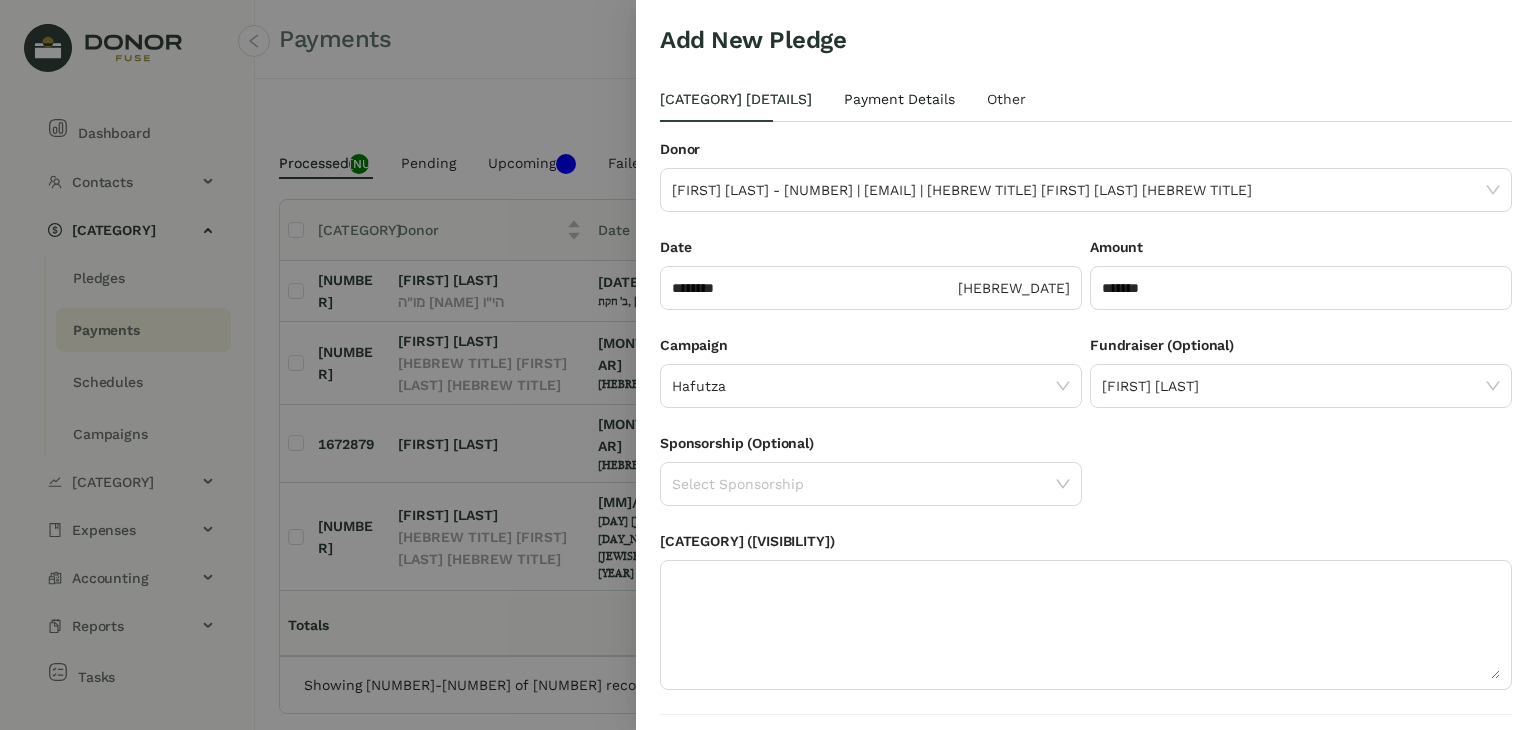 click on "Payment Details" at bounding box center (736, 99) 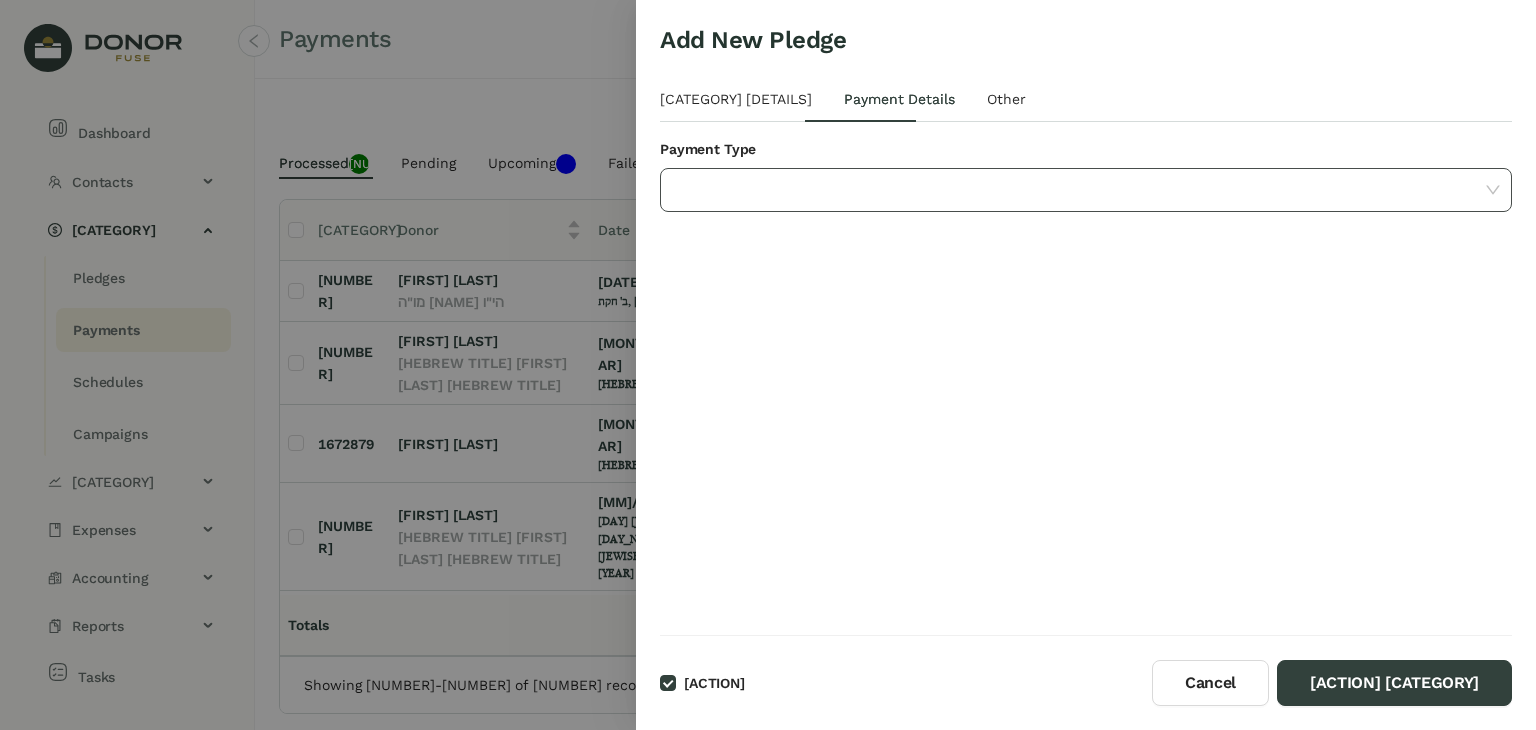 click at bounding box center [1079, 190] 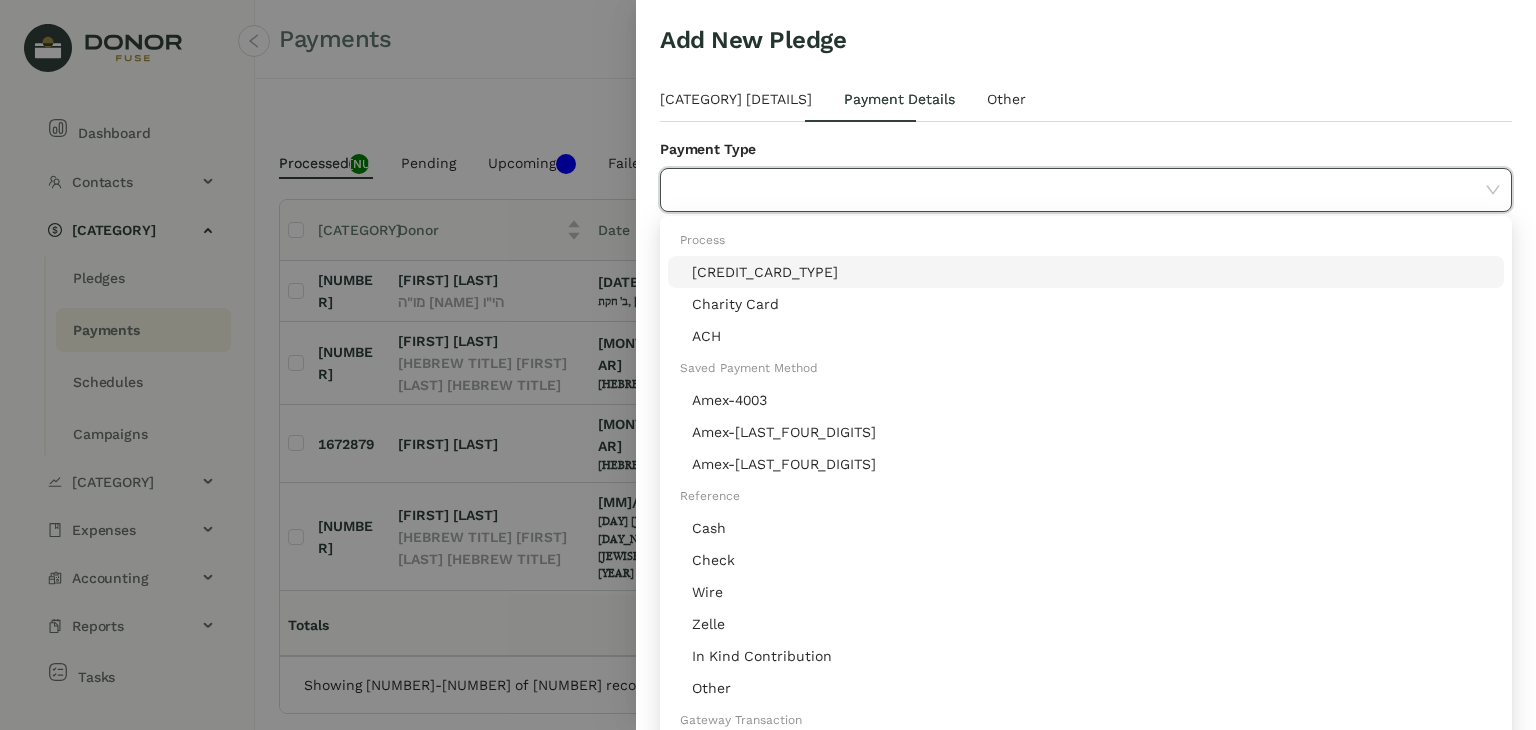 click on "Credit Card" at bounding box center [1092, 272] 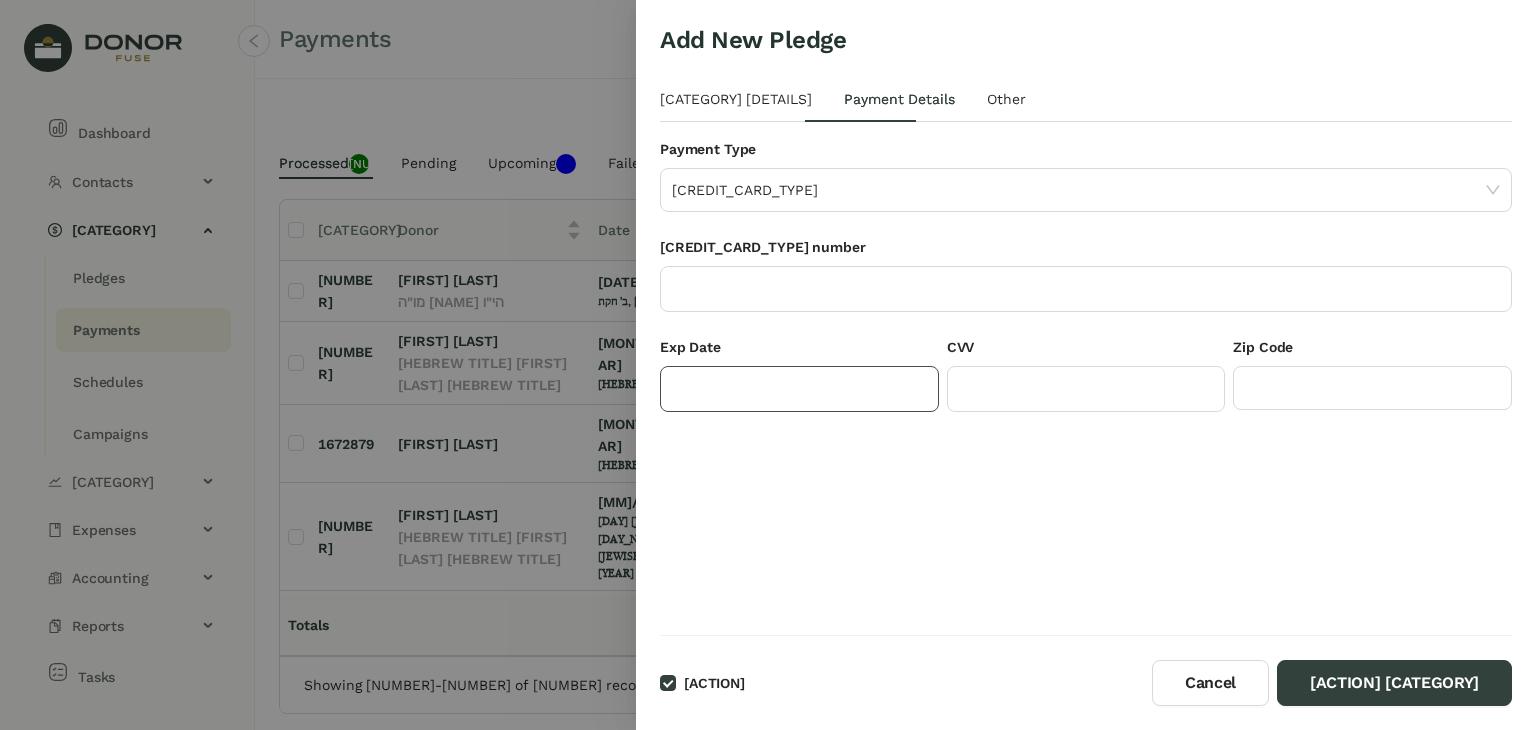 click at bounding box center (797, 391) 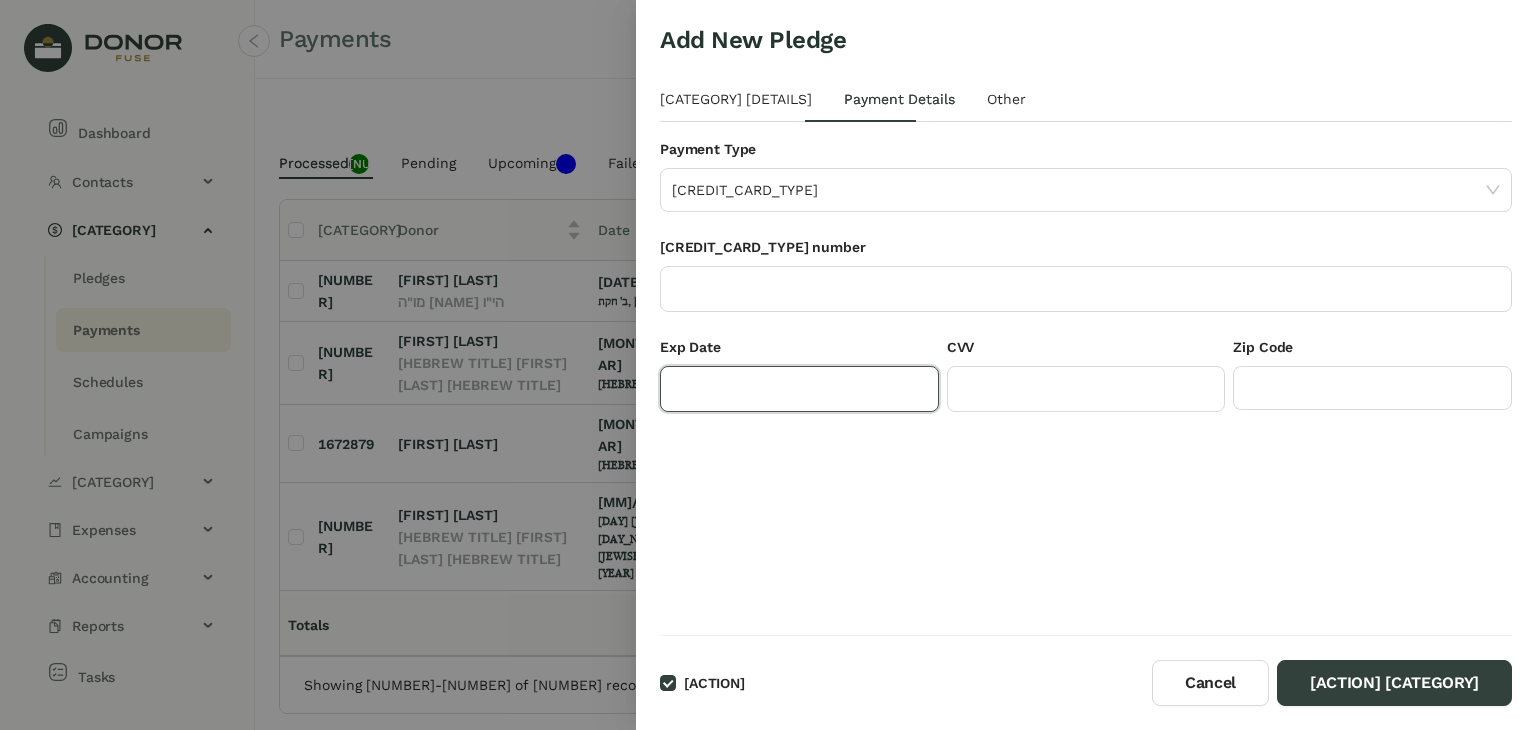 click at bounding box center (797, 391) 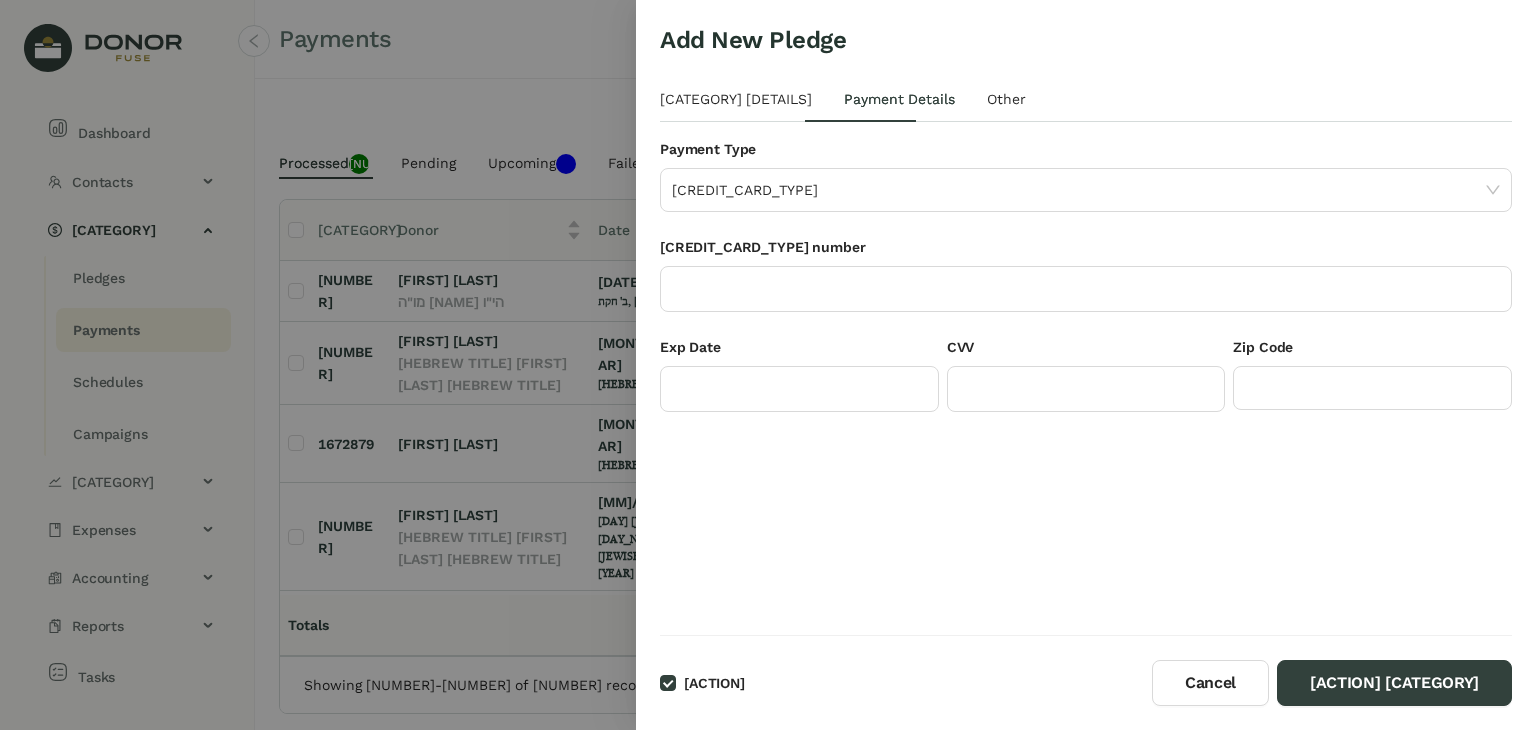 click on "Add New Pledge  Donation Details Payment Details Other Donor Michael Lefkowitz - 6338 | Michaelhvt@gmail.com | מו"ה בערל לעפקאוויטש הי"ו Date ******** ה' חקת, ז' תמוז תשפ״ה Amount ******* Campaign Hafutza Fundraiser (Optional) Chezky Ungar Sponsorship (Optional)  Select Sponsorship  Description (Optional - Visible to Donor) Payment Type Credit Card Credit Card number Exp Date CVV Zip Code ID Date Type Applied Amount Payment Type Payment Method Info Reference No  No Data  Raisers Name Amount  No Data  Expected Type    Tags    Please select  Notes Attachments Upload Time User Field Old Value New Value  No Data  Account Amount Debit Amount Credit Fund  No Data" at bounding box center [1086, 329] 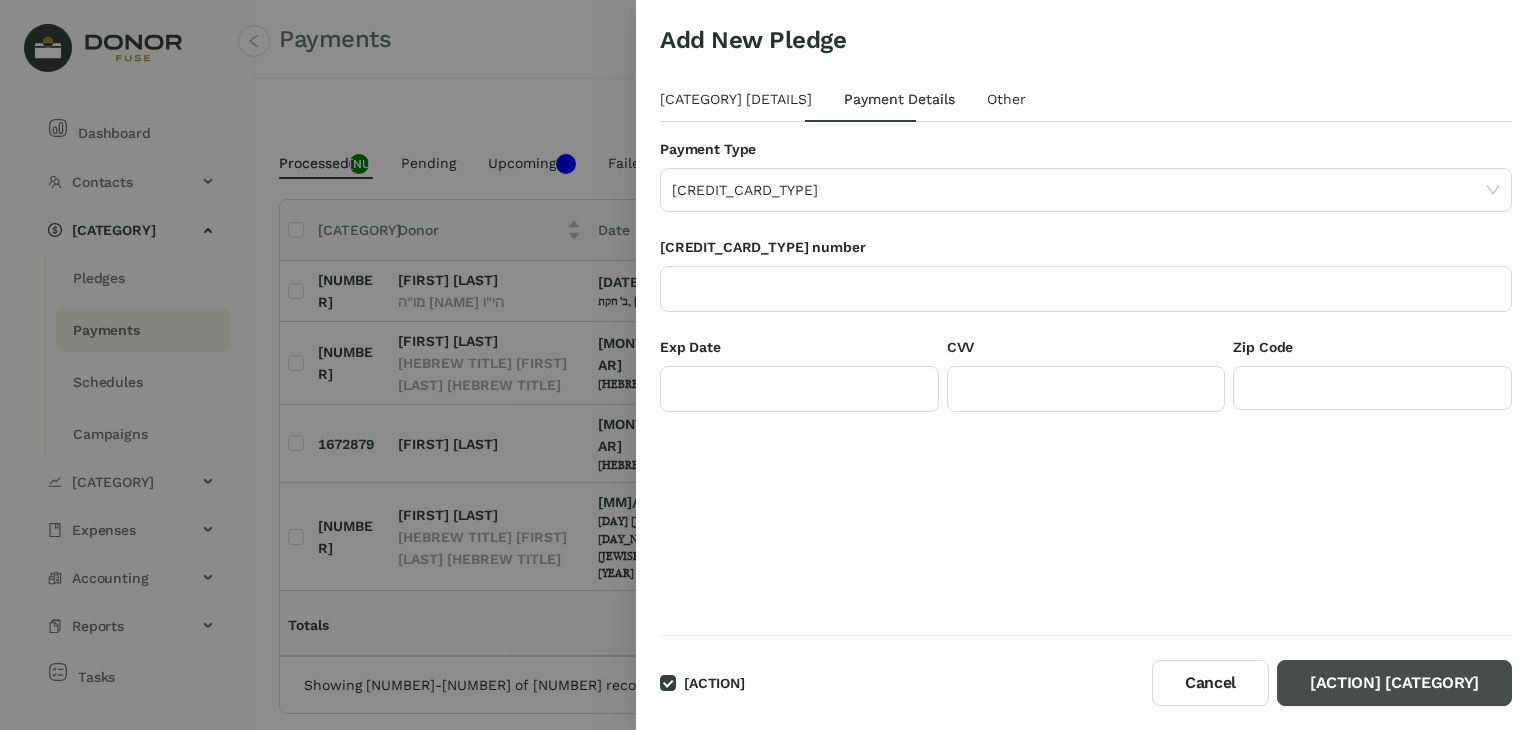 click on "Process Donation" at bounding box center (1394, 683) 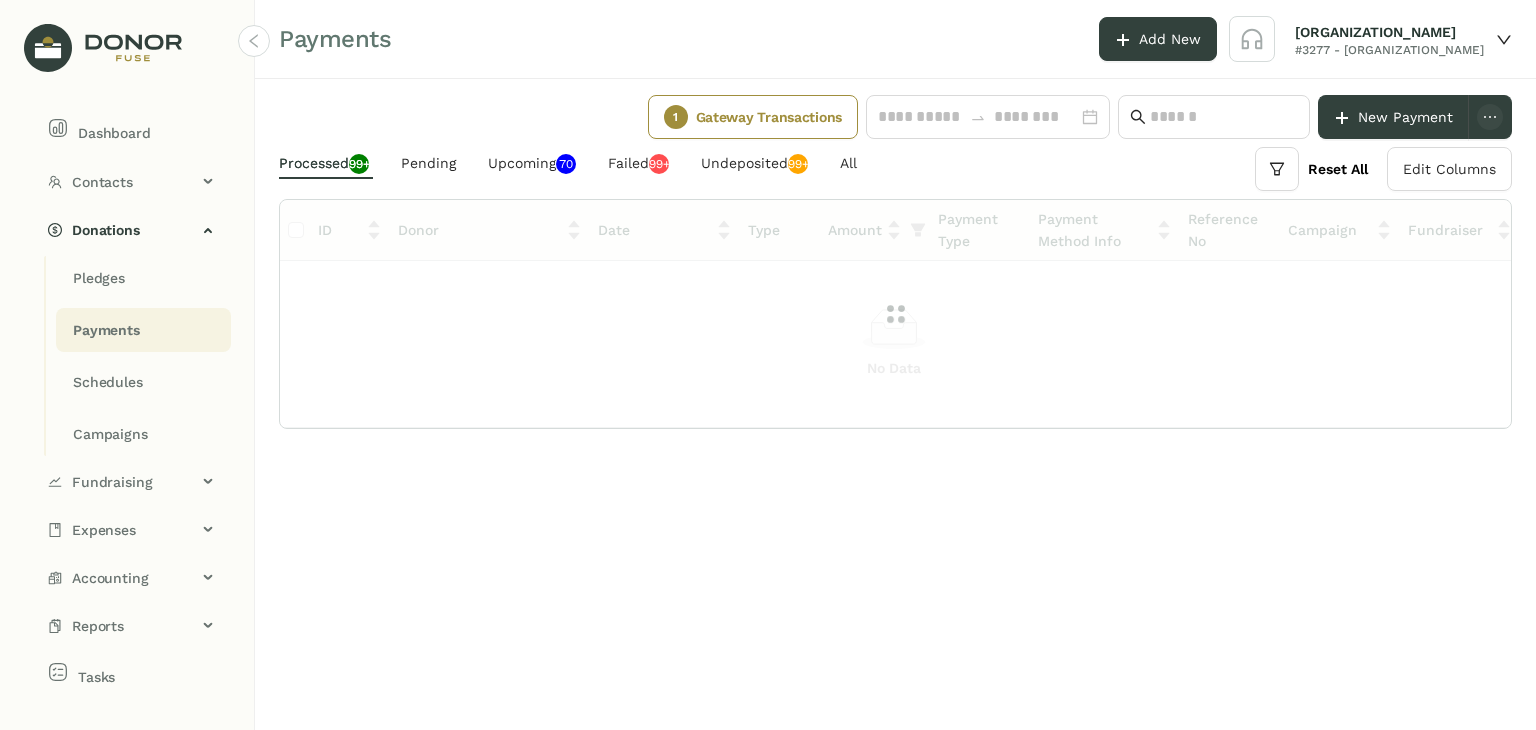 scroll, scrollTop: 0, scrollLeft: 0, axis: both 